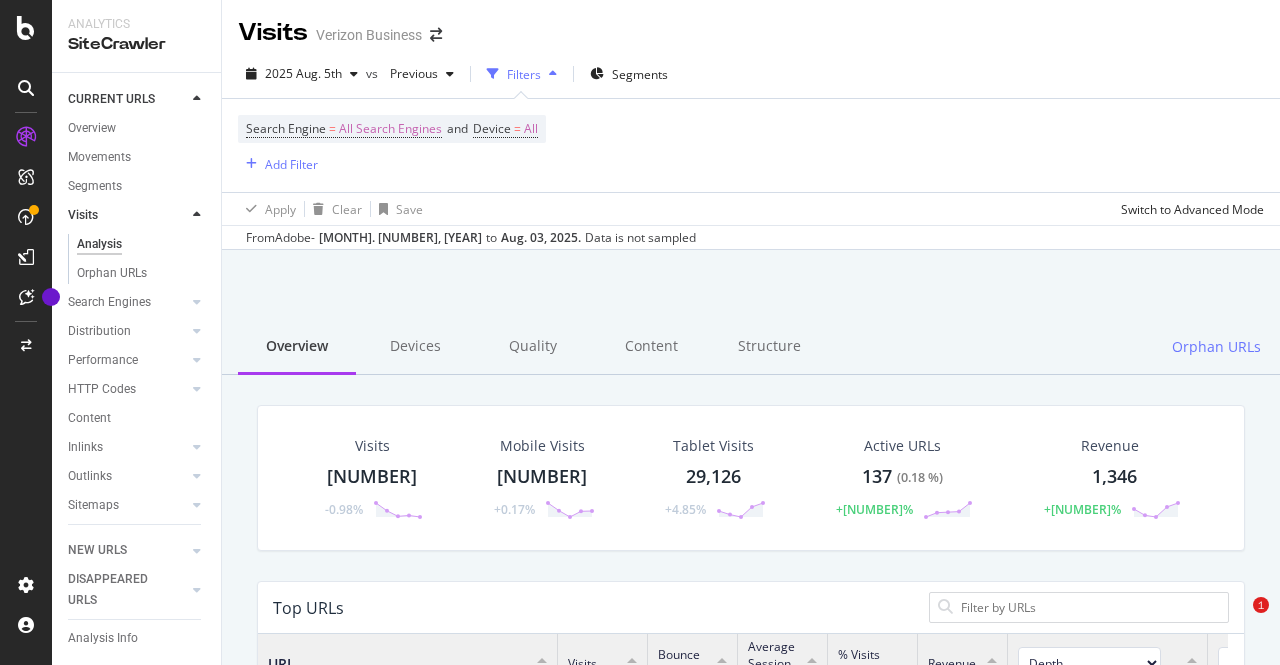 scroll, scrollTop: 0, scrollLeft: 0, axis: both 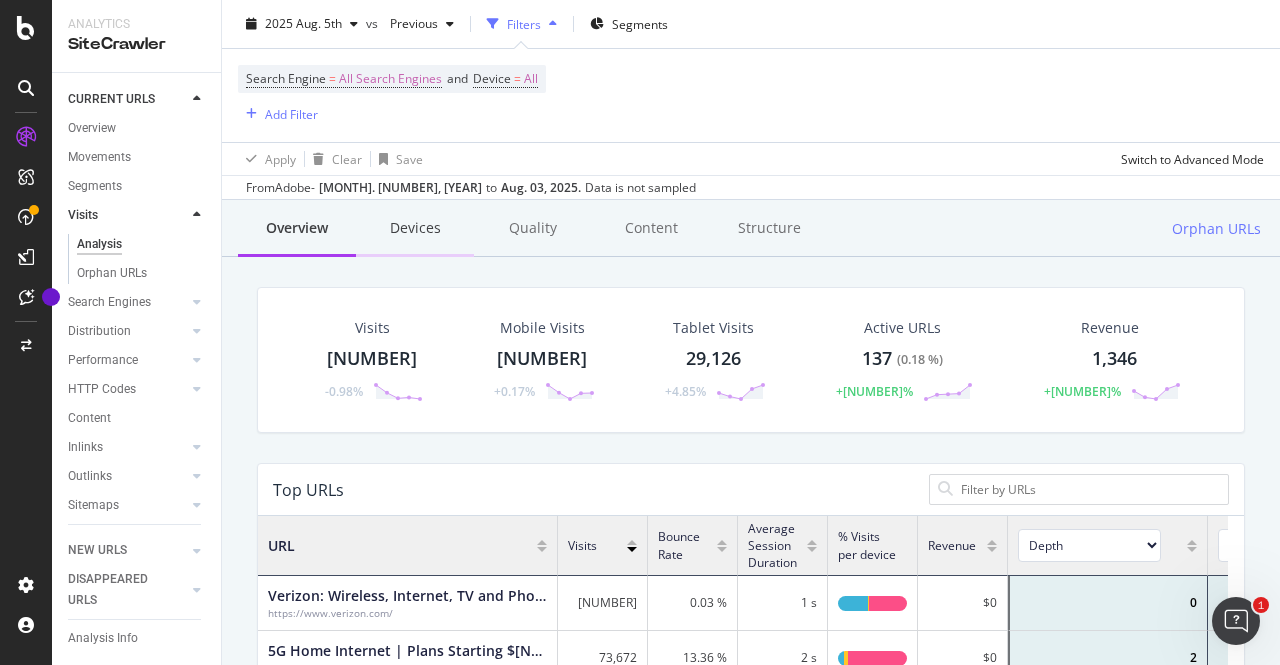 click on "Devices" at bounding box center (415, 229) 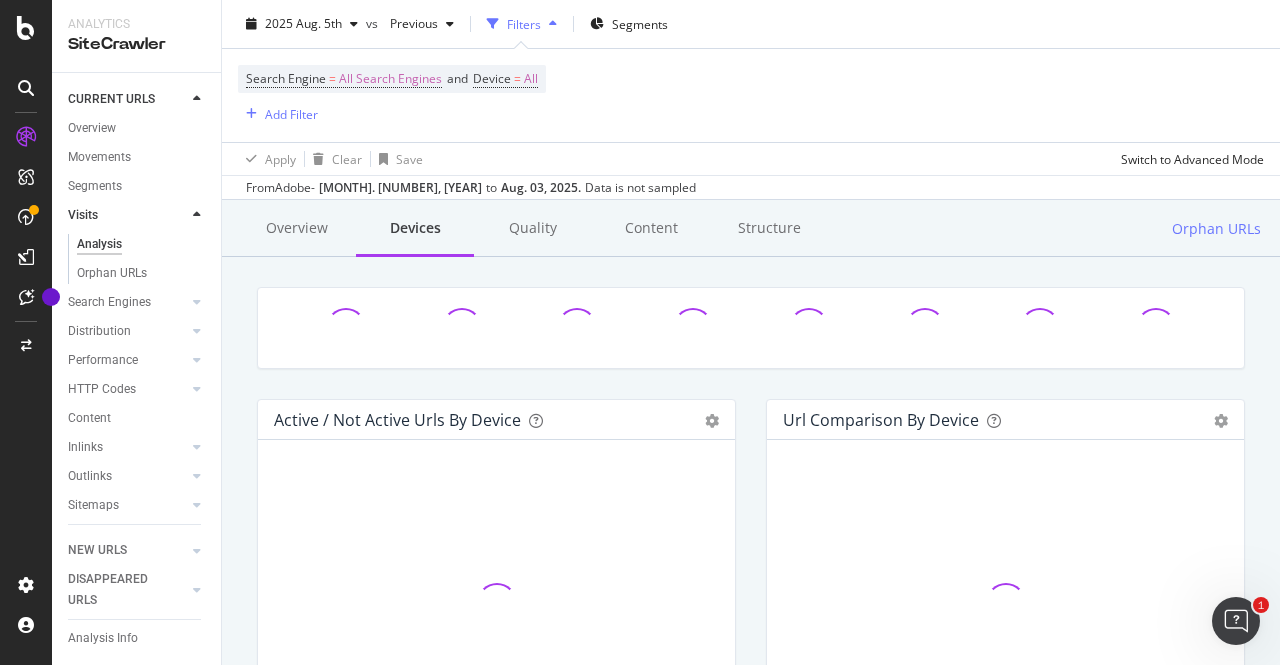 scroll, scrollTop: 0, scrollLeft: 0, axis: both 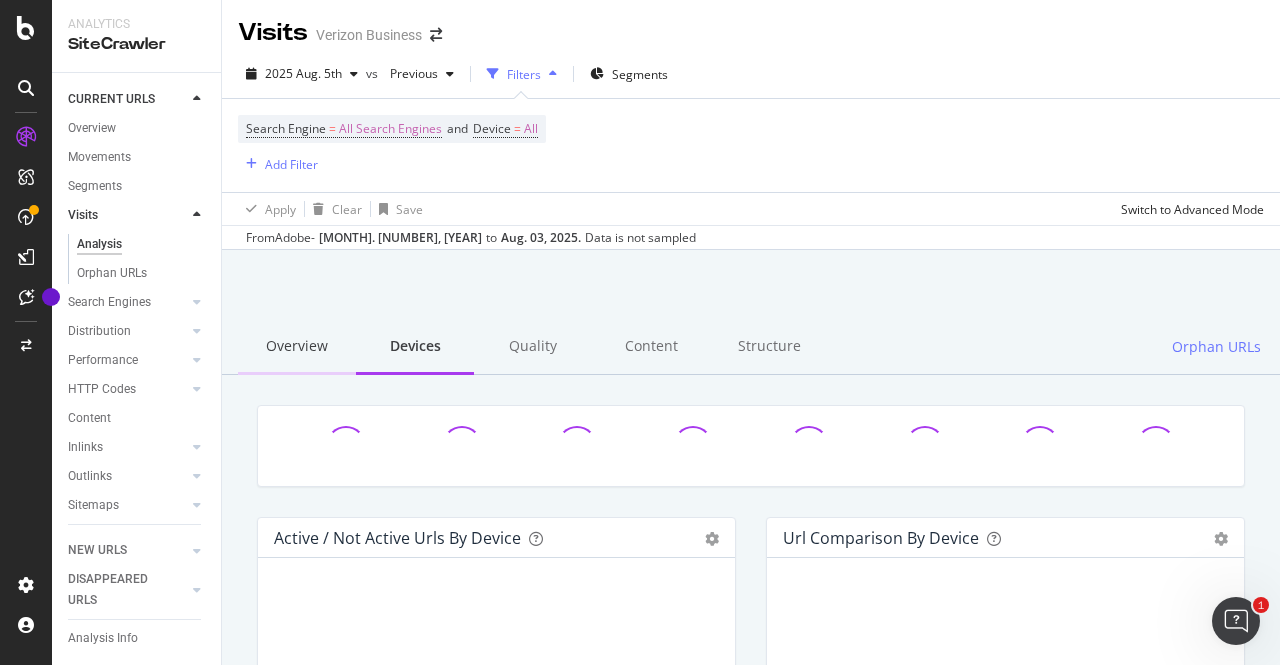 click on "Overview" at bounding box center [297, 347] 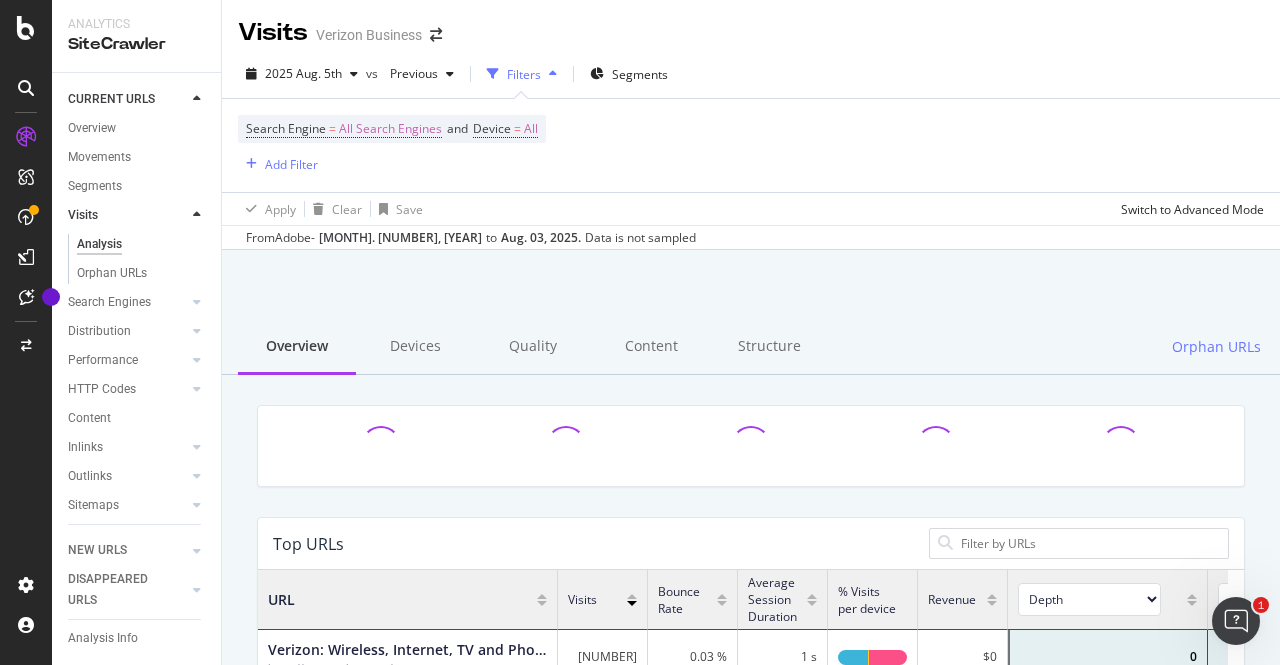 scroll, scrollTop: 18, scrollLeft: 18, axis: both 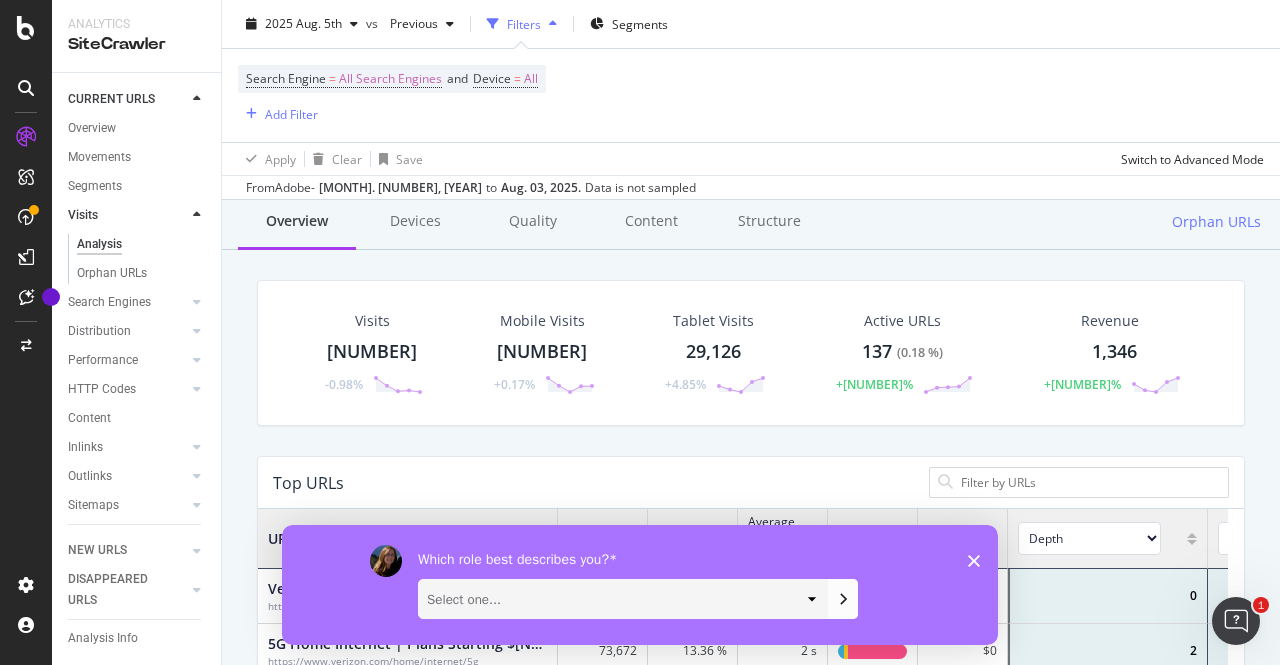 click 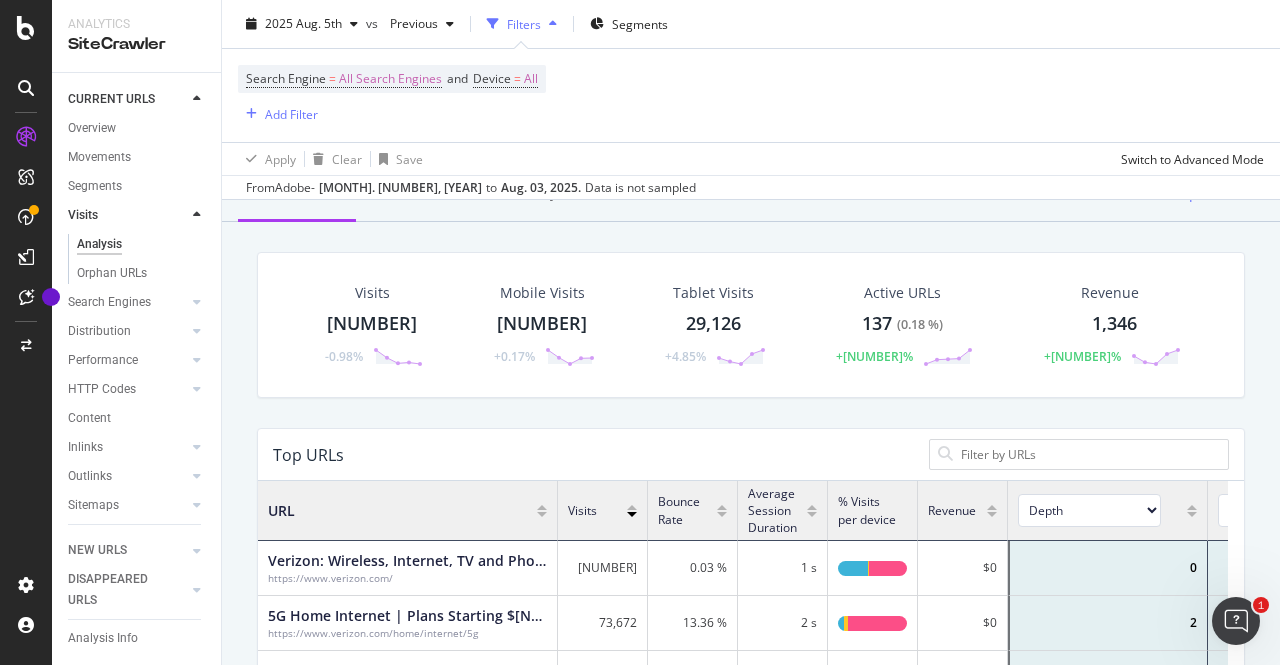 scroll, scrollTop: 146, scrollLeft: 0, axis: vertical 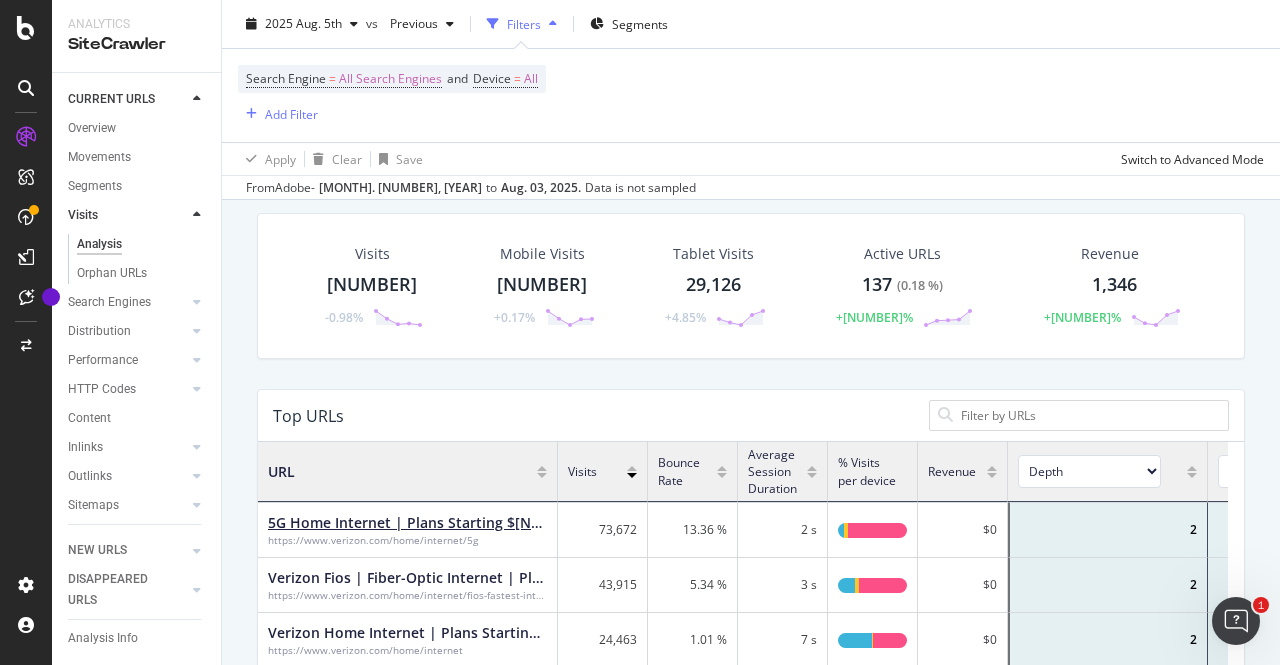 click on "5G Home Internet | Plans Starting $35/mo | Verizon" at bounding box center (407, 523) 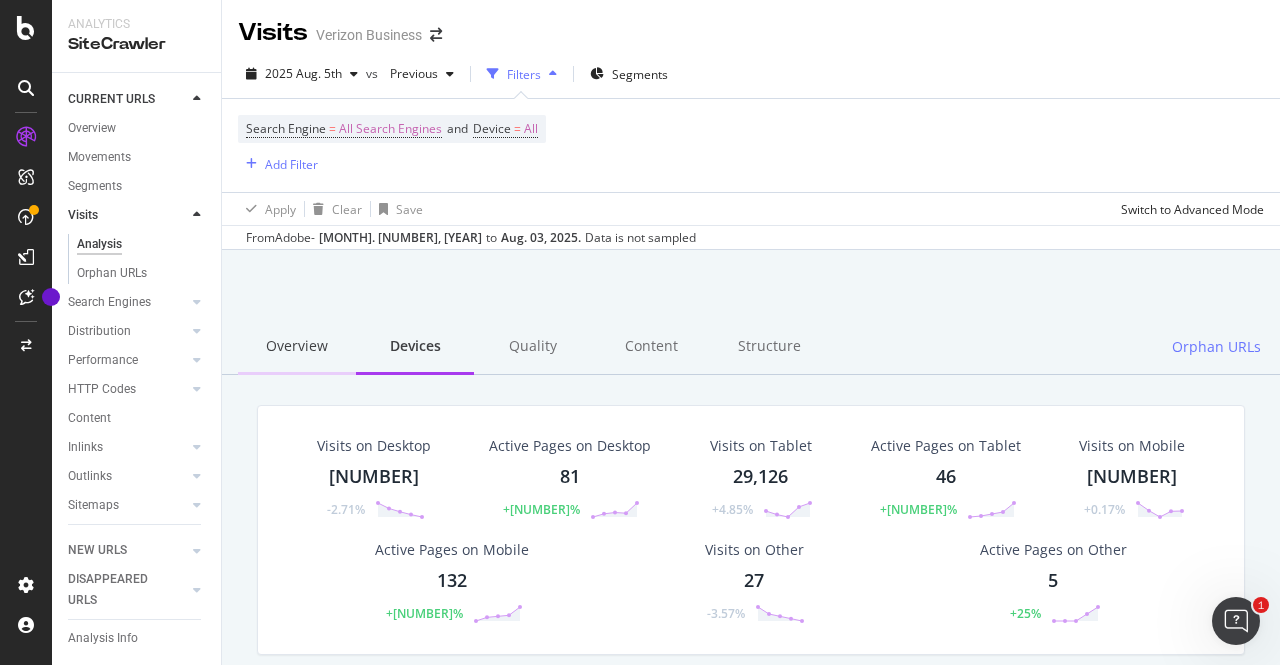 click on "Overview" at bounding box center [297, 347] 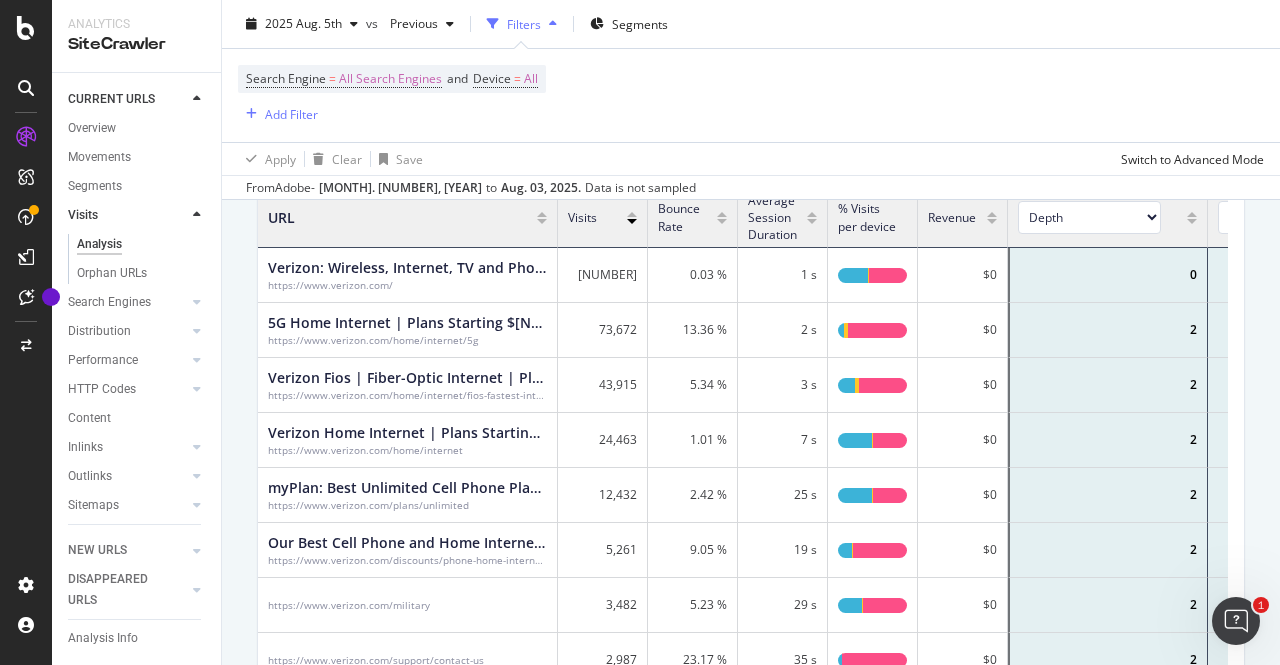 scroll, scrollTop: 460, scrollLeft: 0, axis: vertical 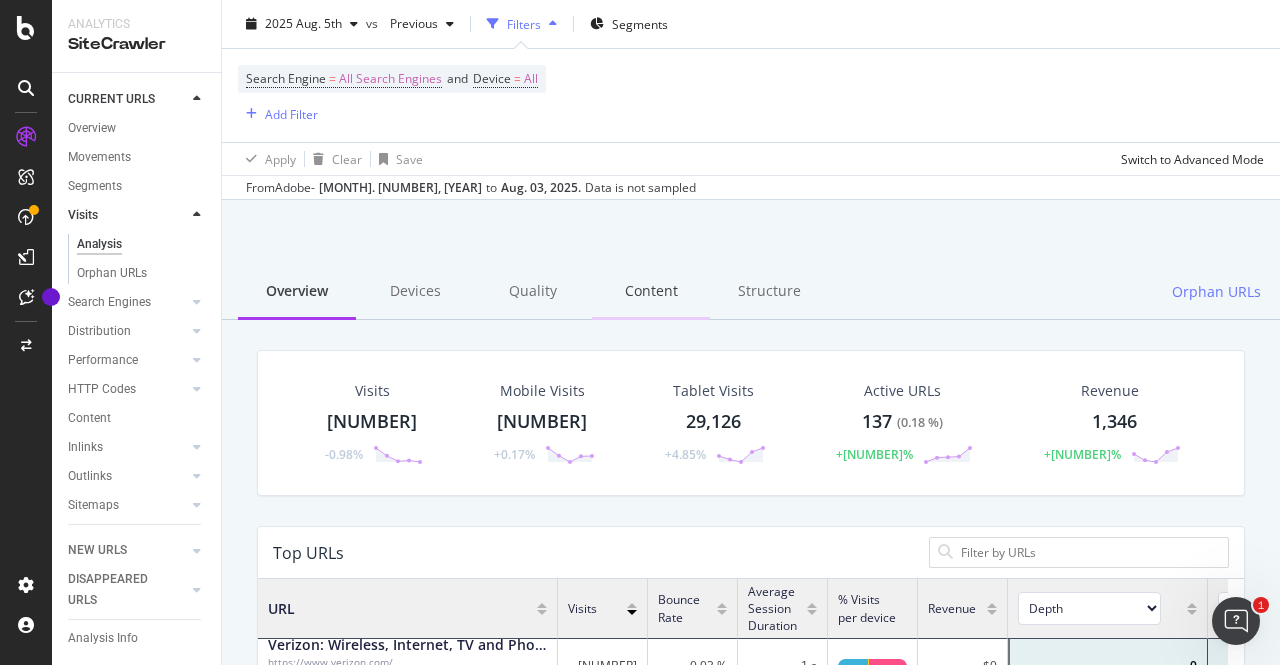 click on "Content" at bounding box center (651, 292) 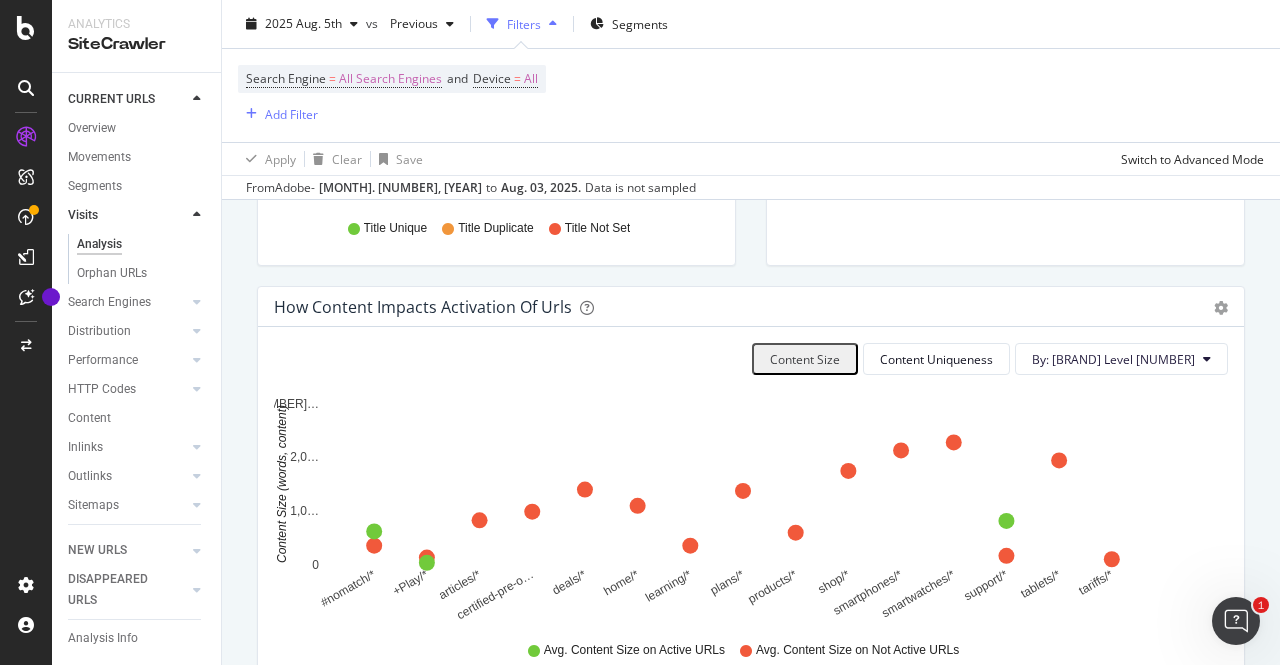 scroll, scrollTop: 0, scrollLeft: 0, axis: both 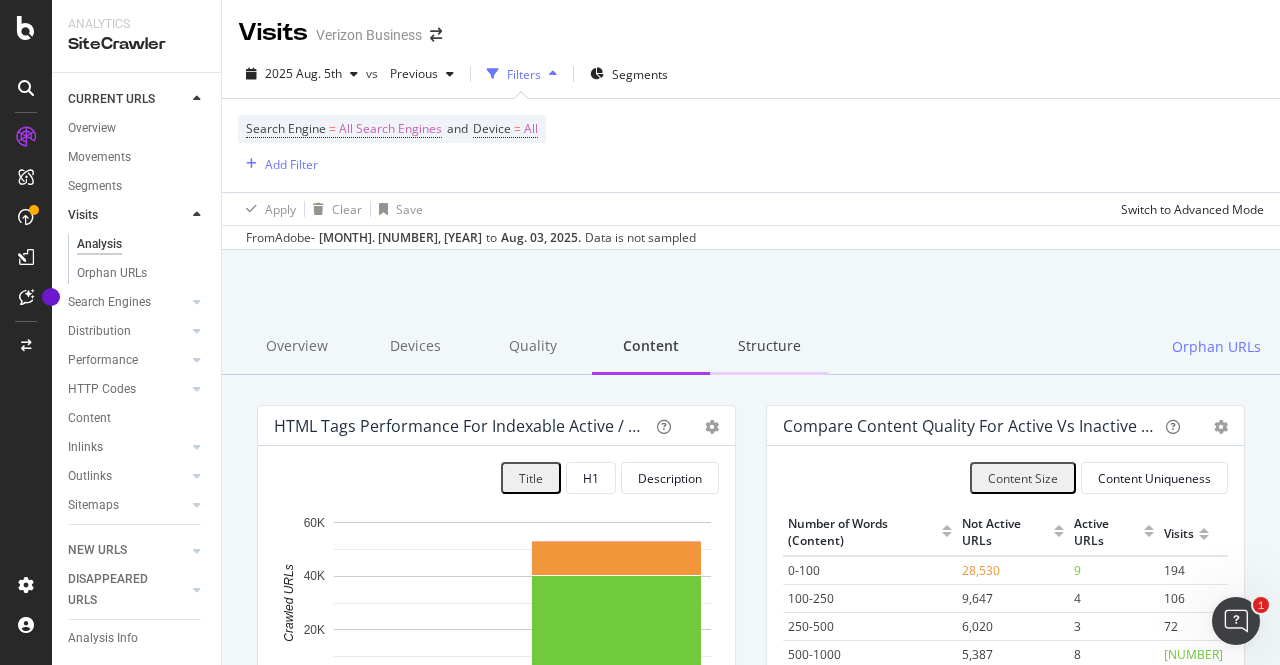 click on "Structure" at bounding box center (769, 347) 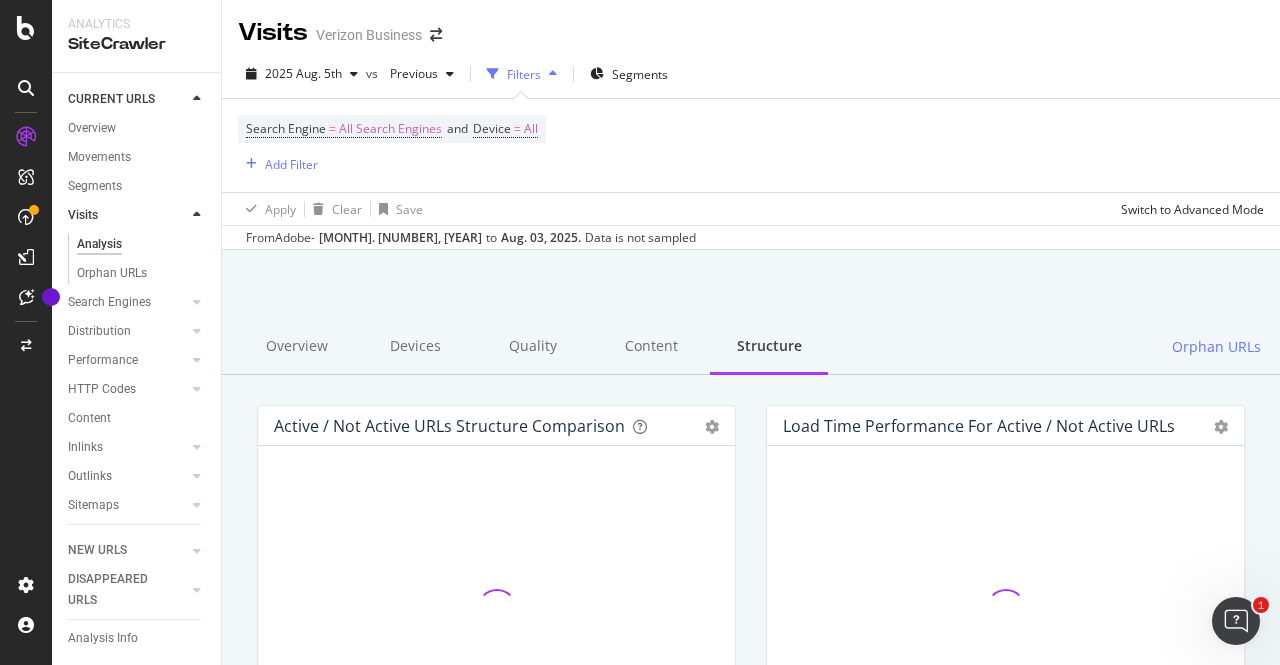 click on "Structure" at bounding box center (769, 347) 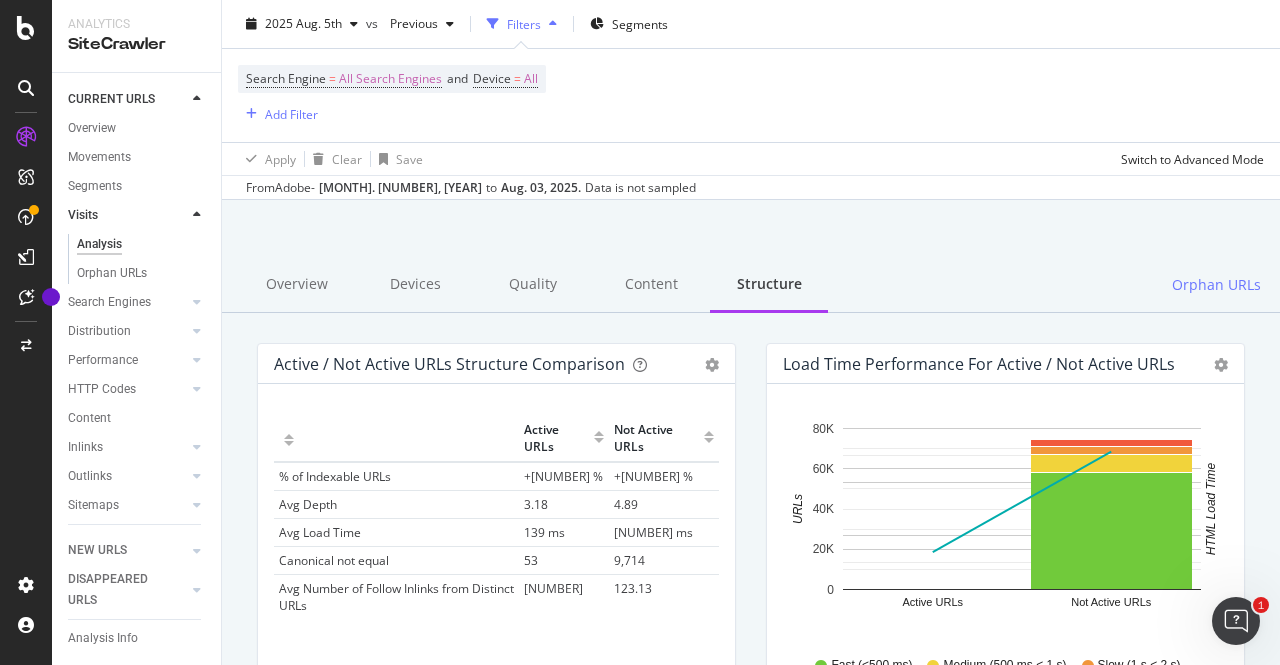 scroll, scrollTop: 61, scrollLeft: 0, axis: vertical 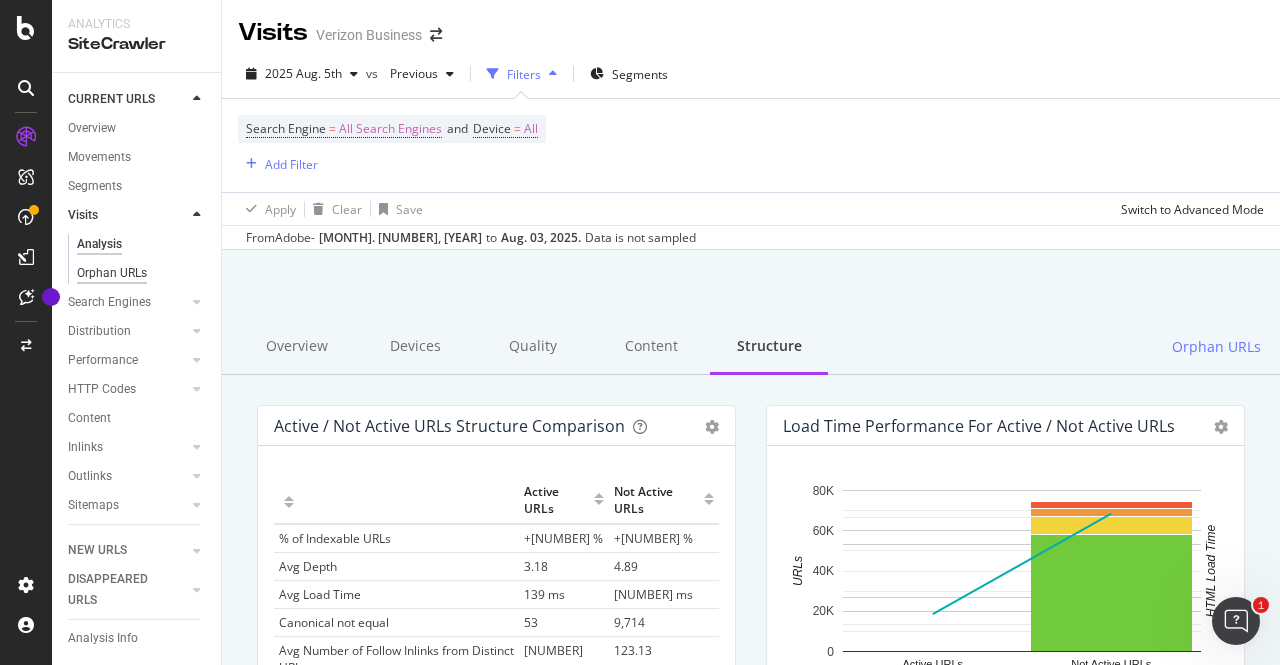 click on "Orphan URLs" at bounding box center [112, 273] 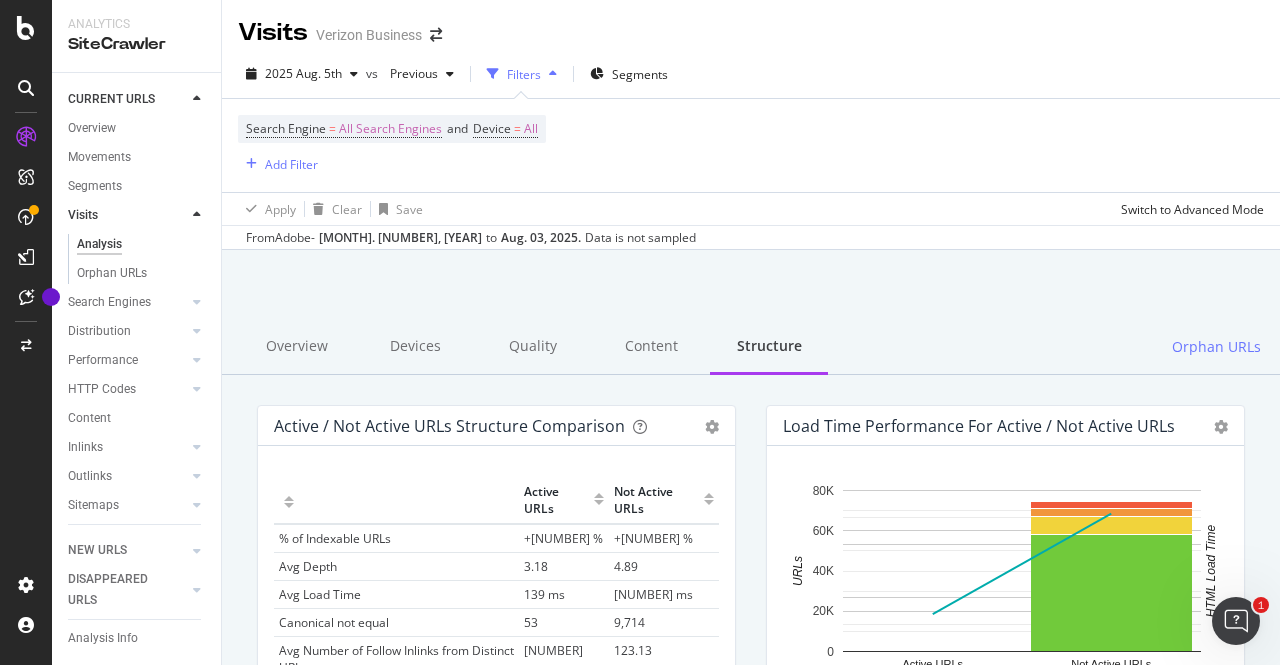 click at bounding box center (197, 215) 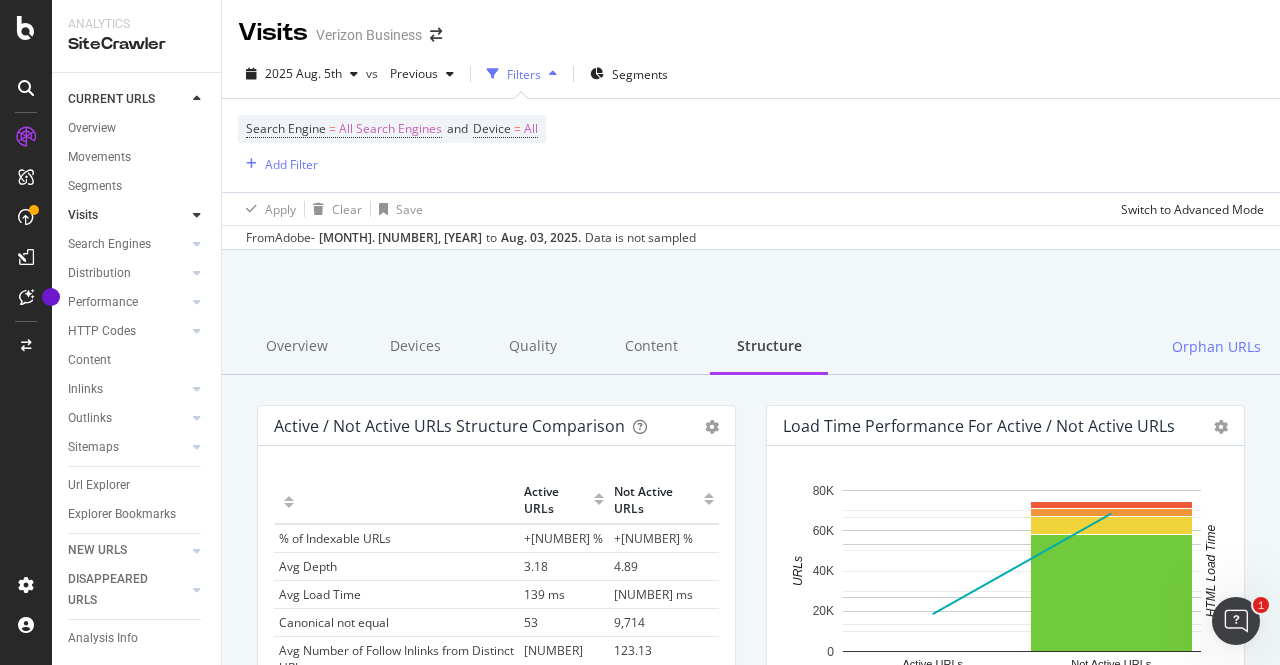 click on "Segments" at bounding box center [95, 186] 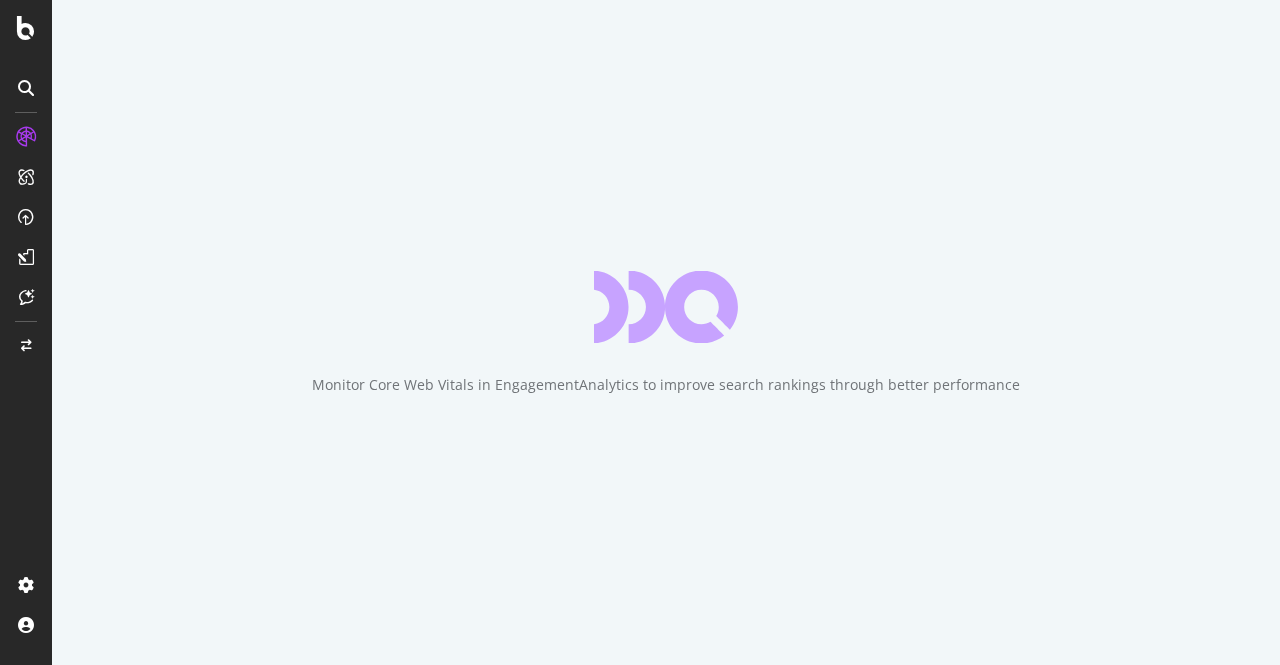 scroll, scrollTop: 0, scrollLeft: 0, axis: both 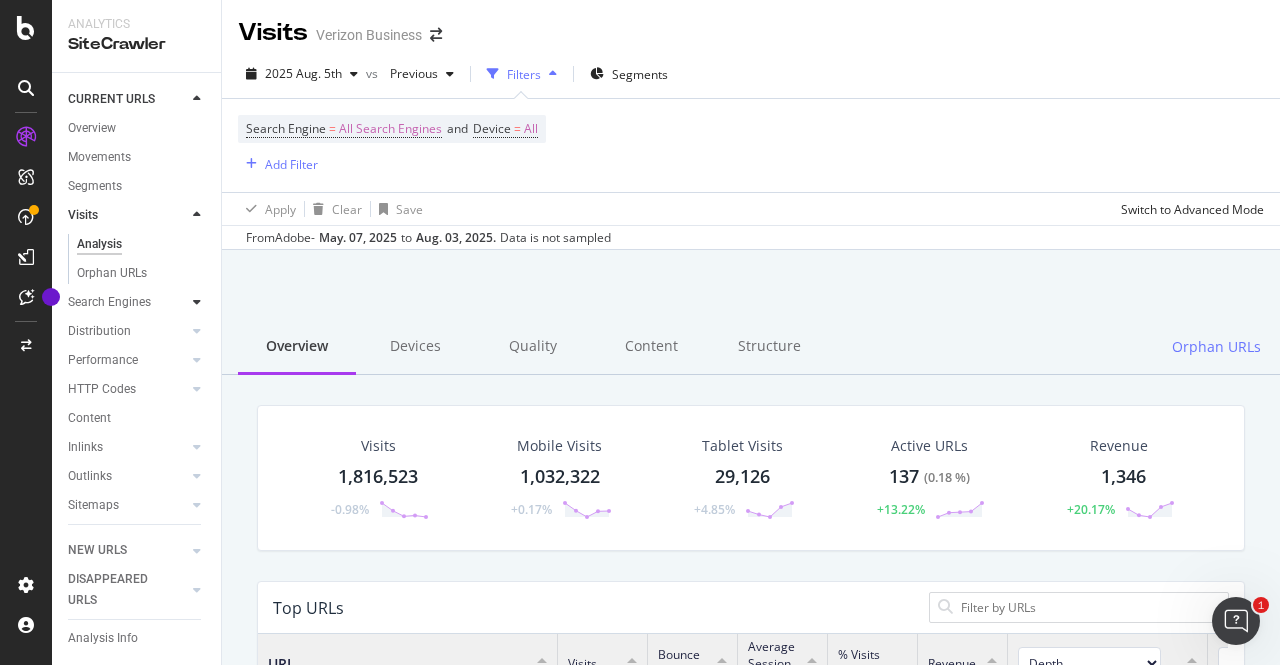 click at bounding box center (197, 302) 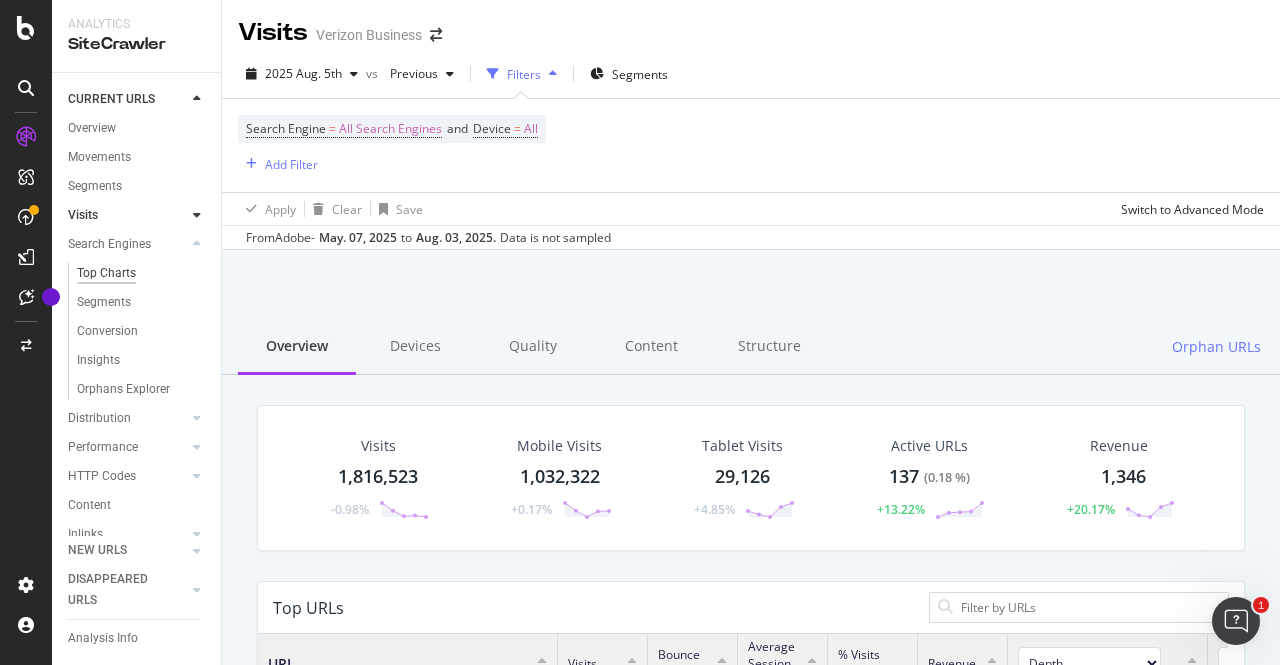 click on "Top Charts" at bounding box center (106, 273) 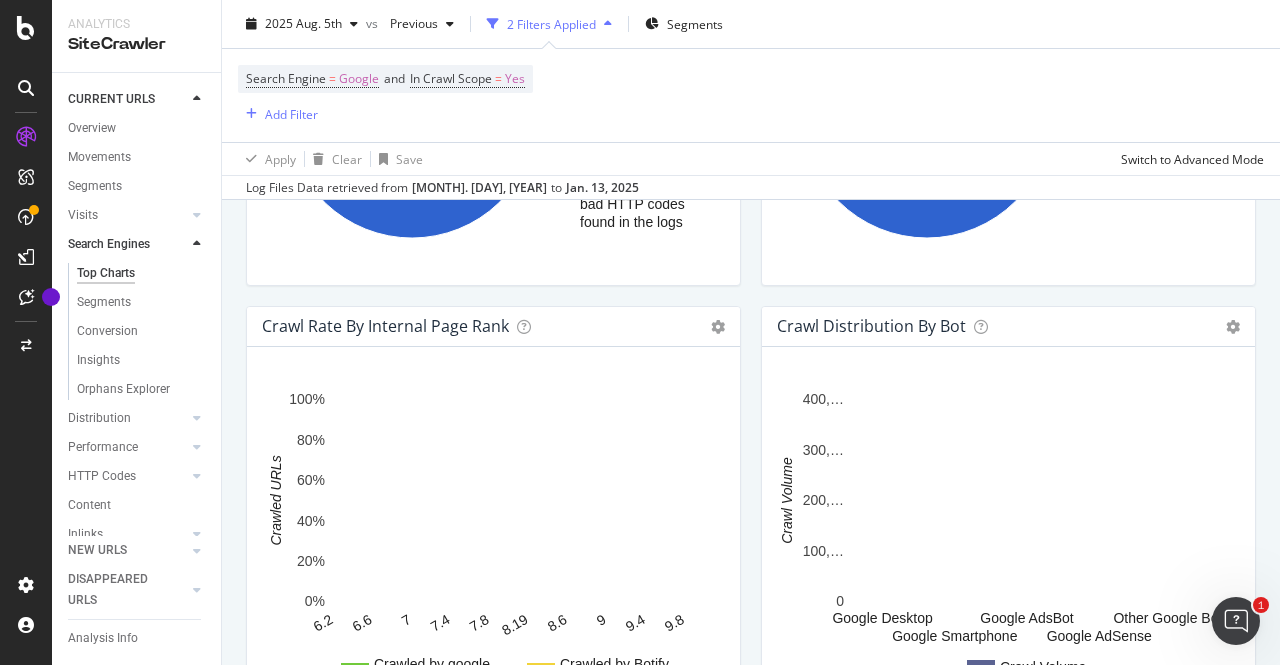 scroll, scrollTop: 1935, scrollLeft: 0, axis: vertical 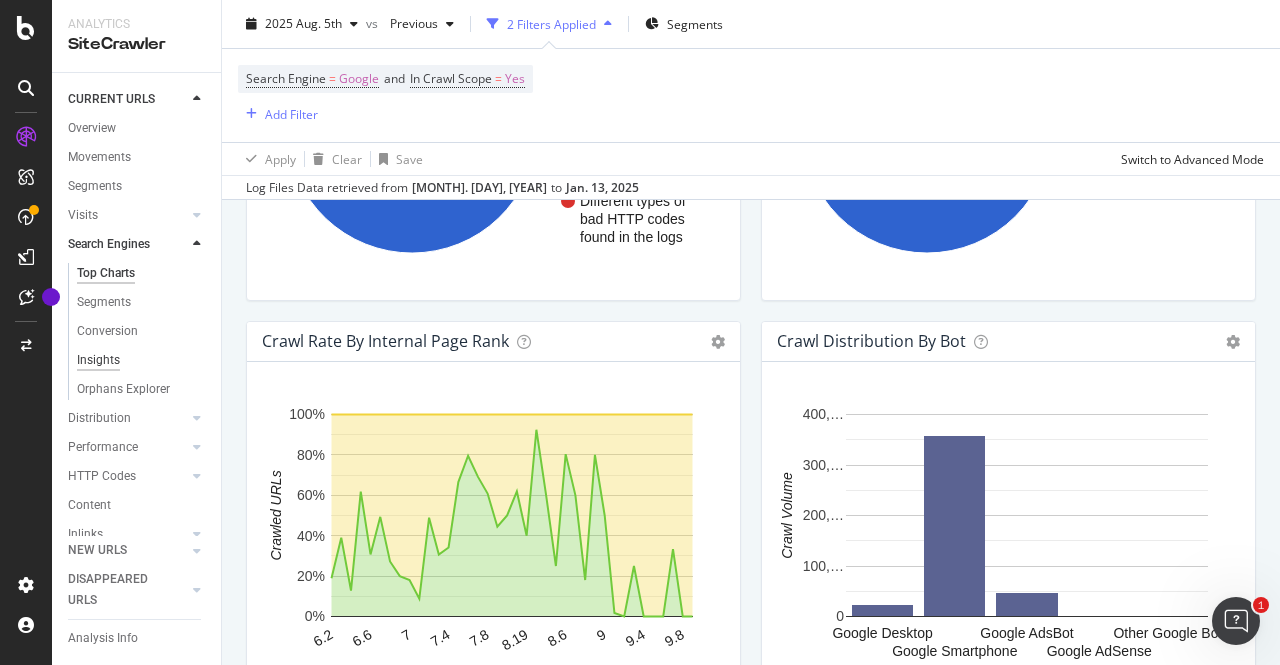 click on "Insights" at bounding box center (98, 360) 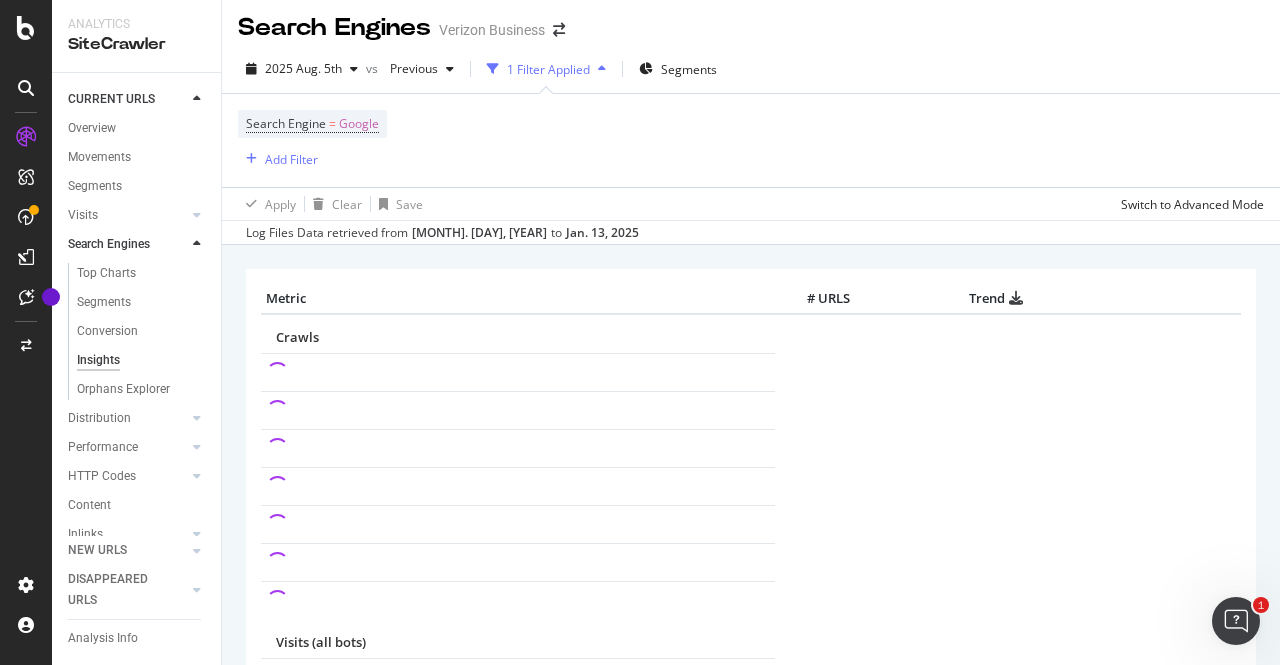 scroll, scrollTop: 0, scrollLeft: 0, axis: both 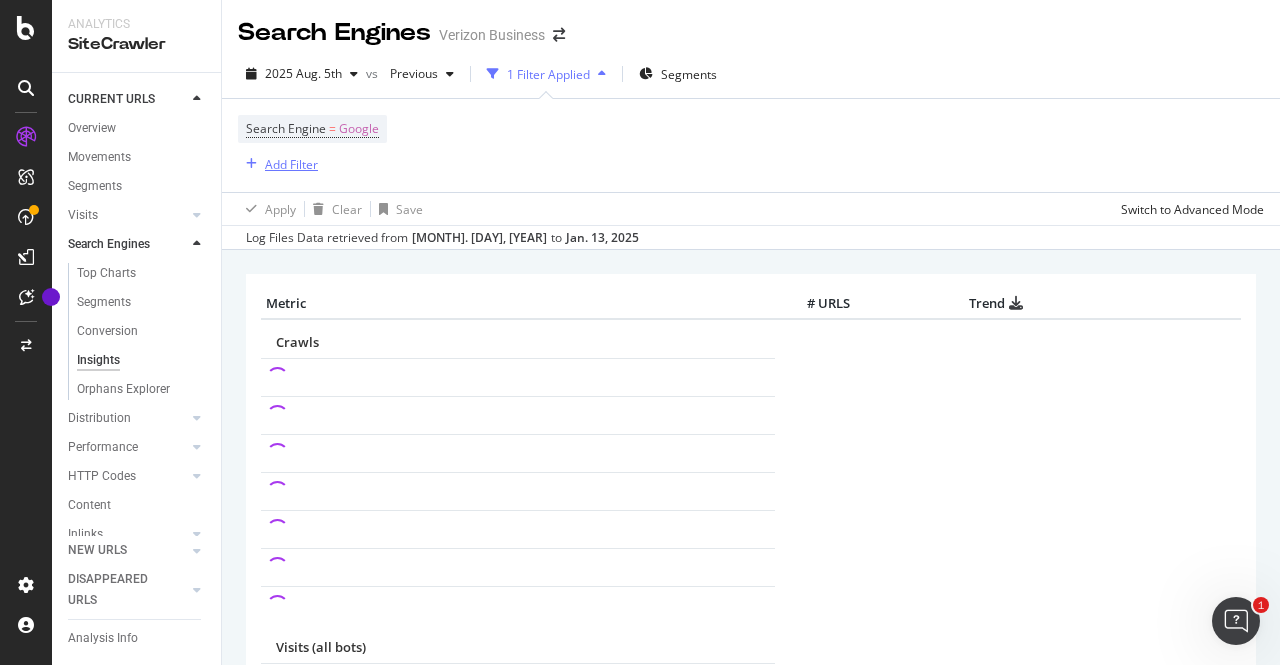click on "Add Filter" at bounding box center (291, 164) 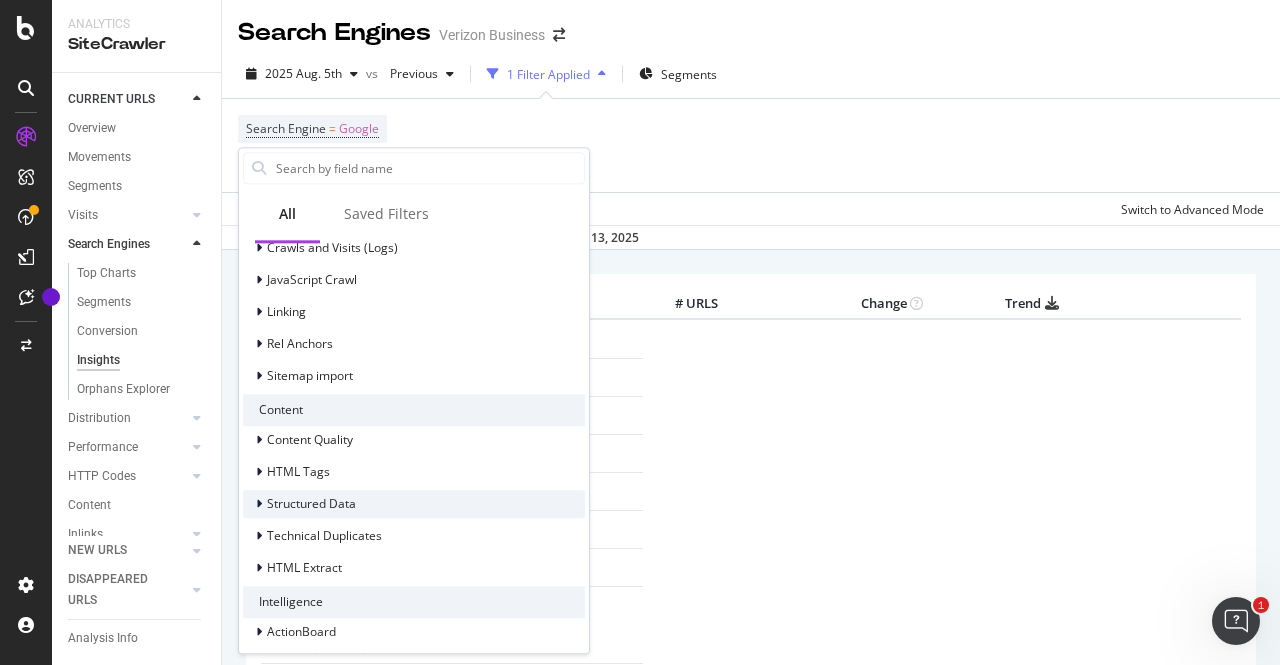 scroll, scrollTop: 539, scrollLeft: 0, axis: vertical 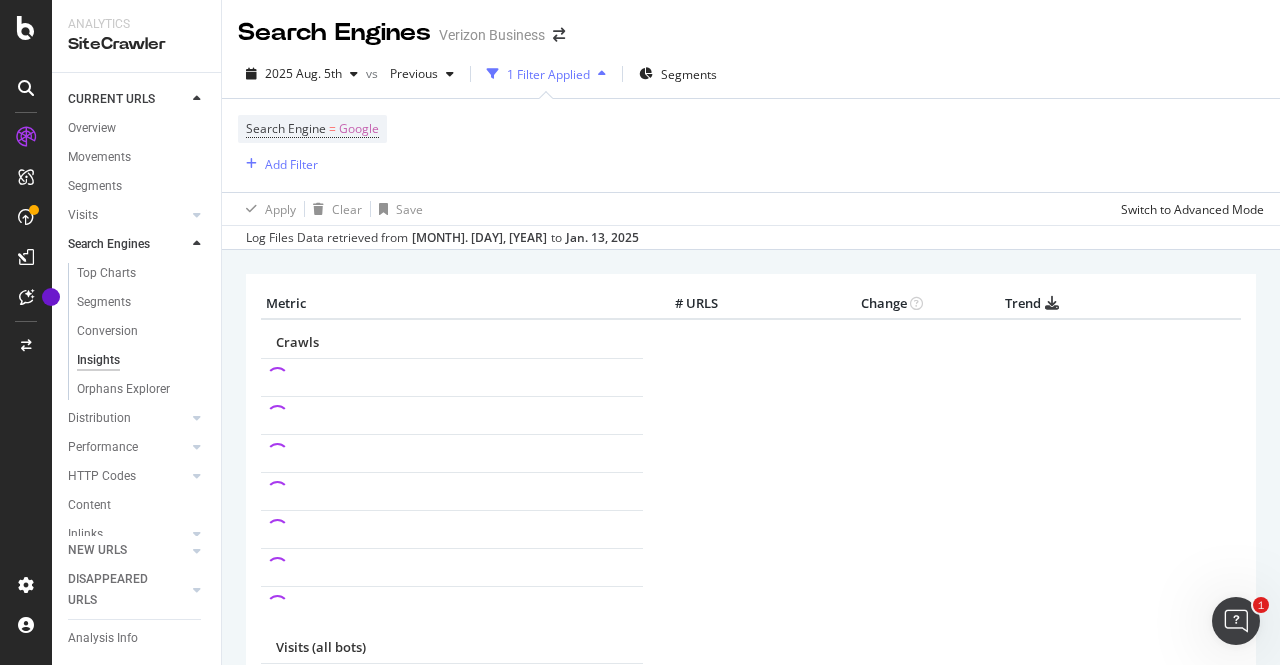 click on "Search Engine   =     Google Add Filter" at bounding box center [751, 145] 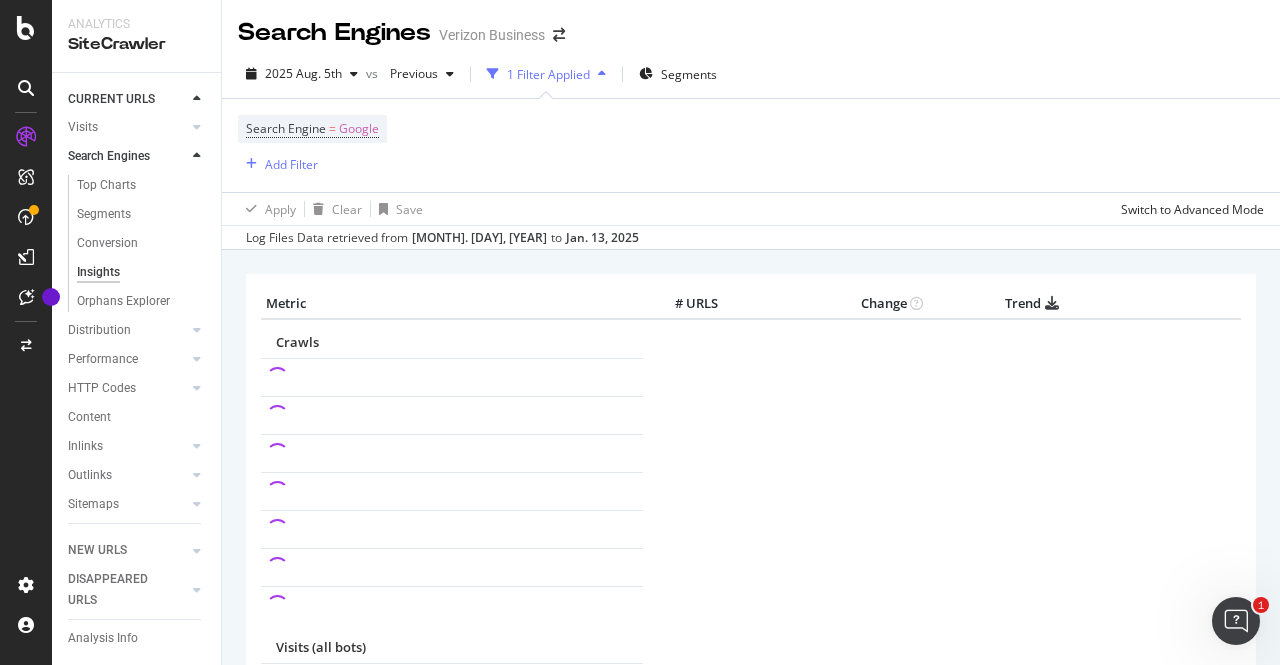 scroll, scrollTop: 93, scrollLeft: 0, axis: vertical 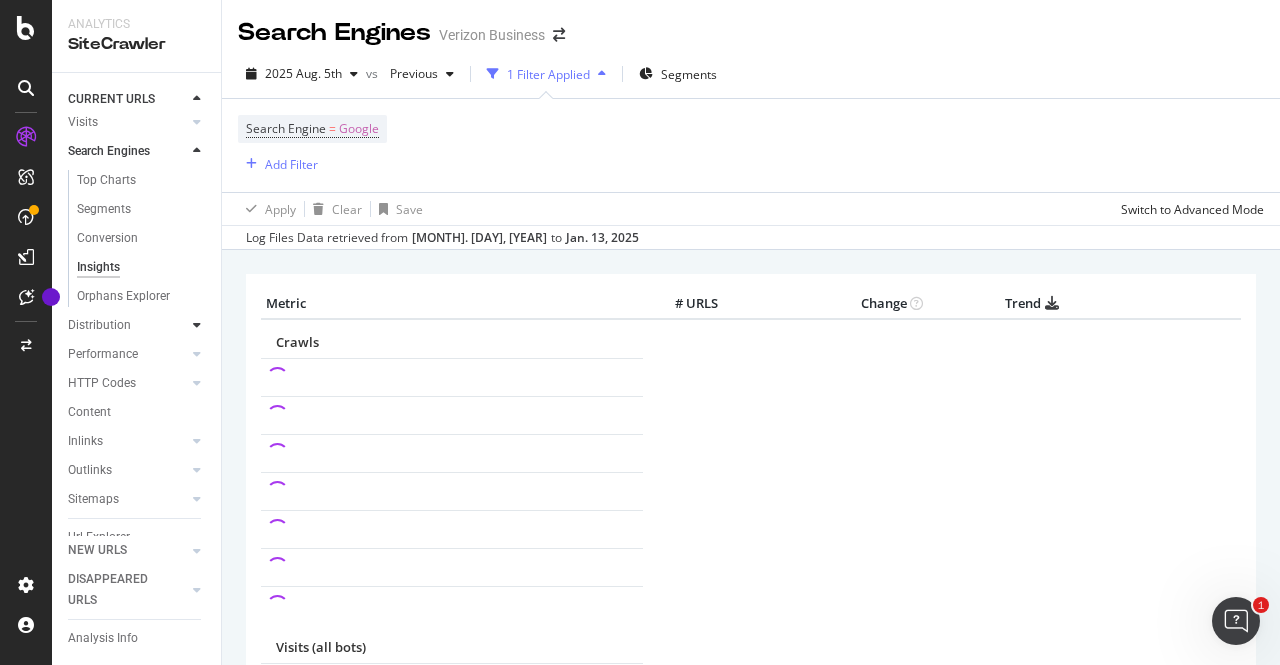 click at bounding box center (197, 325) 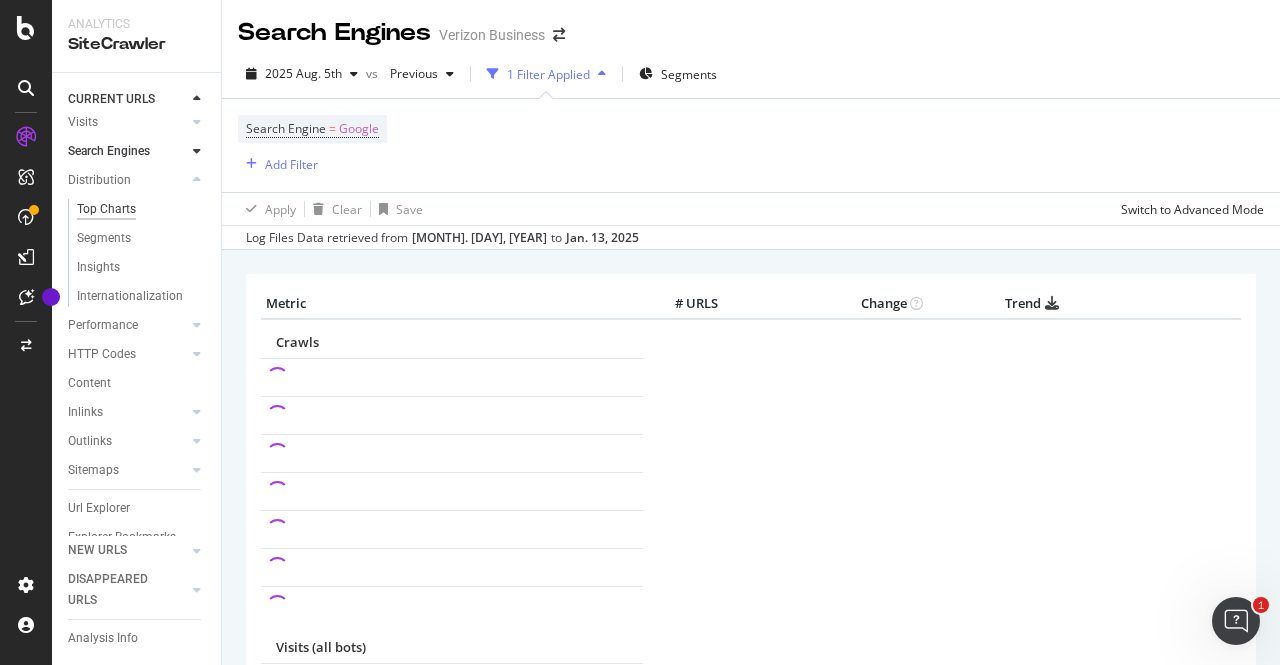 click on "Top Charts" at bounding box center [106, 209] 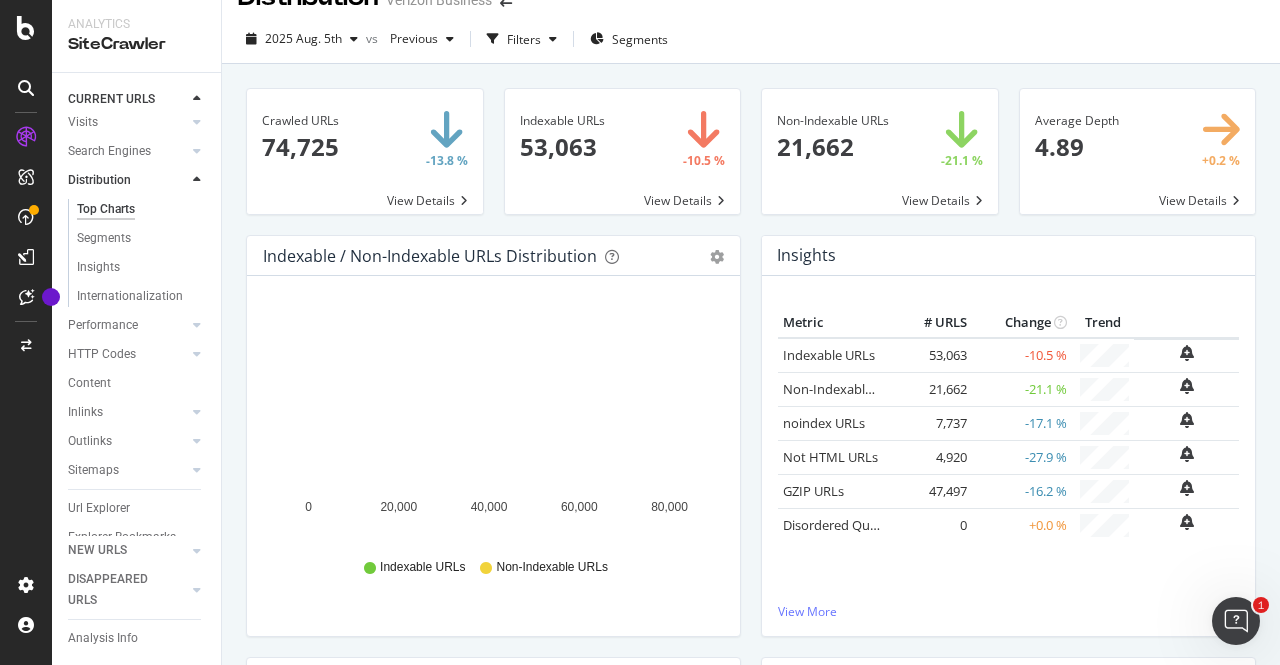 scroll, scrollTop: 48, scrollLeft: 0, axis: vertical 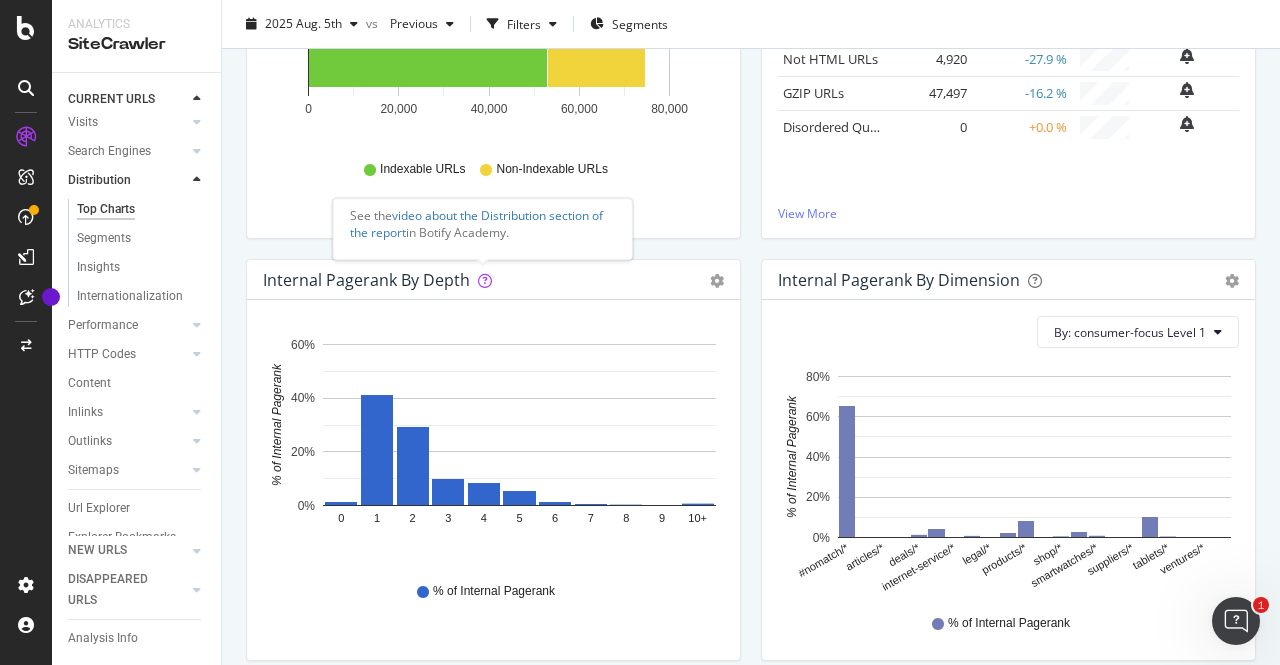 click at bounding box center [485, 281] 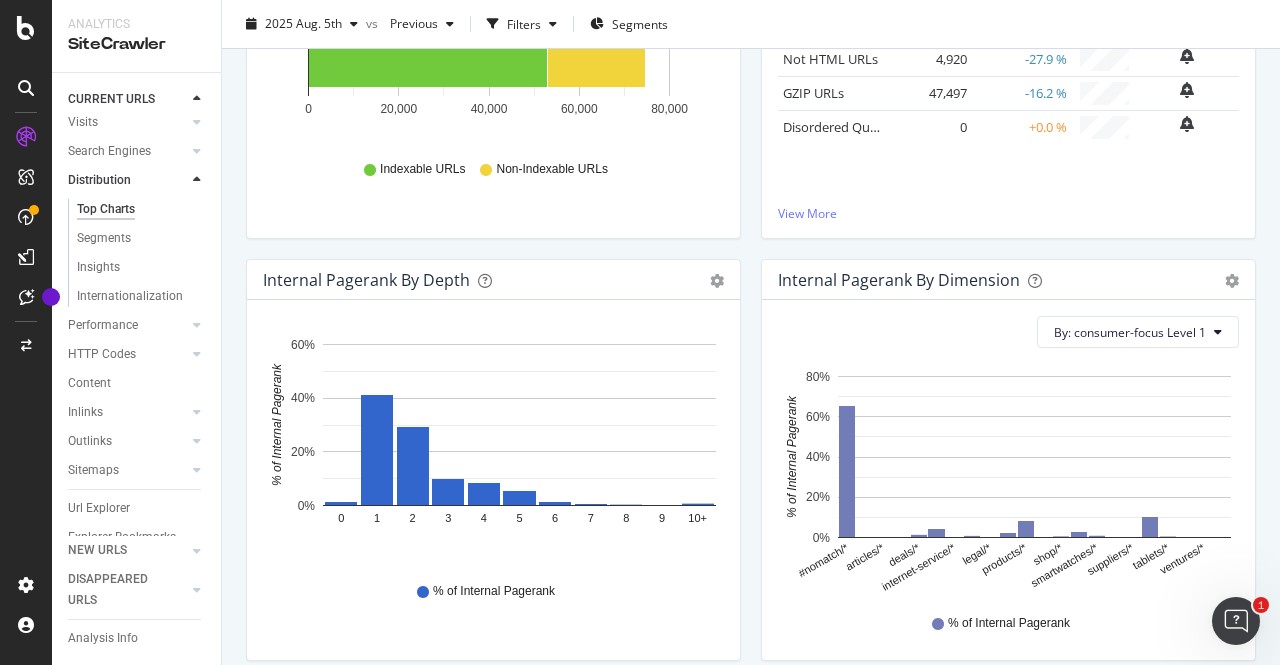 click on "Internal Pagerank by Depth" at bounding box center (366, 280) 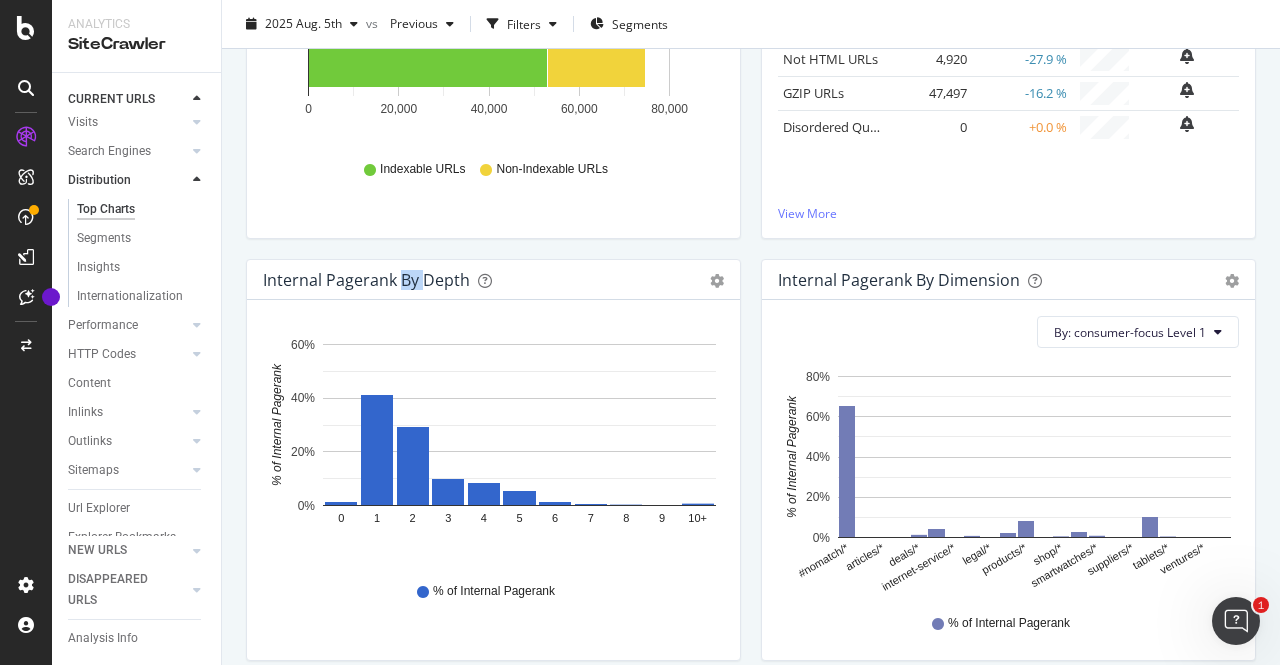 click on "Internal Pagerank by Depth" at bounding box center [366, 280] 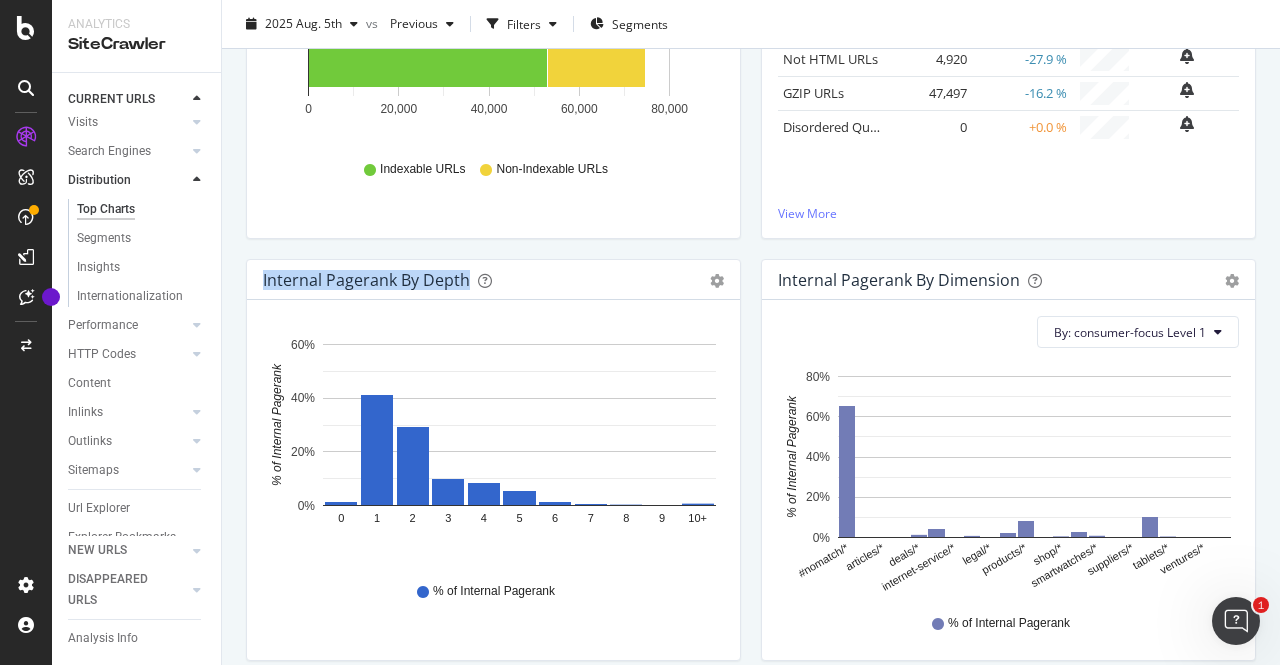 click on "Internal Pagerank by Depth" at bounding box center [366, 280] 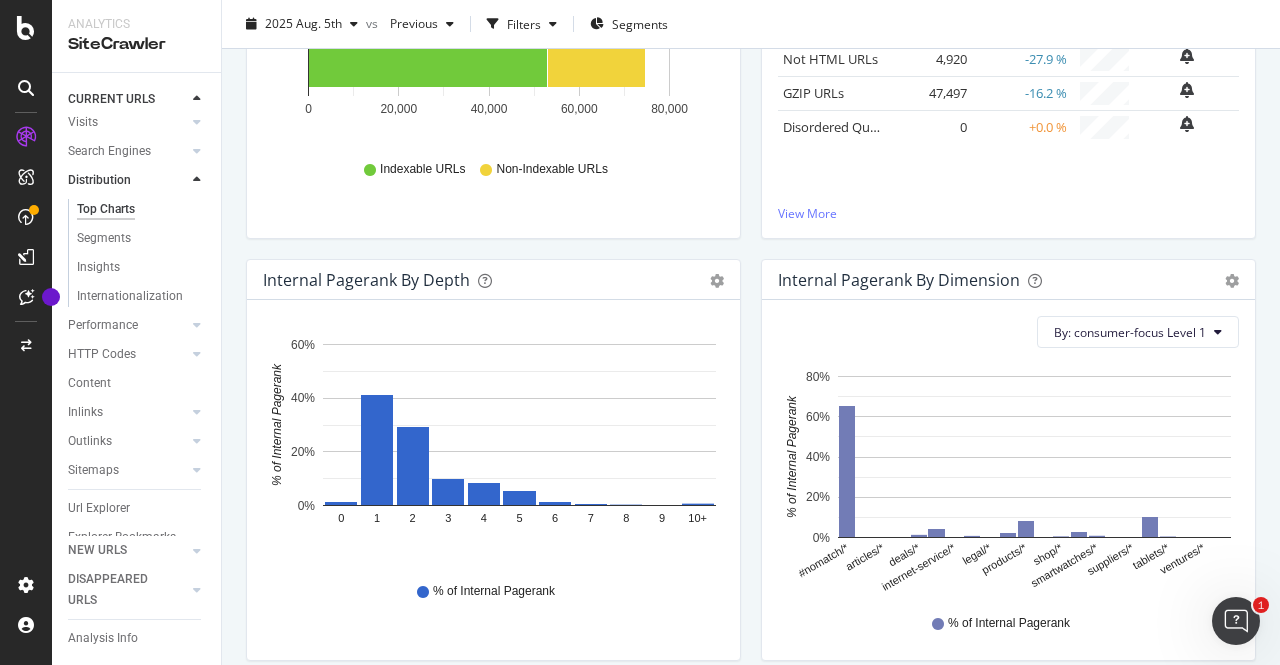 click on "Internal Pagerank By Dimension Bar (by Value) Bar (by Percentage) Table Export as CSV Add to Custom Report By: consumer-focus Level 1 Hold CTRL while clicking to filter the report. #nomatch/* articles/* deals/* internet-service/* legal/* products/* shop/* smartwatches/* suppliers/* tablets/* ventures/* 0% 20% 40% 60% 80% % of Internal Pagerank consumer-focus Level 1 % of Internal Pagerank #nomatch/* 0.658 +Play/* 0 articles/* 0.003 certified-pre-owned/* 0 deals/* 0.016 home/* 0.045 internet-service/* 0 learning/* 0.01 legal/* 0.002 plans/* 0.026 products/* 0.082 resources/* 0 shop/* 0.007 smartphones/* 0.031 smartwatches/* 0.011 story/* 0 suppliers/* 0 support/* 0.103 tablets/* 0.006 tariffs/* 0 ventures/* 0 well-connect/* 0 80% % of Internal Pagerank" at bounding box center [1008, 470] 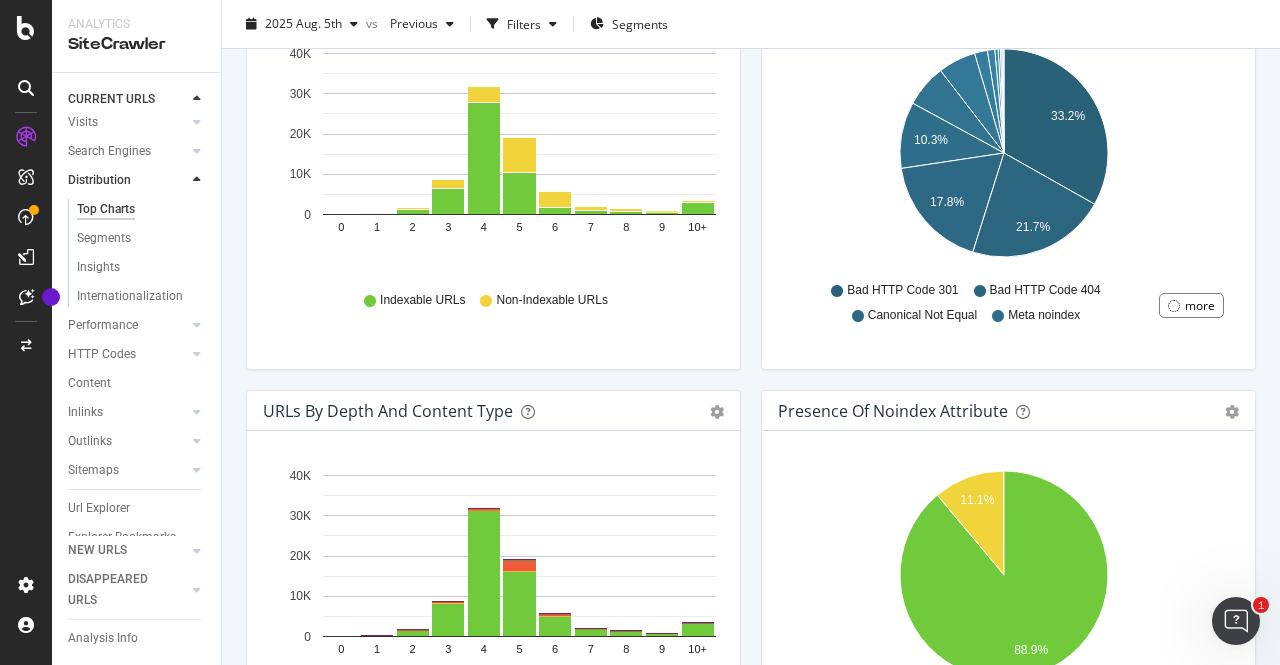 scroll, scrollTop: 1145, scrollLeft: 0, axis: vertical 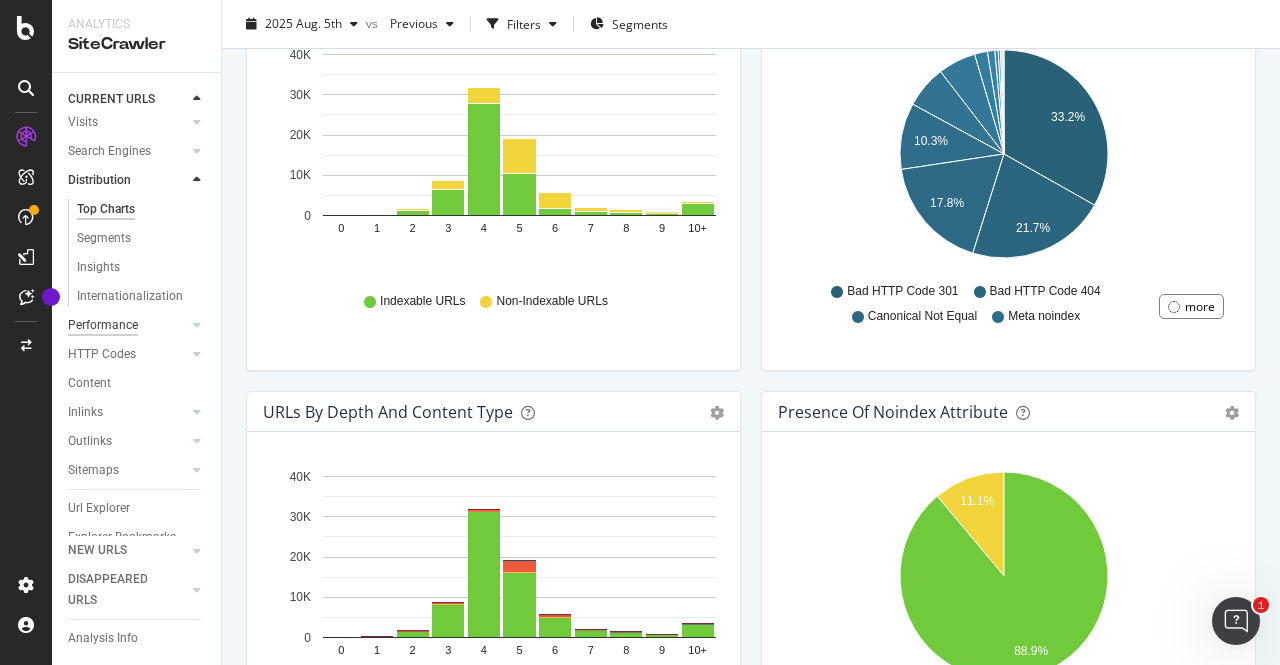 click on "Performance" at bounding box center [103, 325] 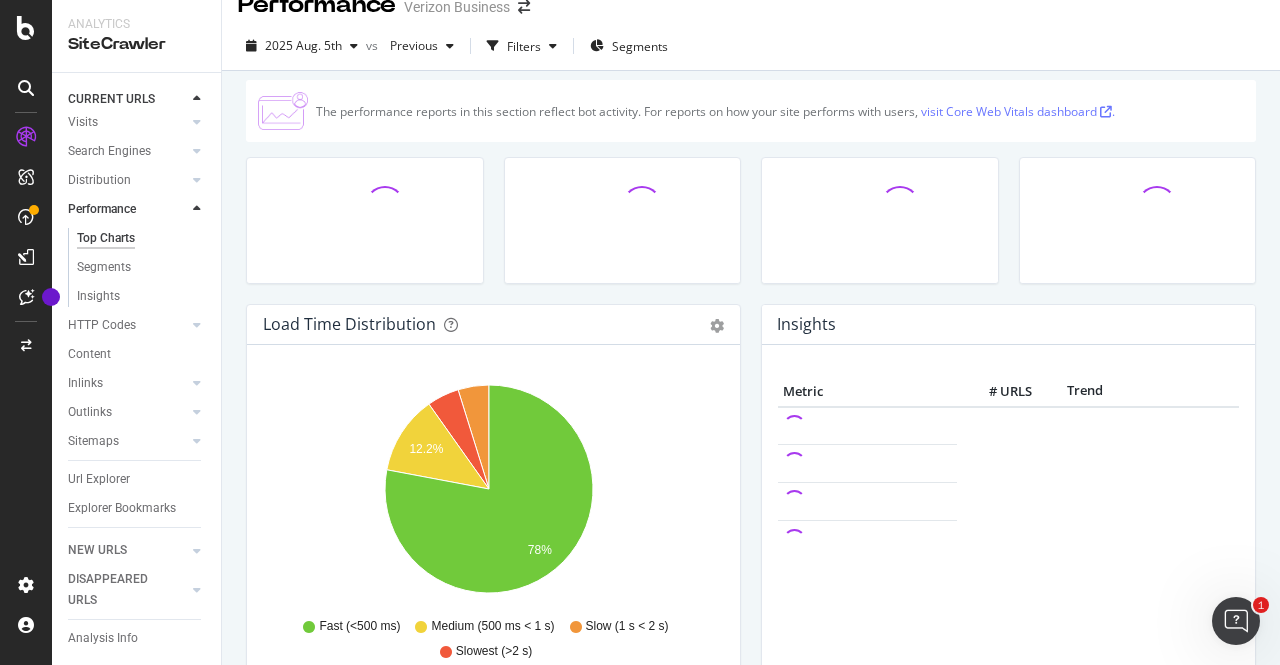 scroll, scrollTop: 0, scrollLeft: 0, axis: both 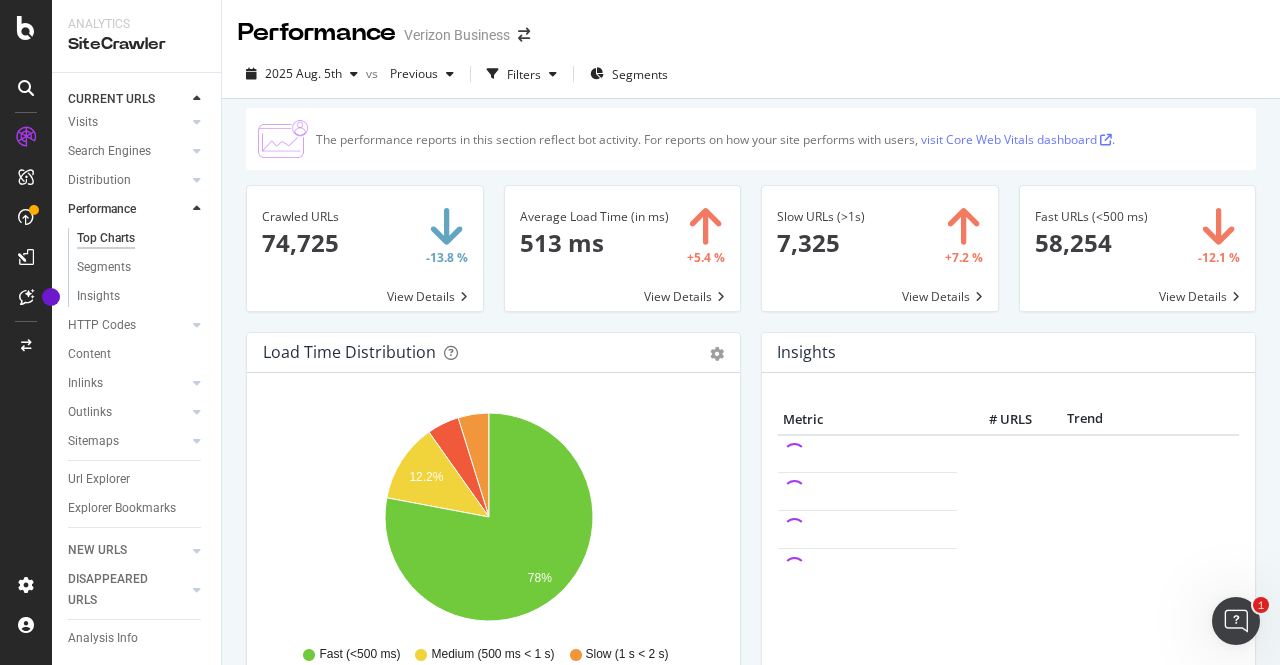 click at bounding box center [197, 209] 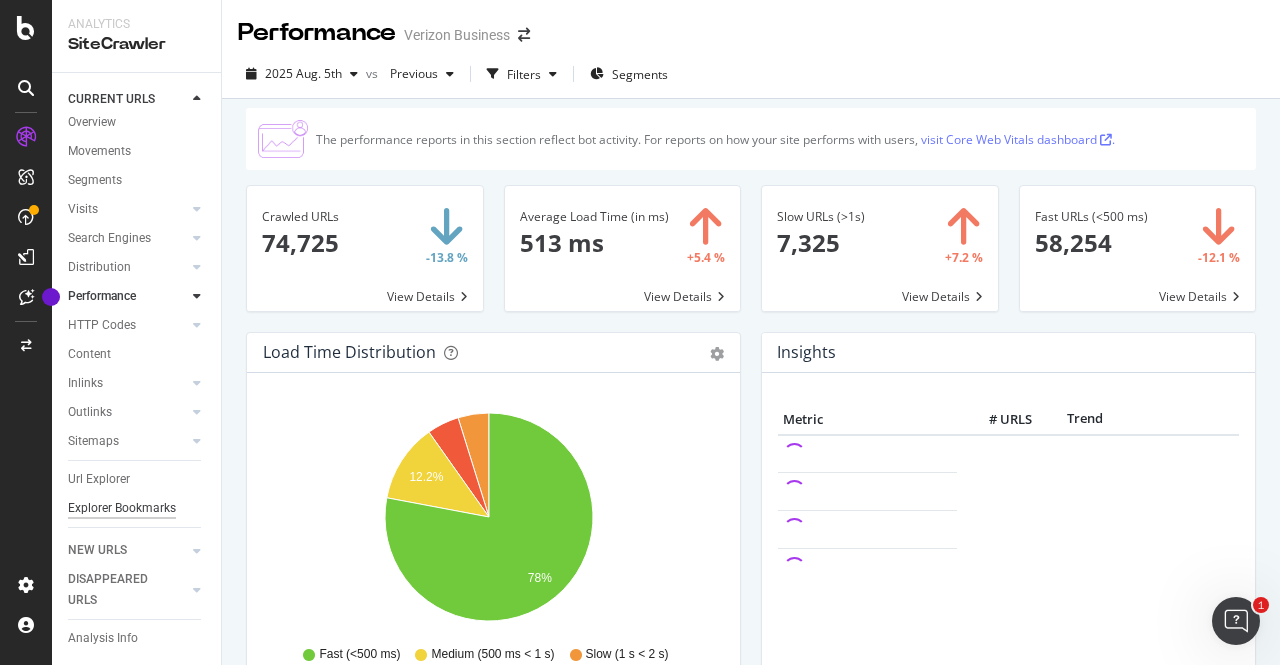 scroll, scrollTop: 26, scrollLeft: 0, axis: vertical 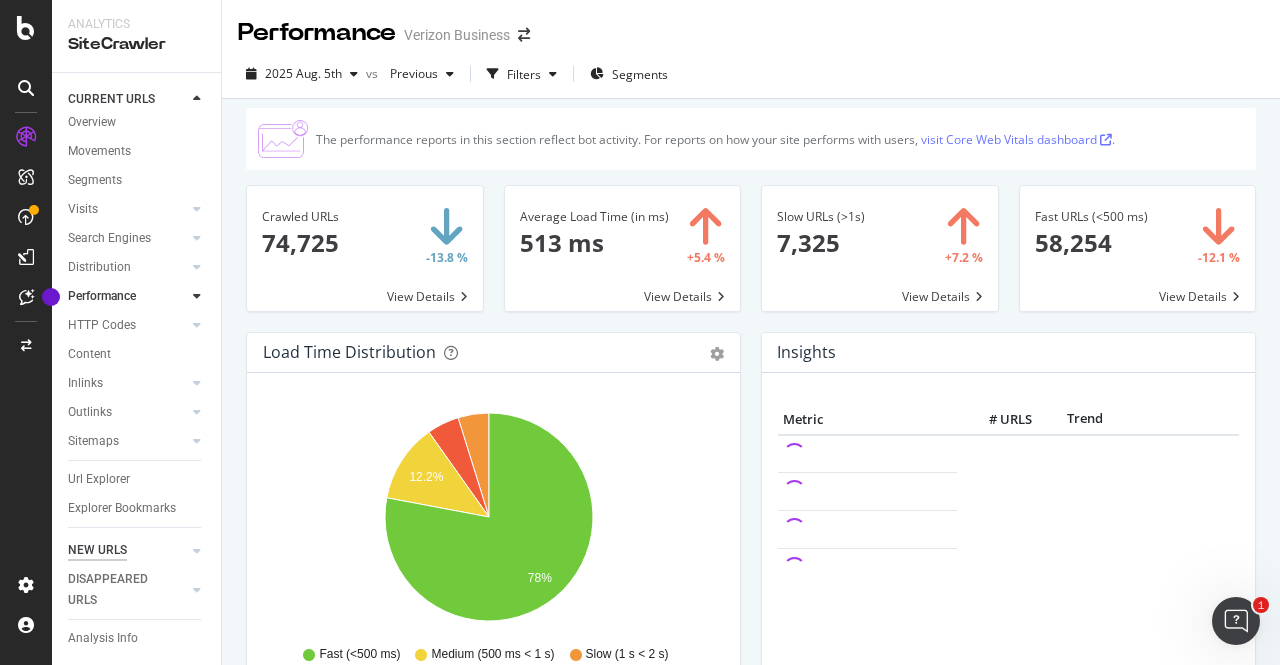 click on "NEW URLS" at bounding box center [97, 550] 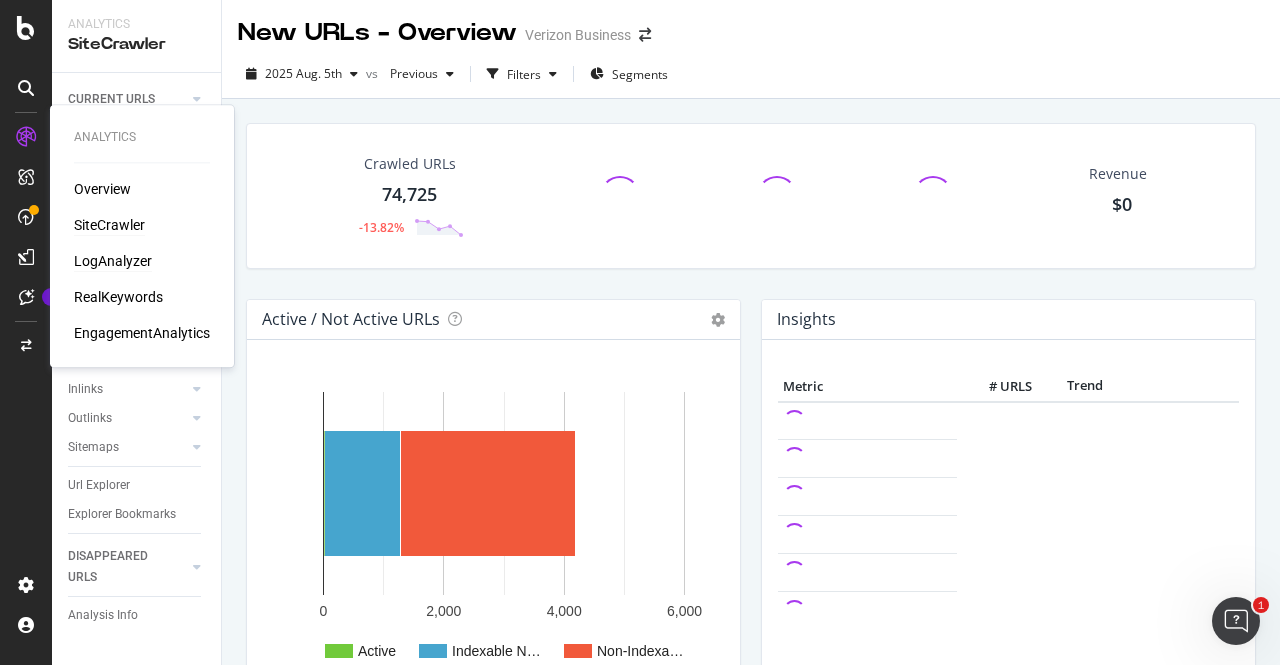 click on "LogAnalyzer" at bounding box center [113, 261] 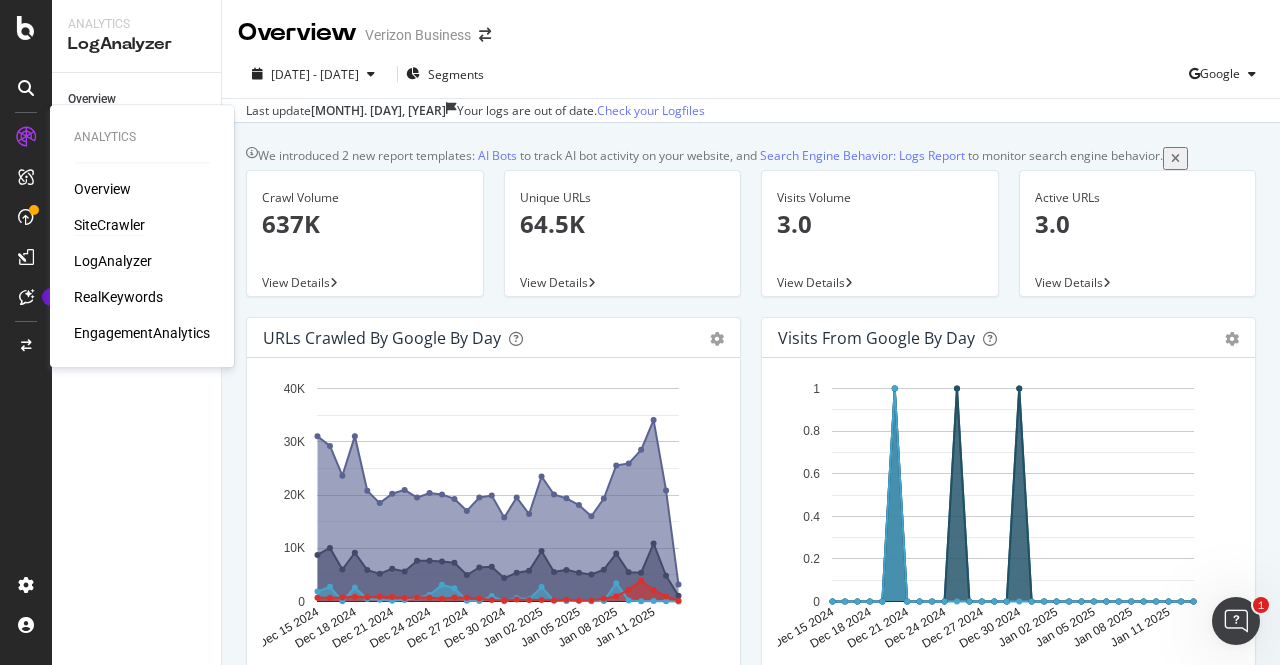 click on "SiteCrawler" at bounding box center [109, 225] 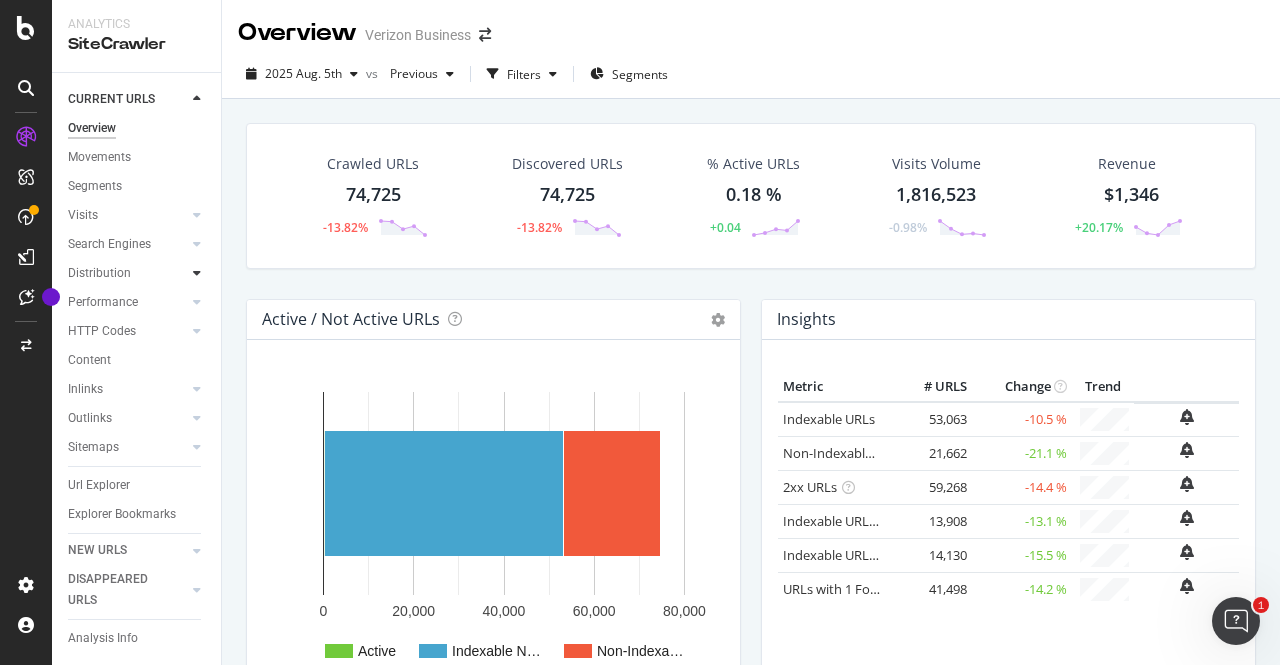 click at bounding box center (197, 273) 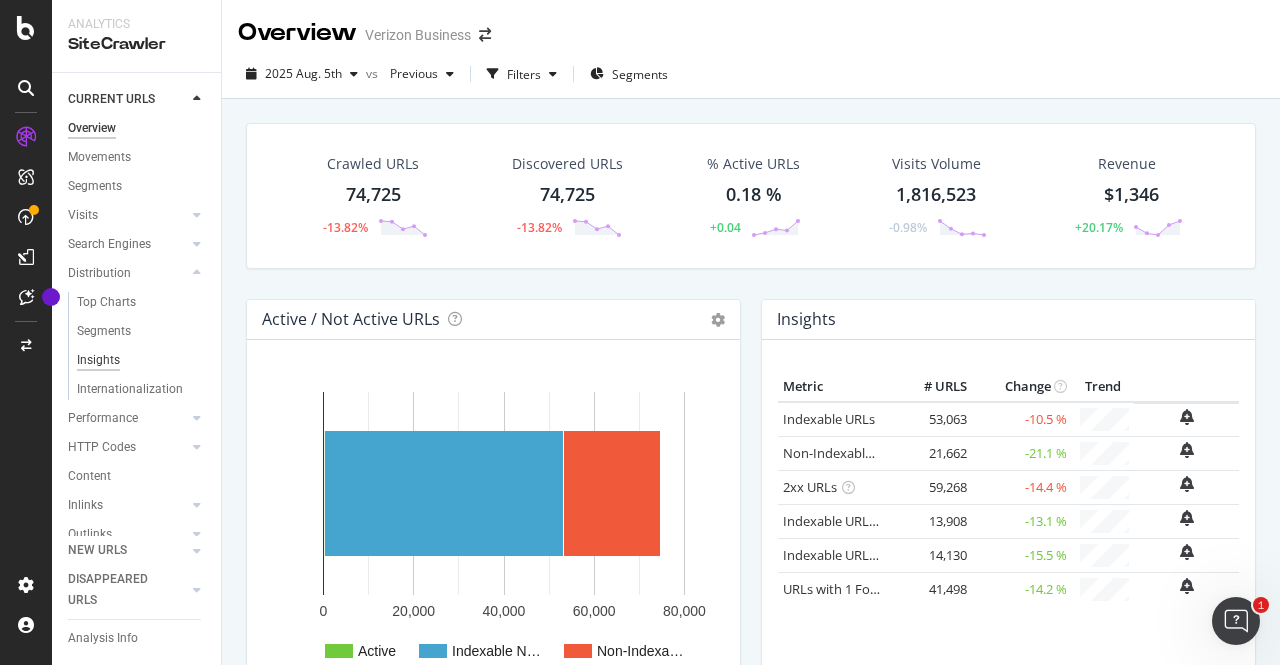 click on "Insights" at bounding box center (98, 360) 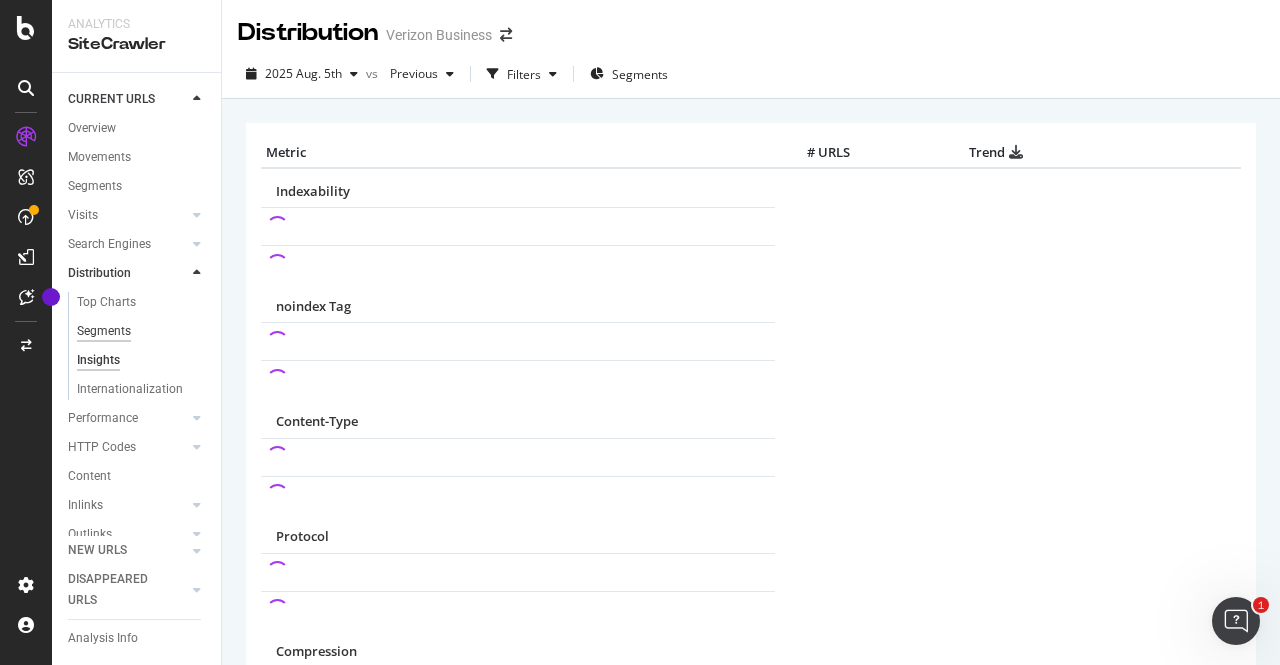 click on "Segments" at bounding box center [104, 331] 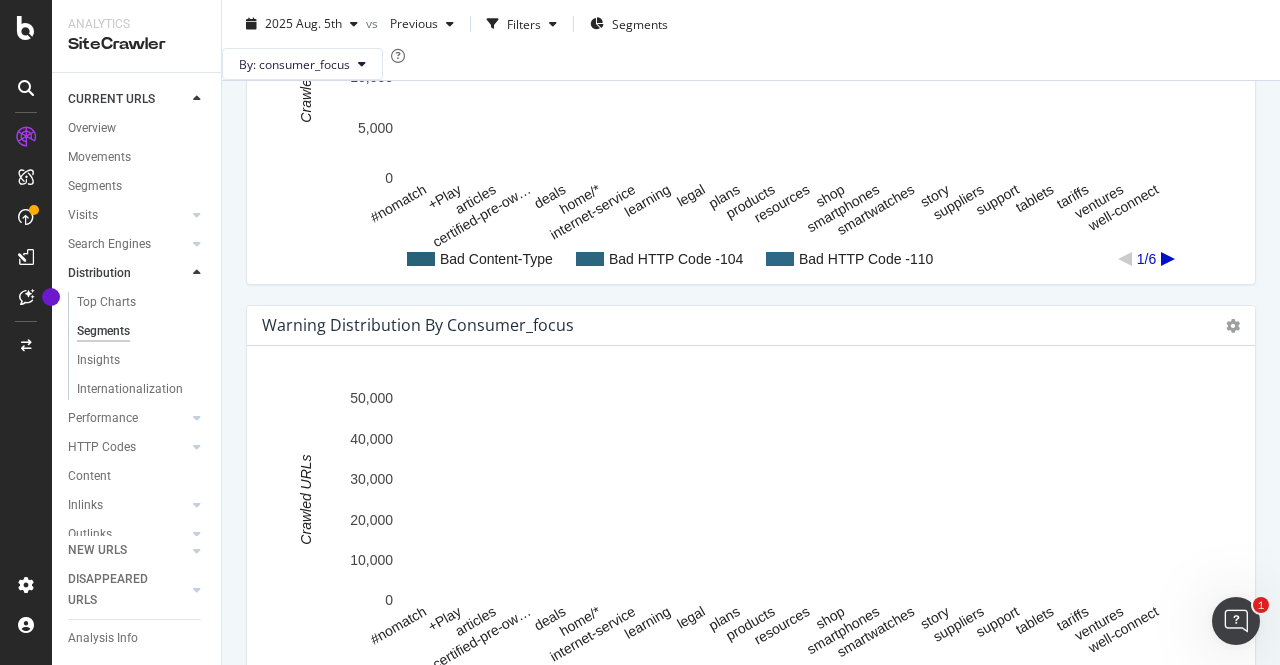 scroll, scrollTop: 1114, scrollLeft: 0, axis: vertical 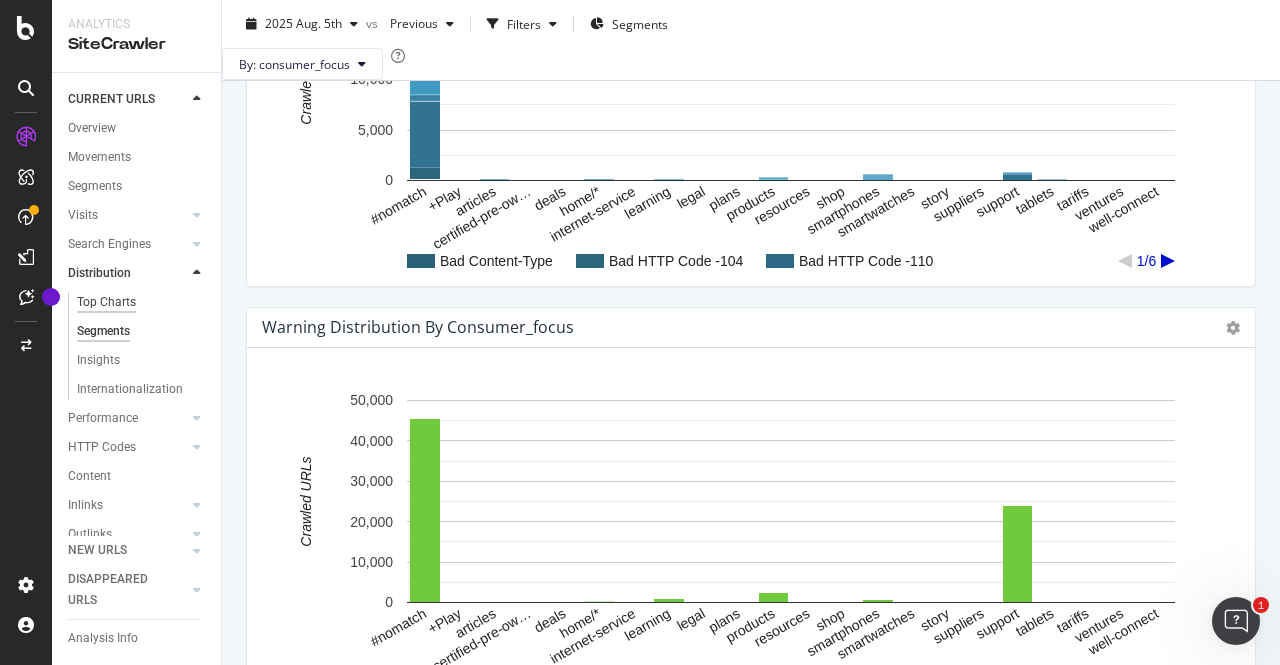 click on "Top Charts" at bounding box center (106, 302) 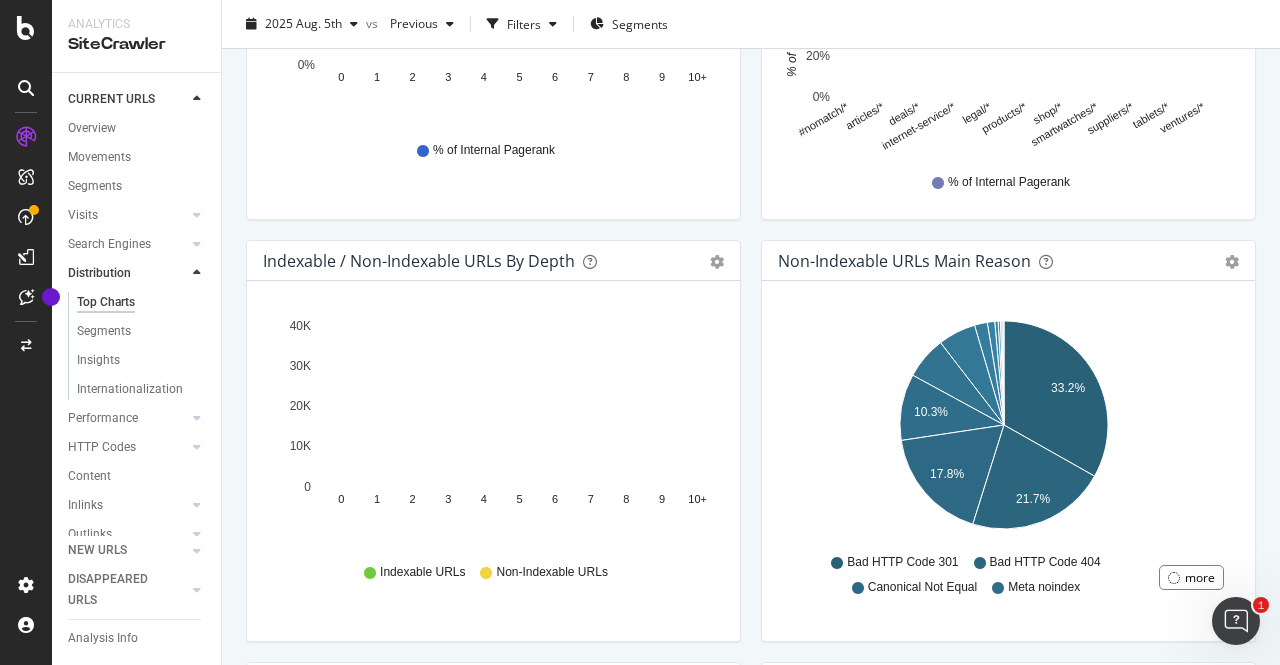 scroll, scrollTop: 873, scrollLeft: 0, axis: vertical 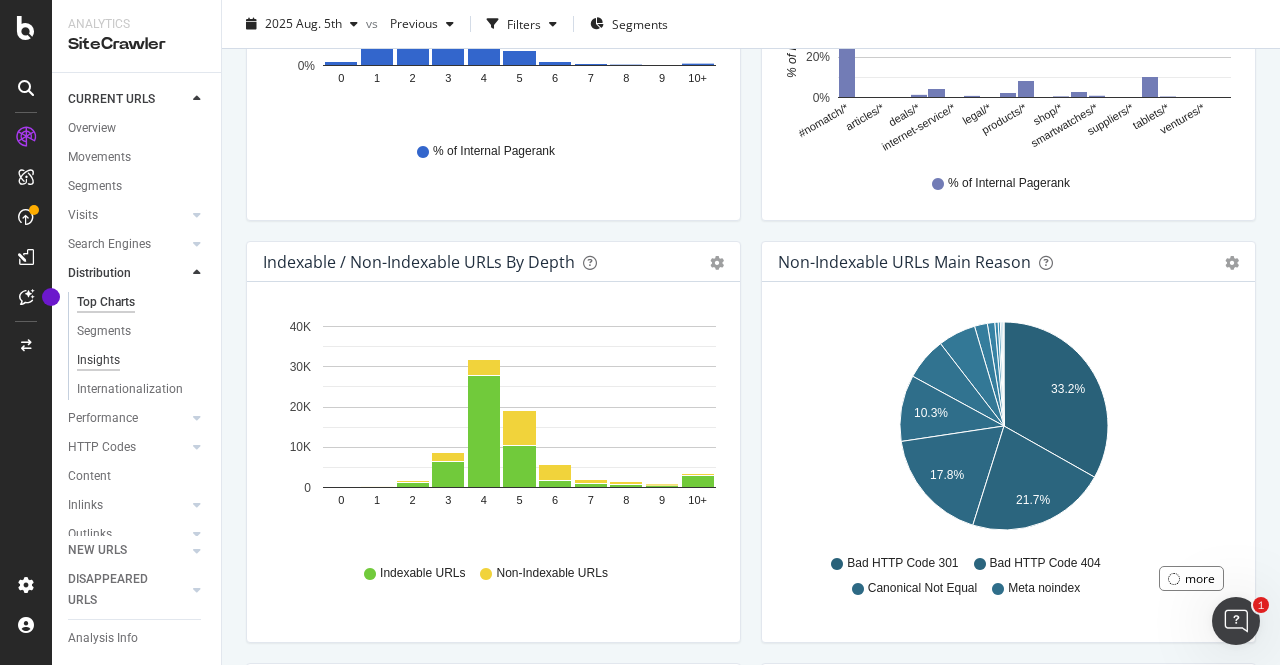 click on "Insights" at bounding box center [98, 360] 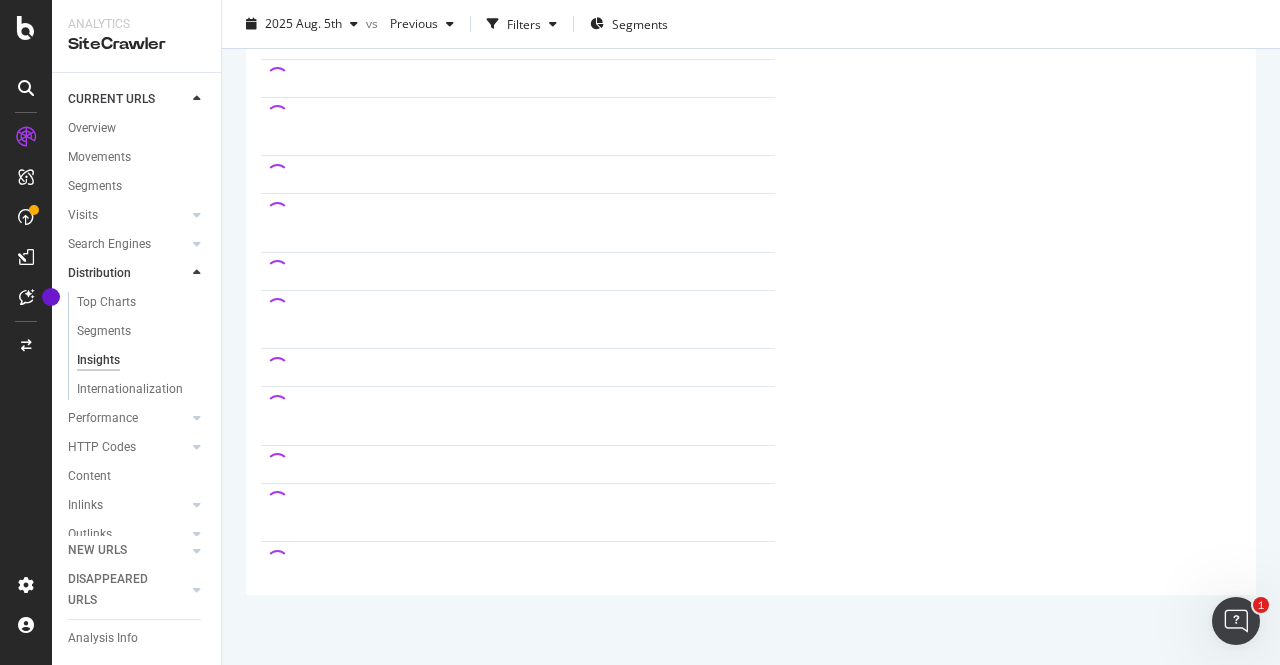 scroll, scrollTop: 239, scrollLeft: 0, axis: vertical 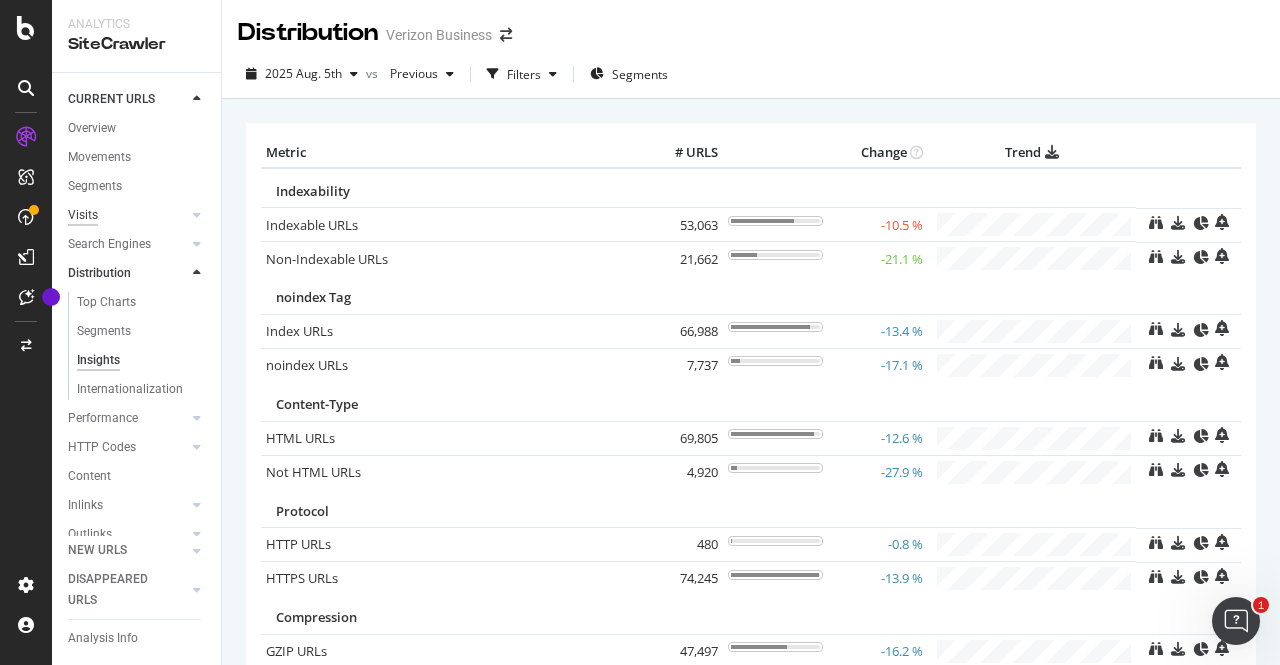 click on "Visits" at bounding box center (83, 215) 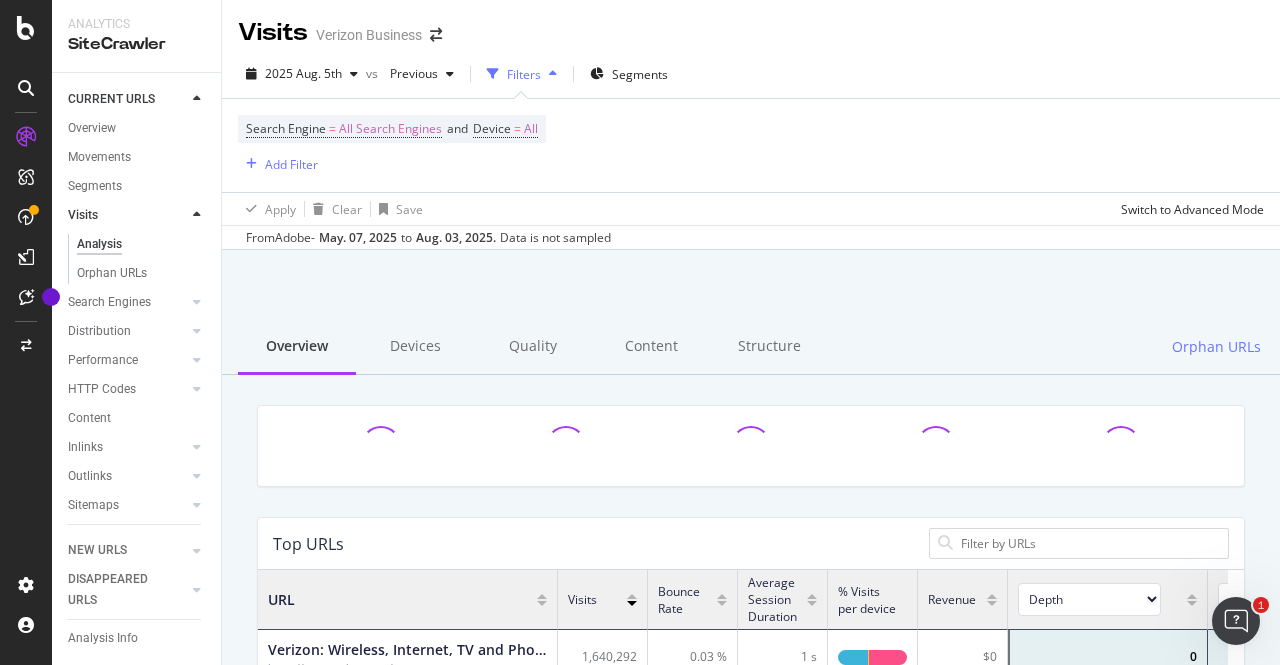 scroll, scrollTop: 18, scrollLeft: 18, axis: both 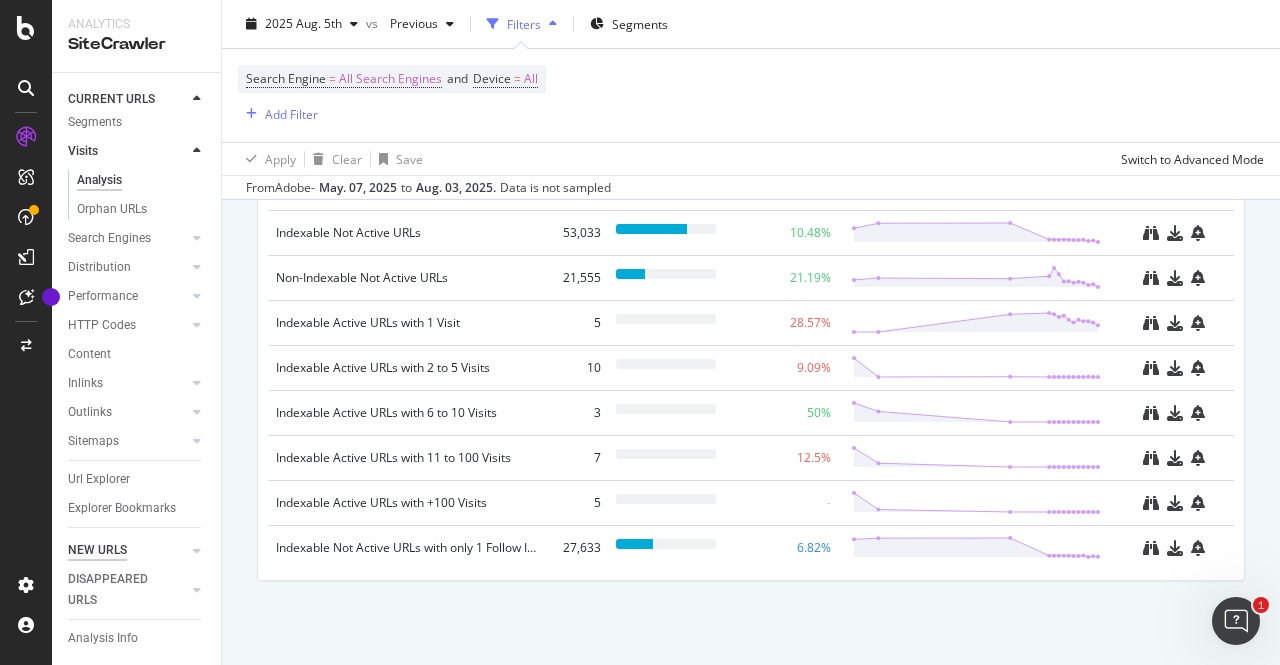 click on "NEW URLS" at bounding box center [97, 550] 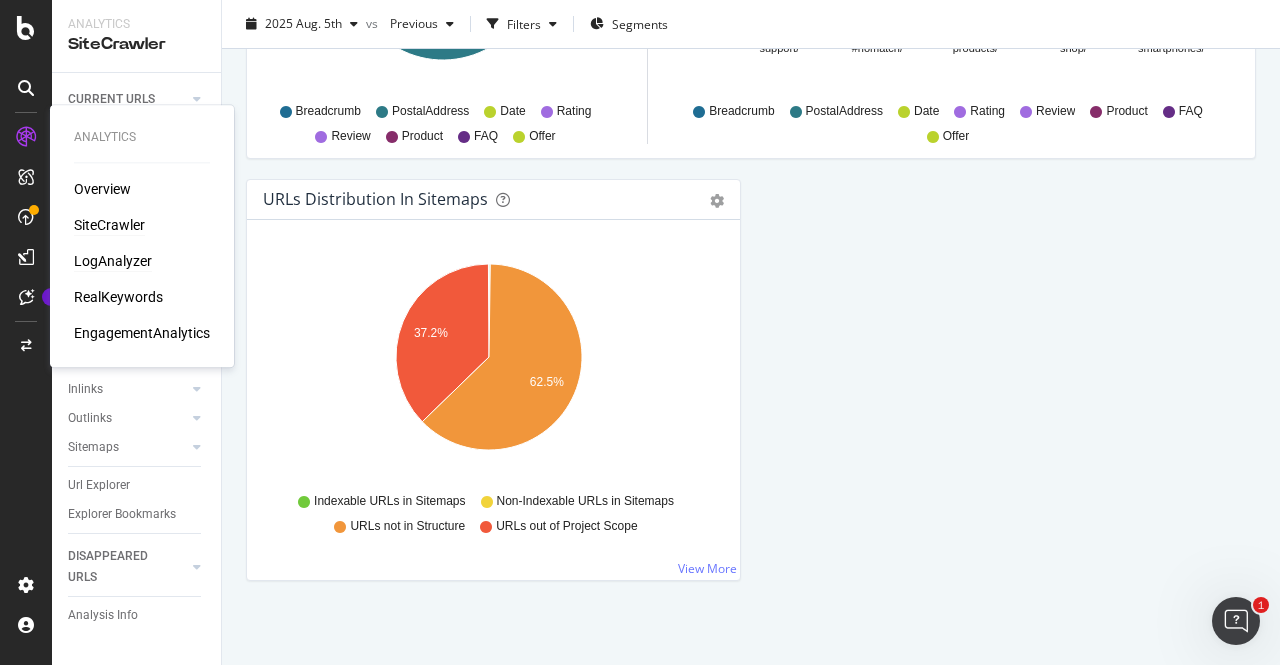 click on "LogAnalyzer" at bounding box center (113, 261) 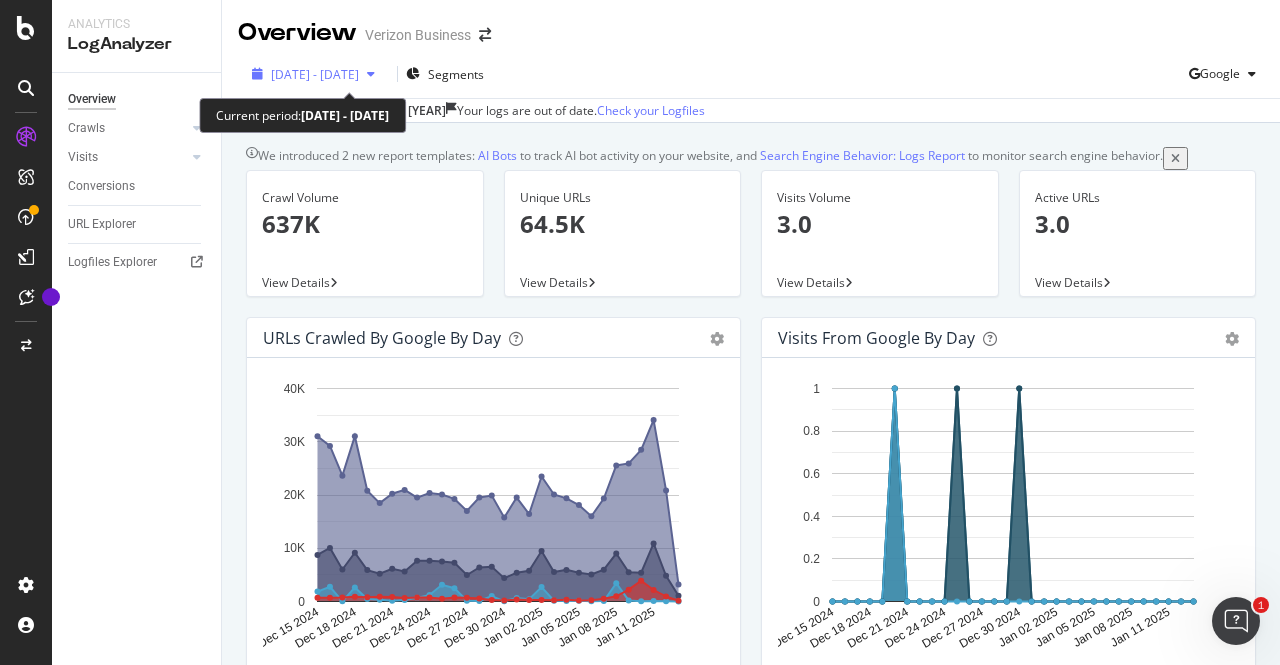 click on "[DATE] - [DATE]" at bounding box center [315, 74] 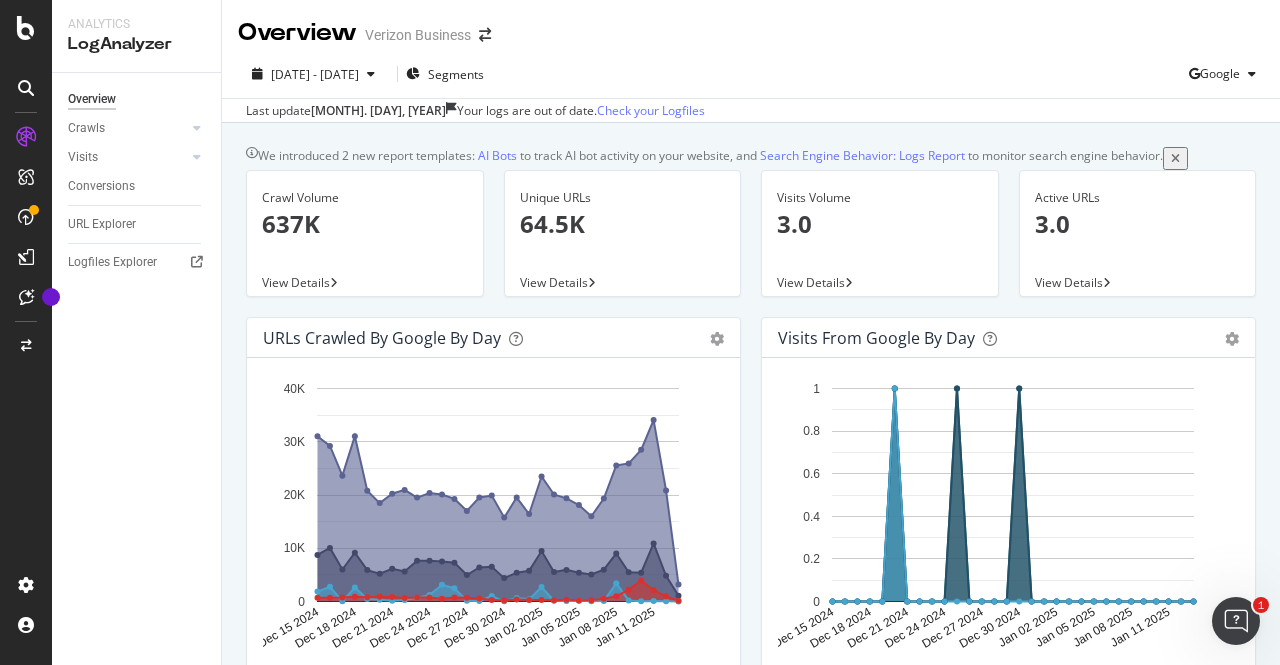 click on "Overview Verizon Business" at bounding box center (751, 25) 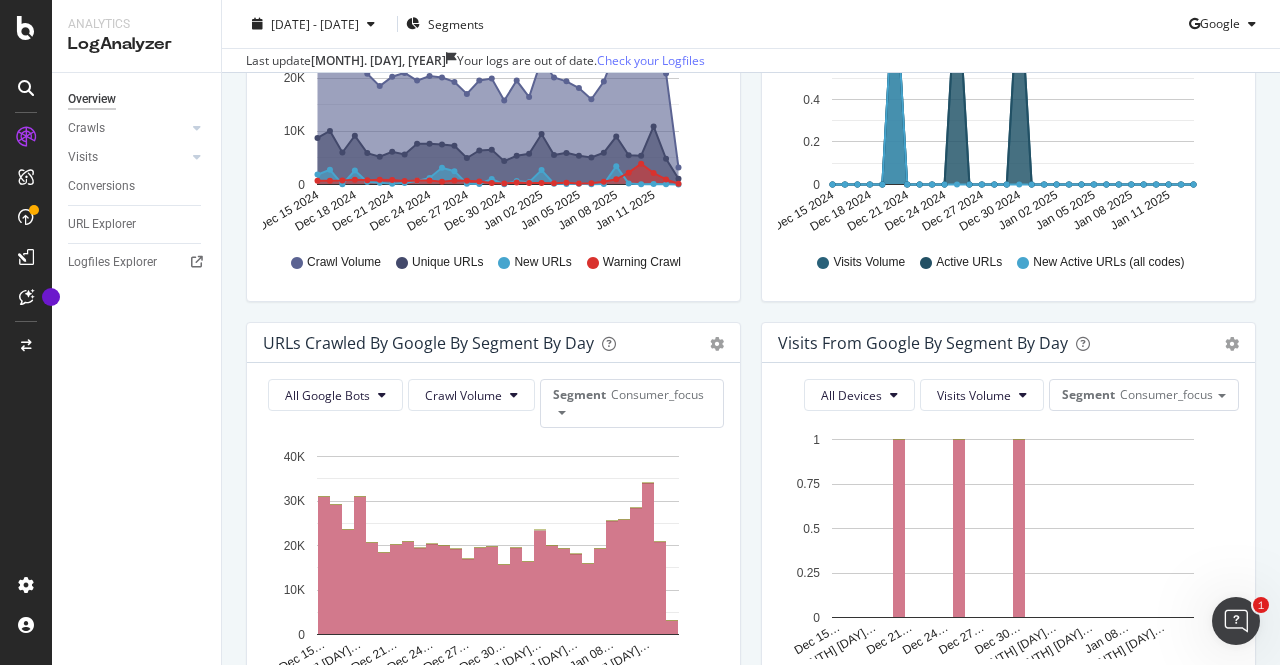 scroll, scrollTop: 418, scrollLeft: 0, axis: vertical 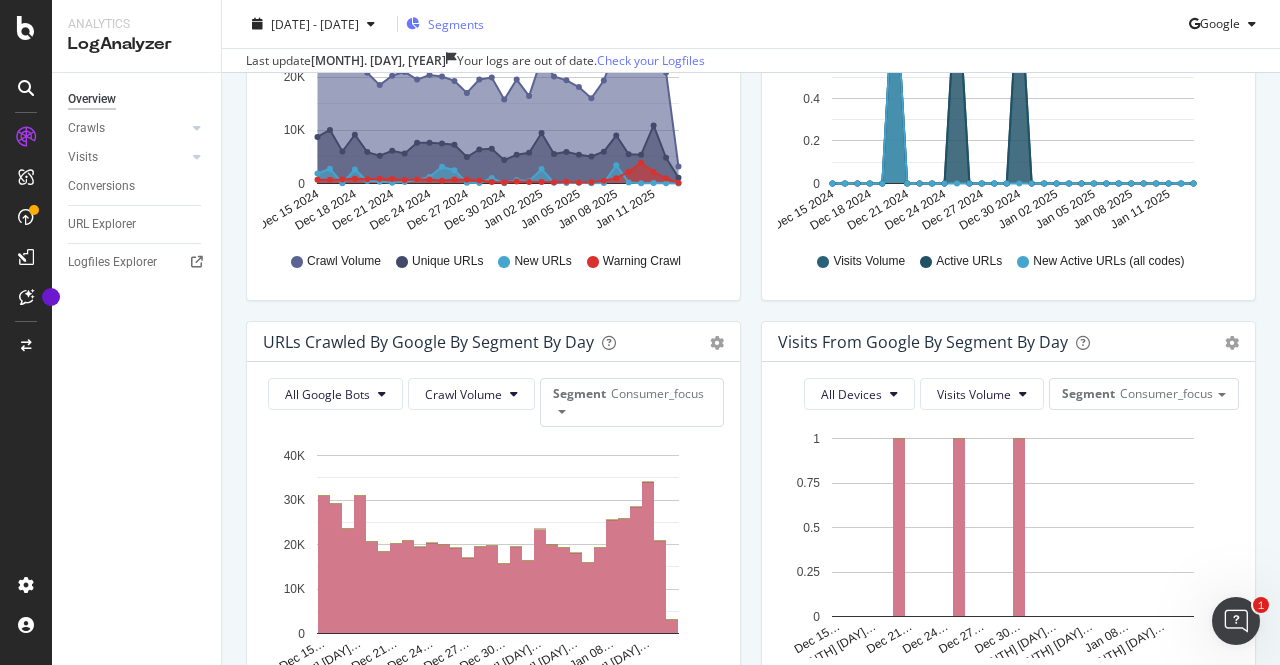 click on "Segments" at bounding box center [456, 23] 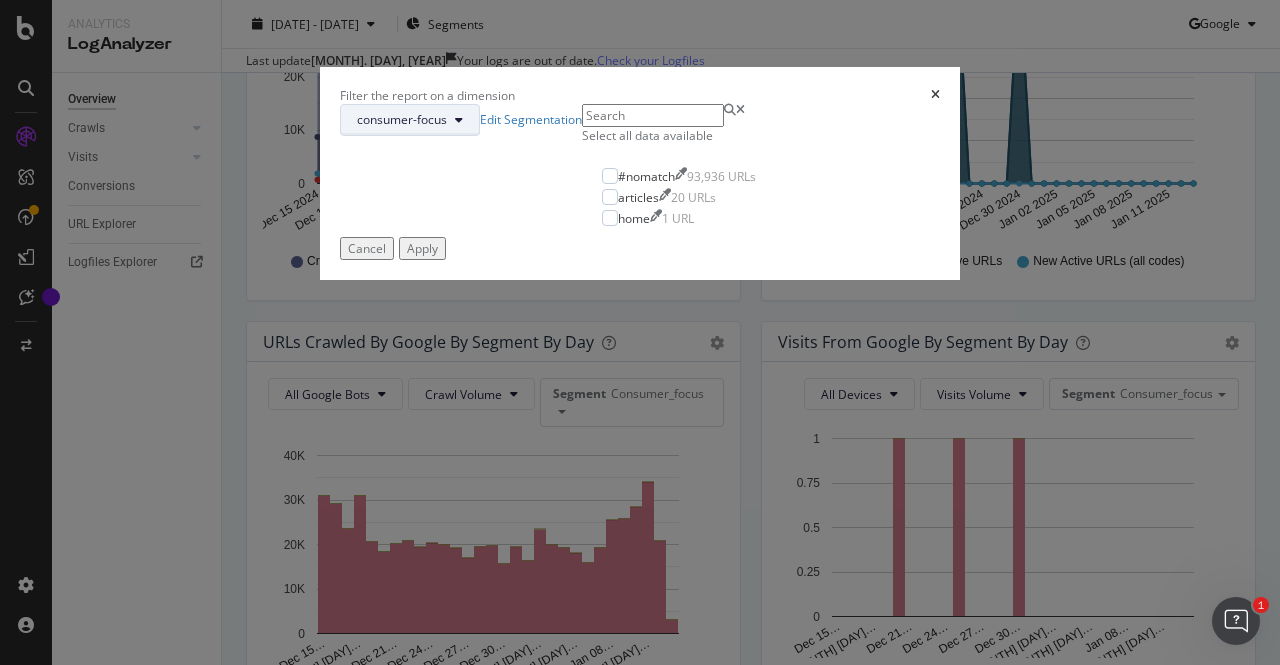 click on "consumer-focus" at bounding box center [402, 119] 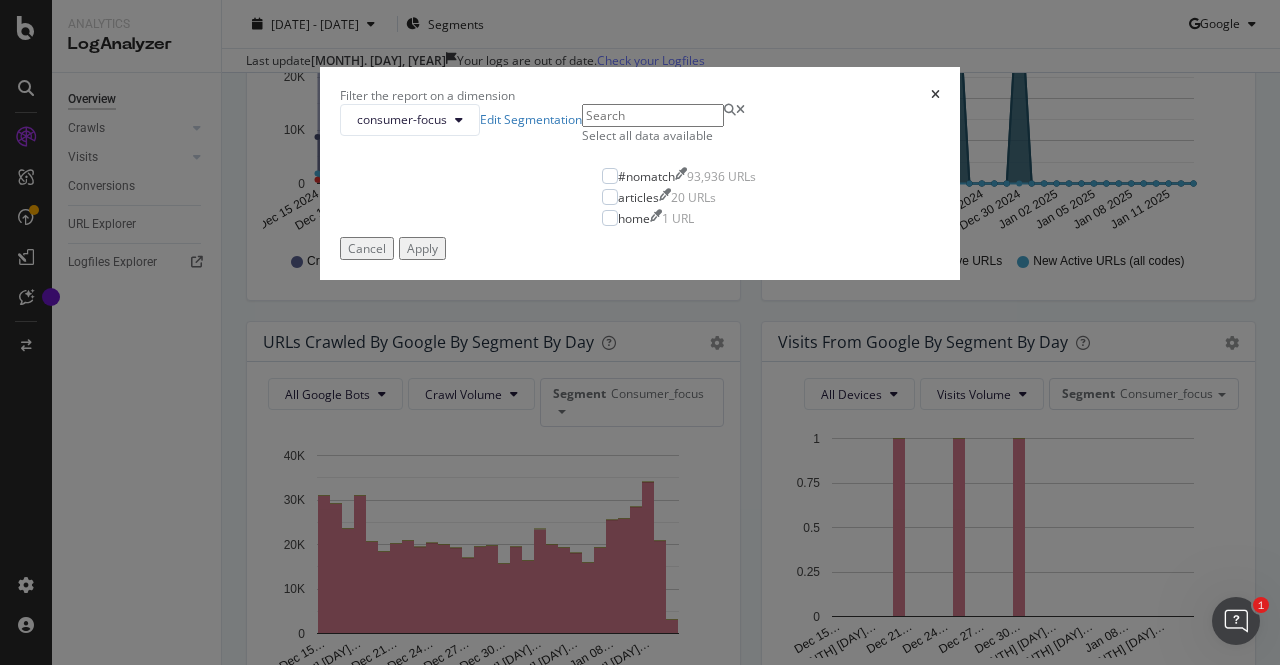 click at bounding box center (935, 95) 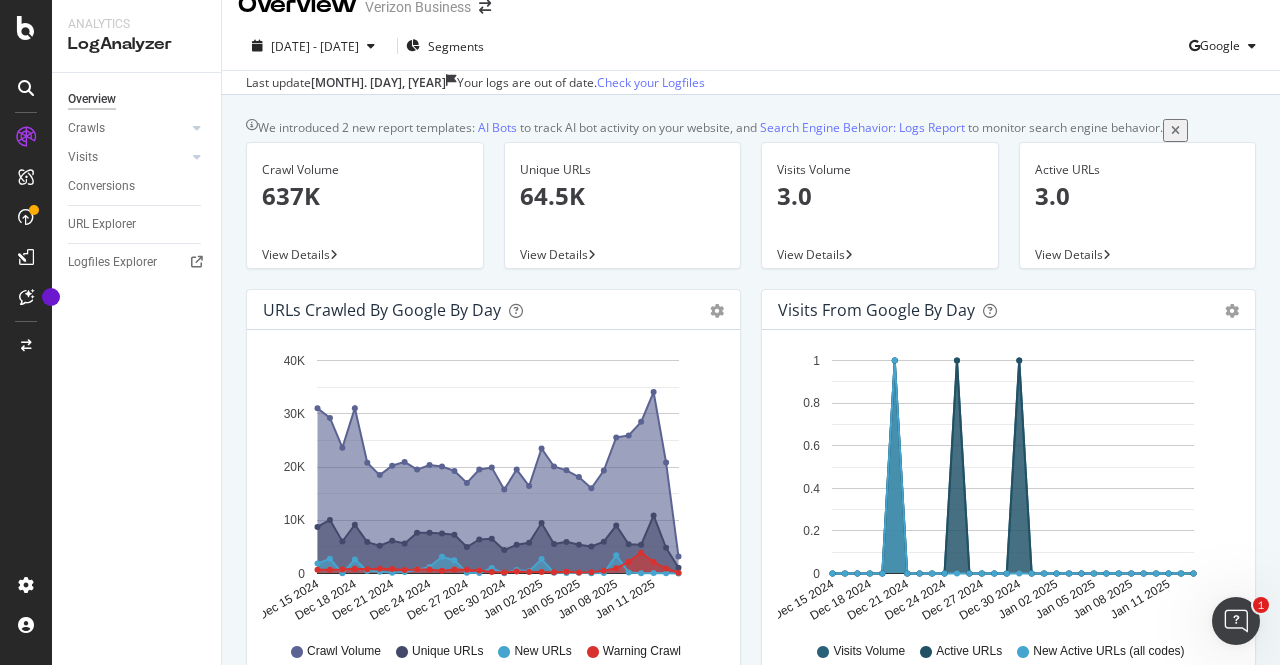 scroll, scrollTop: 0, scrollLeft: 0, axis: both 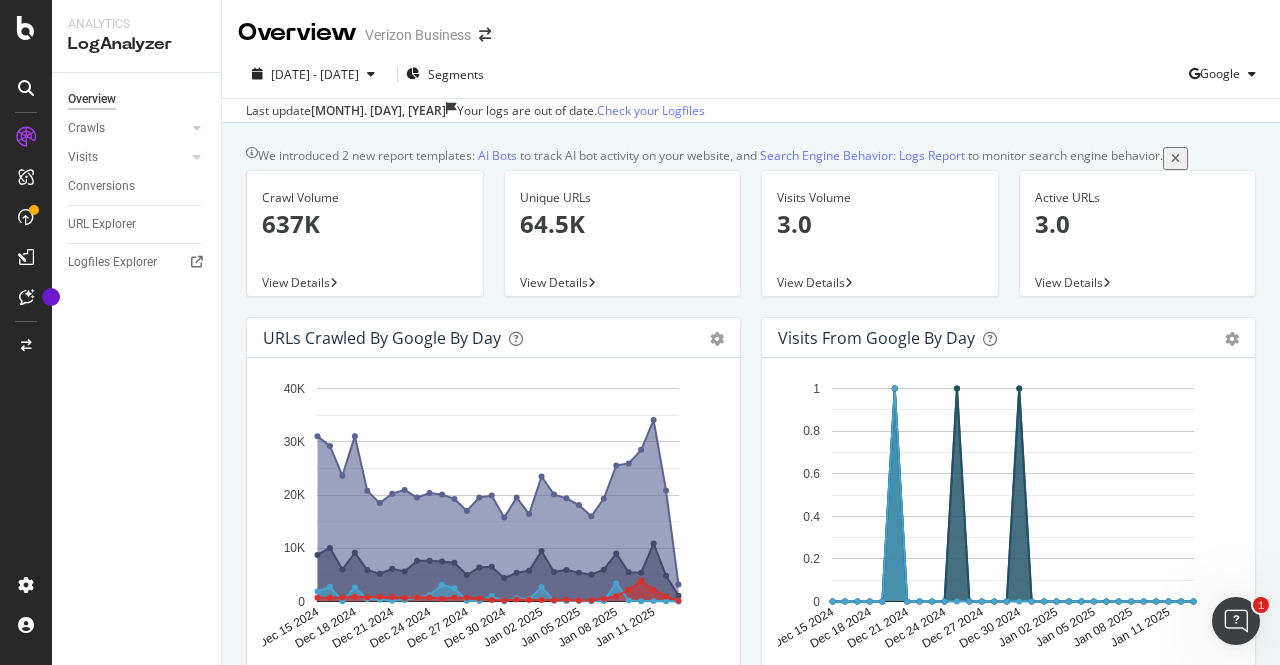 click on "View Details" at bounding box center (296, 282) 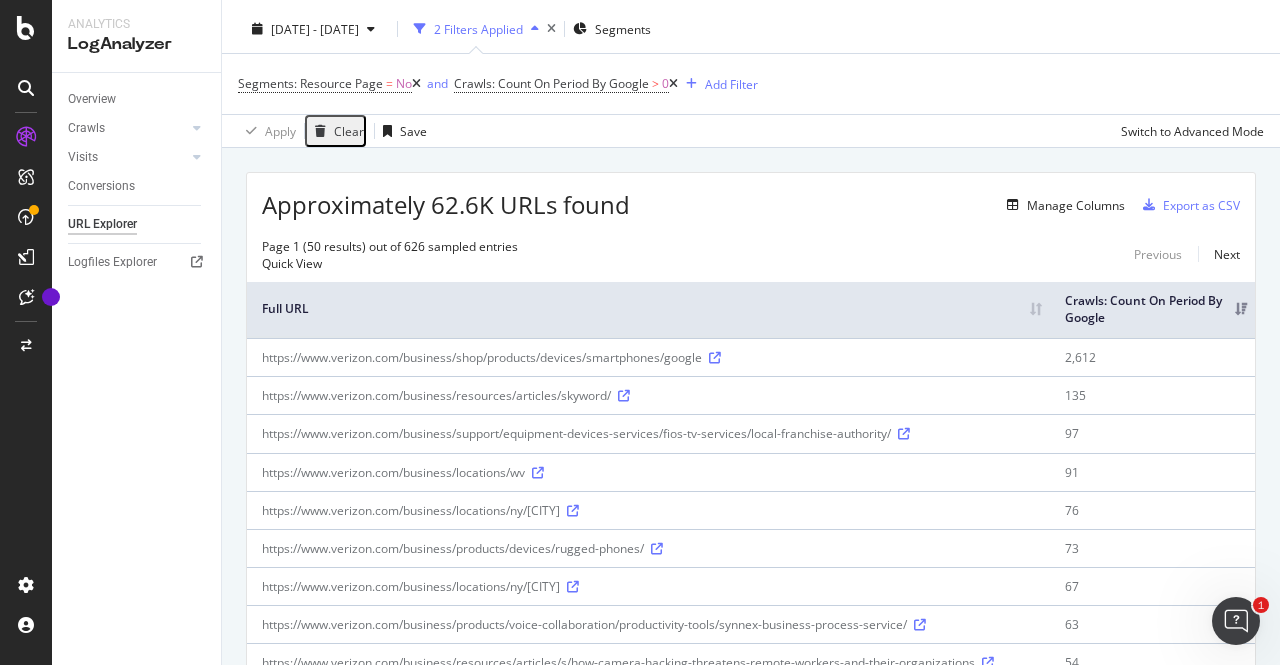 scroll, scrollTop: 0, scrollLeft: 0, axis: both 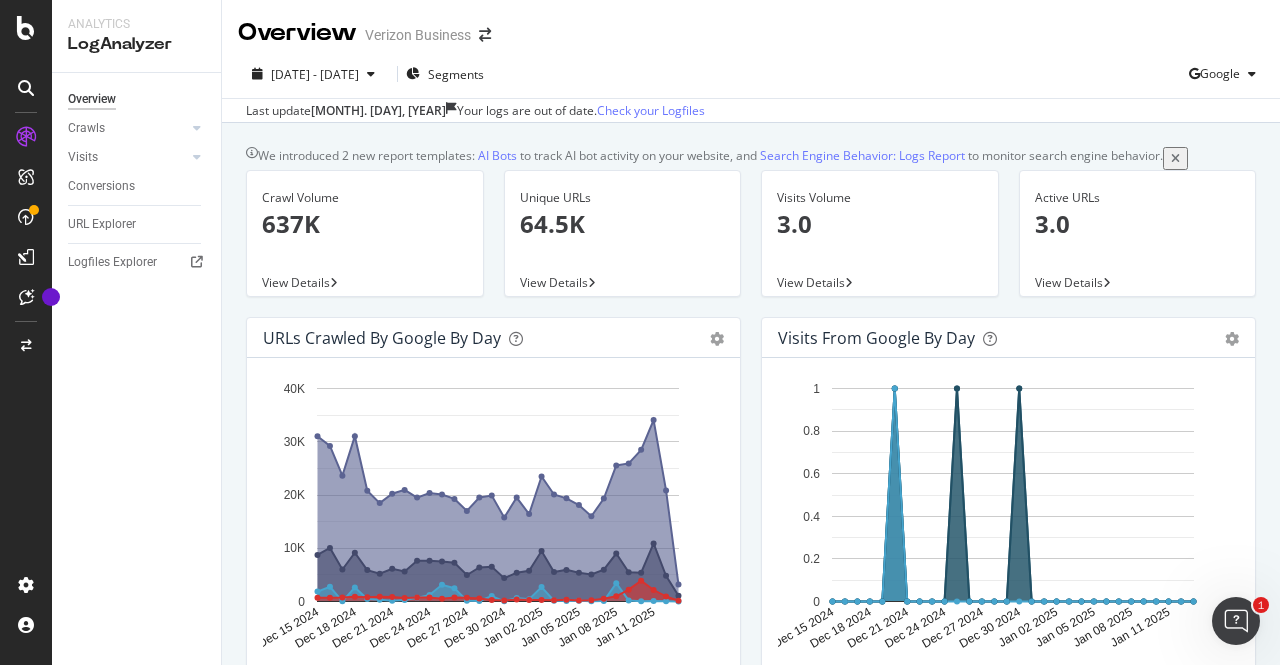 click on "View Details" at bounding box center (296, 282) 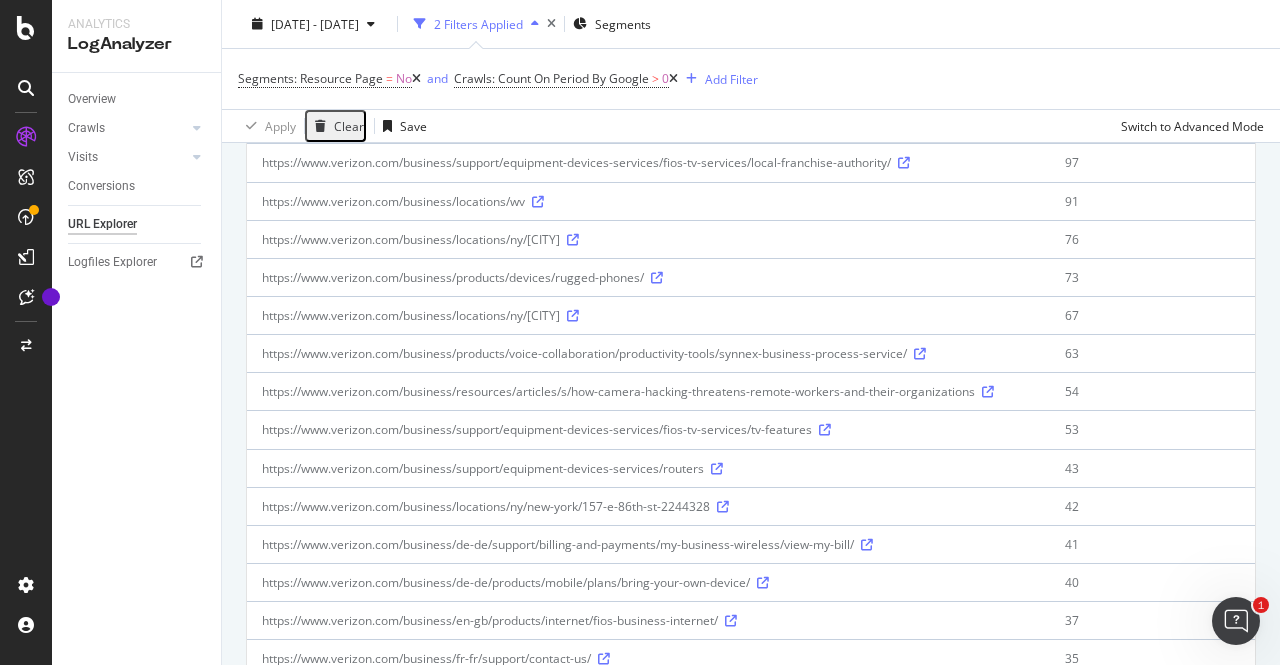 scroll, scrollTop: 0, scrollLeft: 0, axis: both 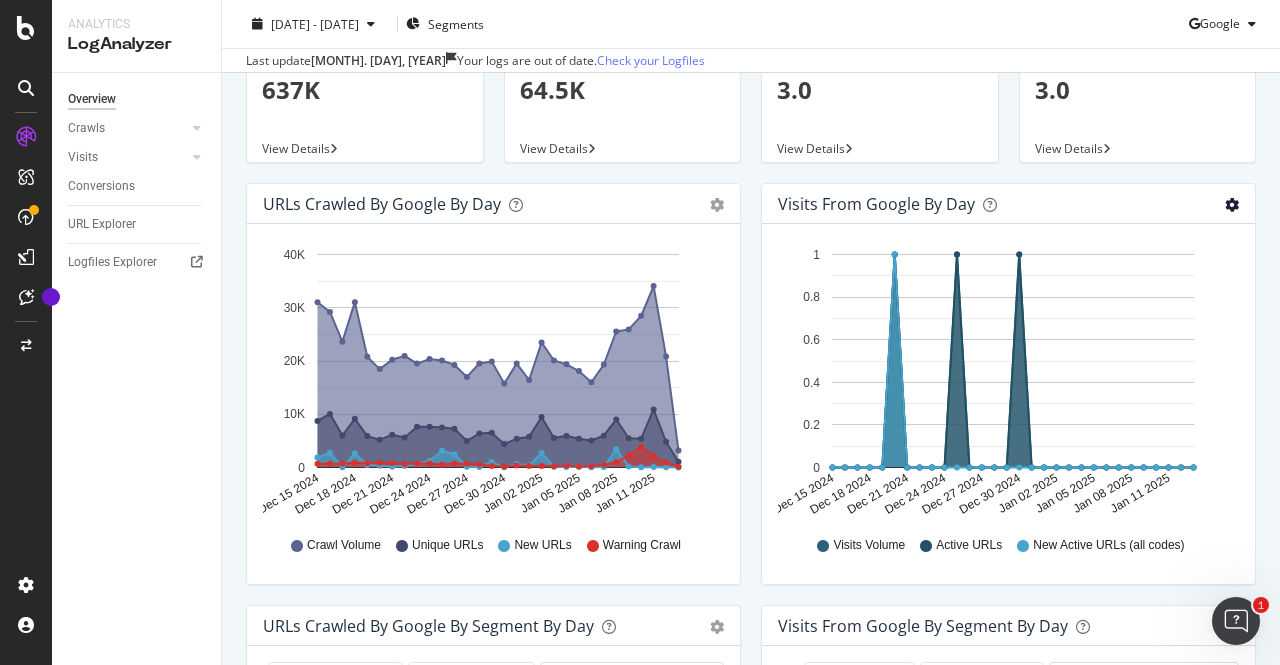 click at bounding box center [717, 205] 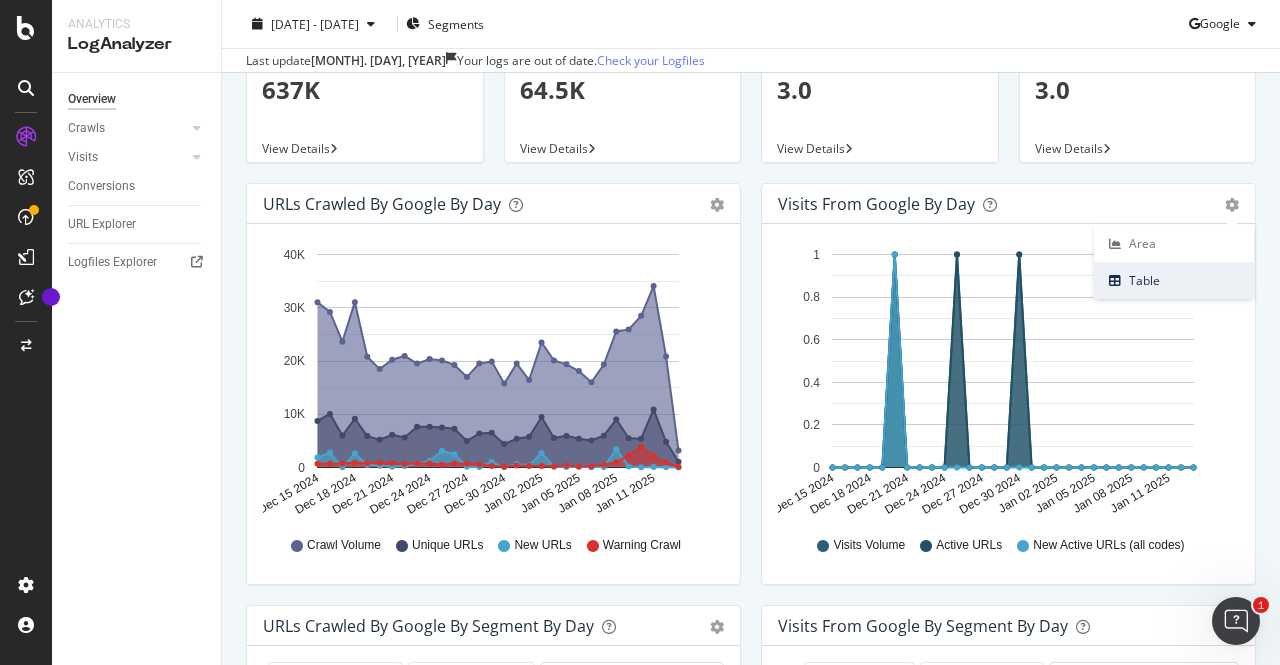 click on "Table" at bounding box center (1174, 280) 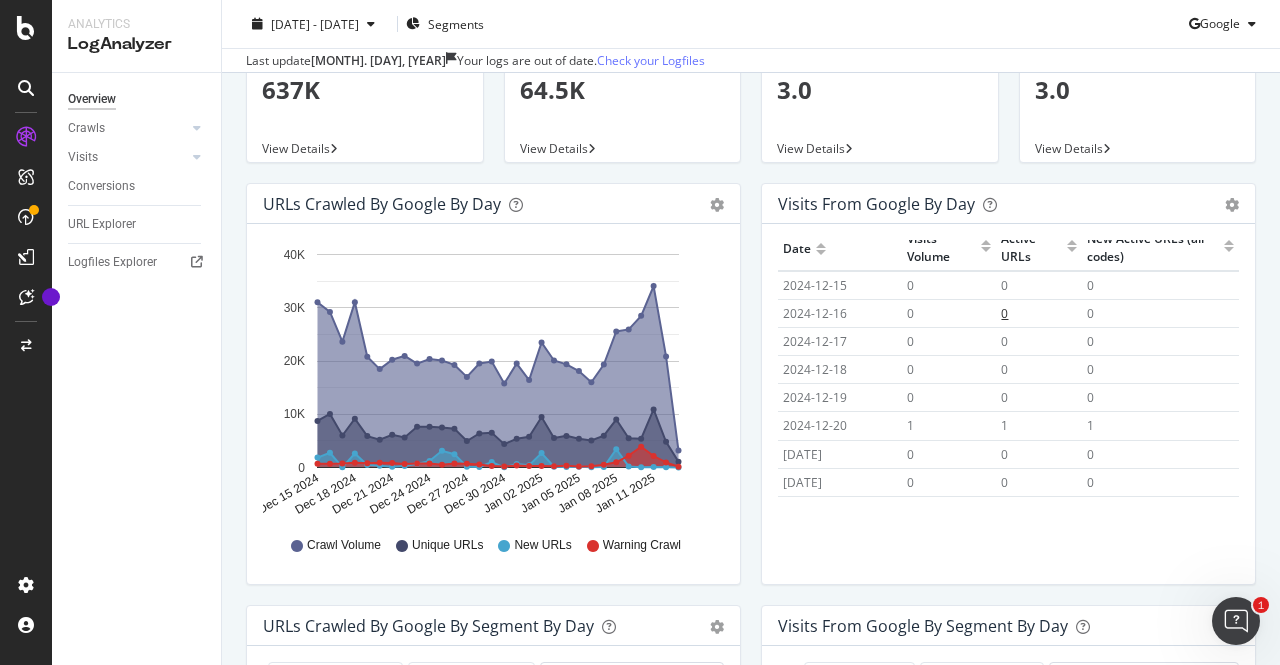 scroll, scrollTop: 0, scrollLeft: 0, axis: both 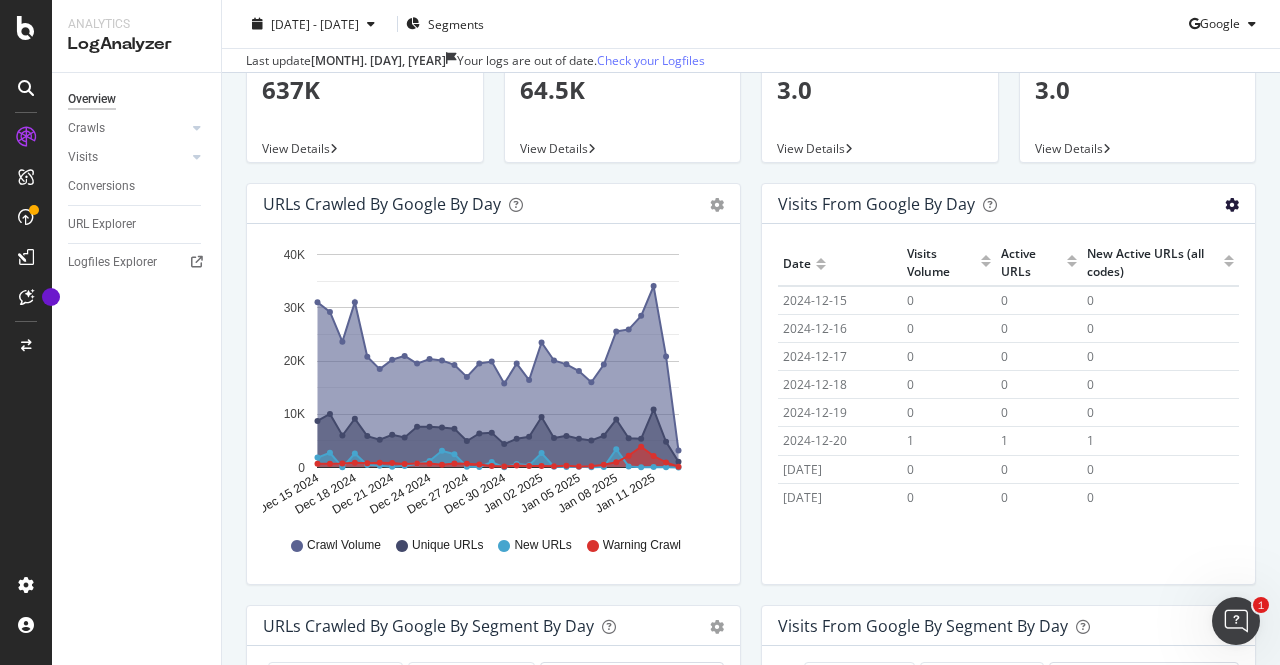 click at bounding box center (717, 205) 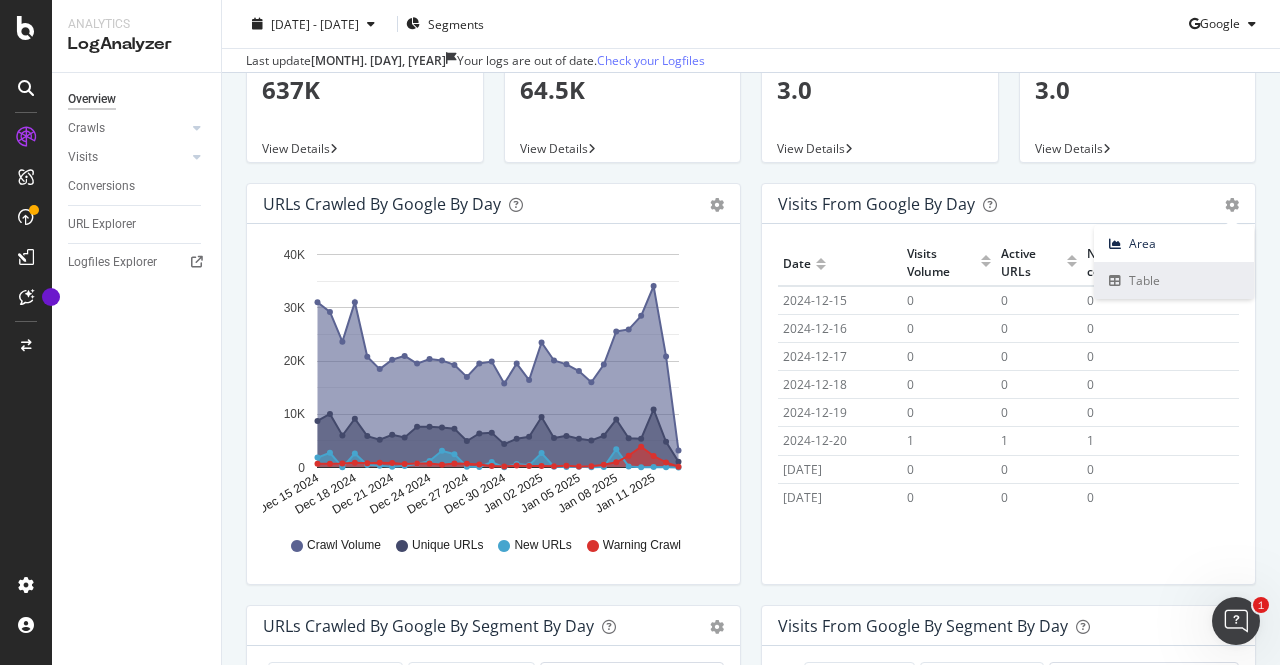 click on "Table" at bounding box center (1174, 280) 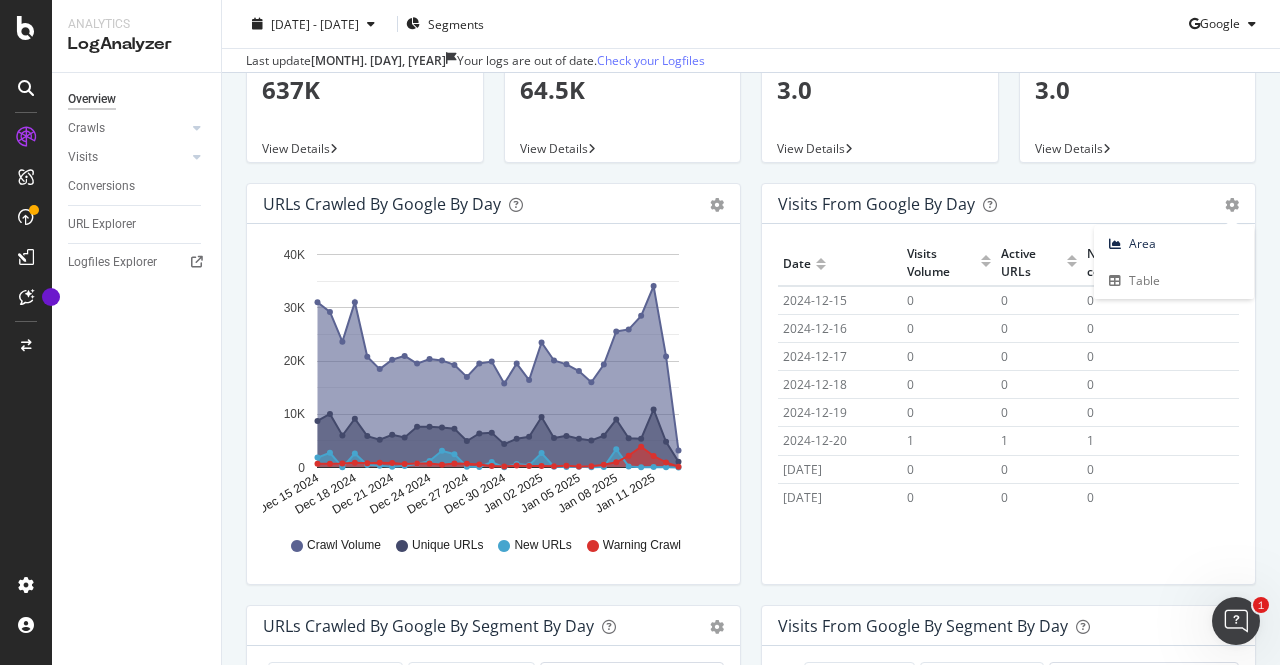 click on "Visits from Google by day" at bounding box center [986, 204] 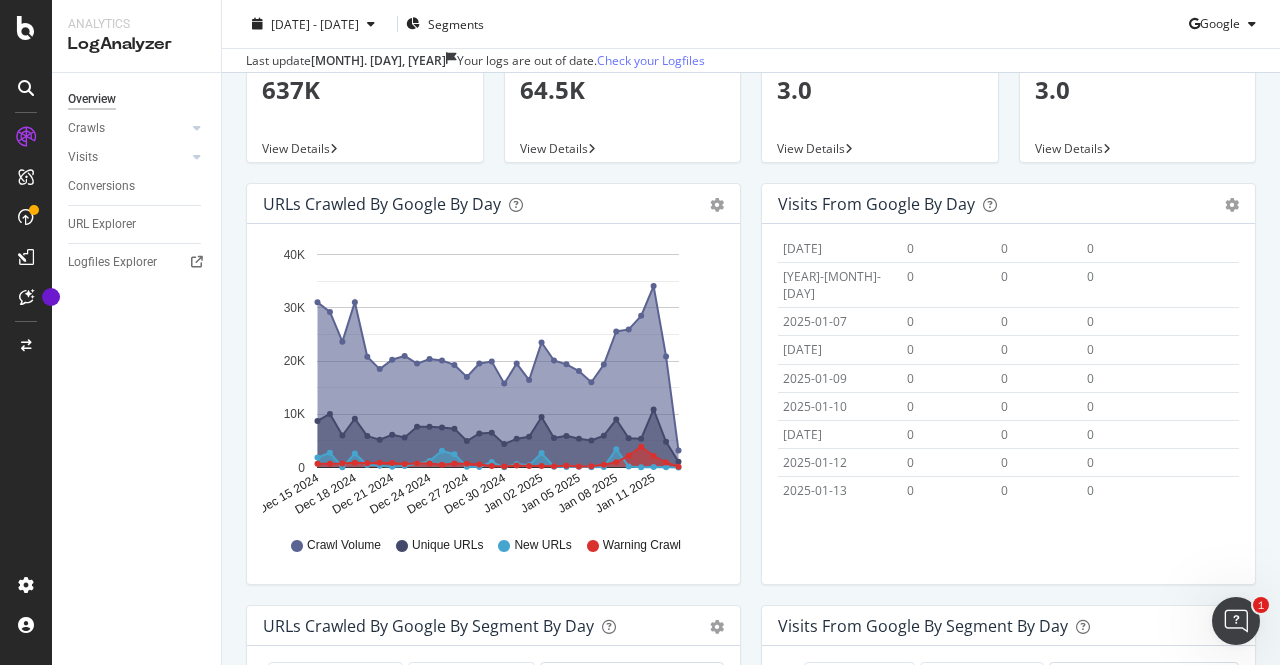 scroll, scrollTop: 1130, scrollLeft: 0, axis: vertical 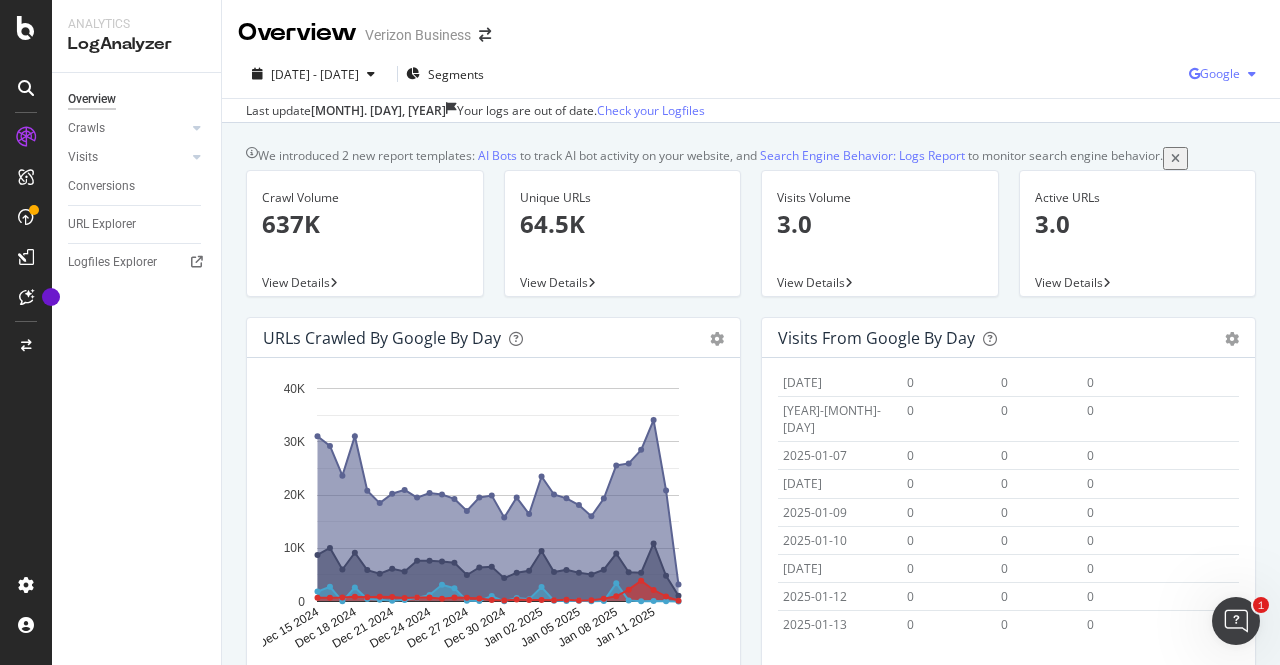 click on "Google" at bounding box center (1220, 73) 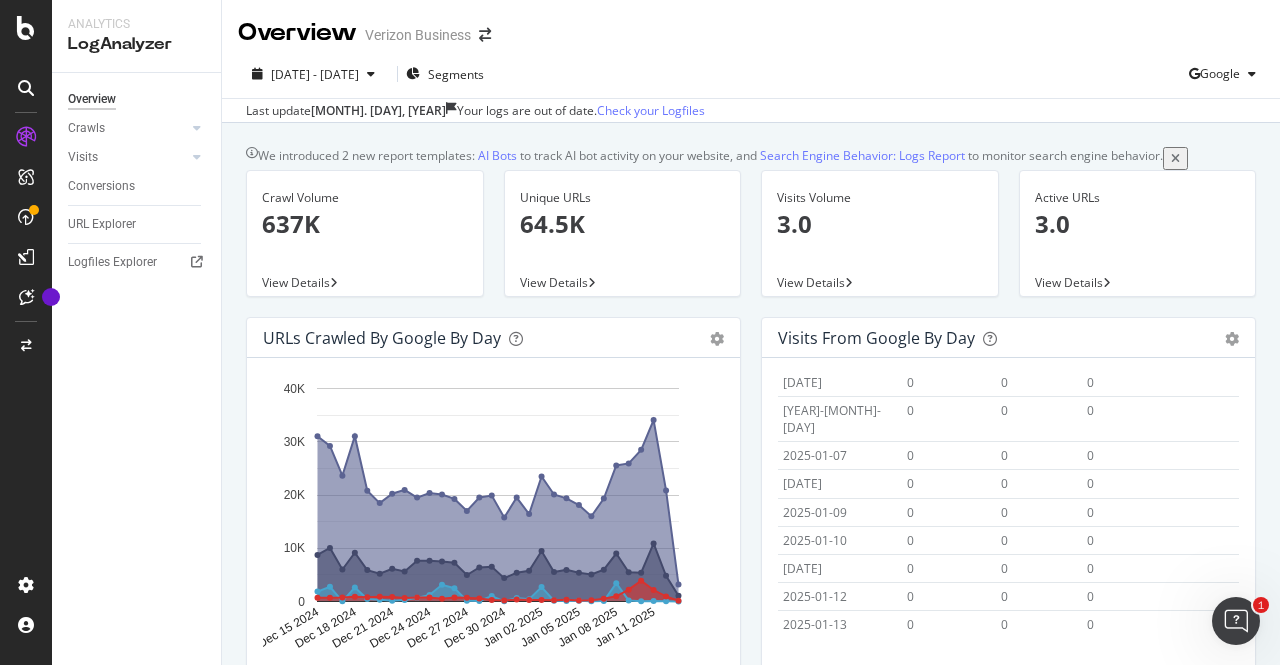 click on "[YEAR] [MONTH]. [DAY]th - [YEAR] [MONTH] [DAY] Segments Google" at bounding box center (751, 78) 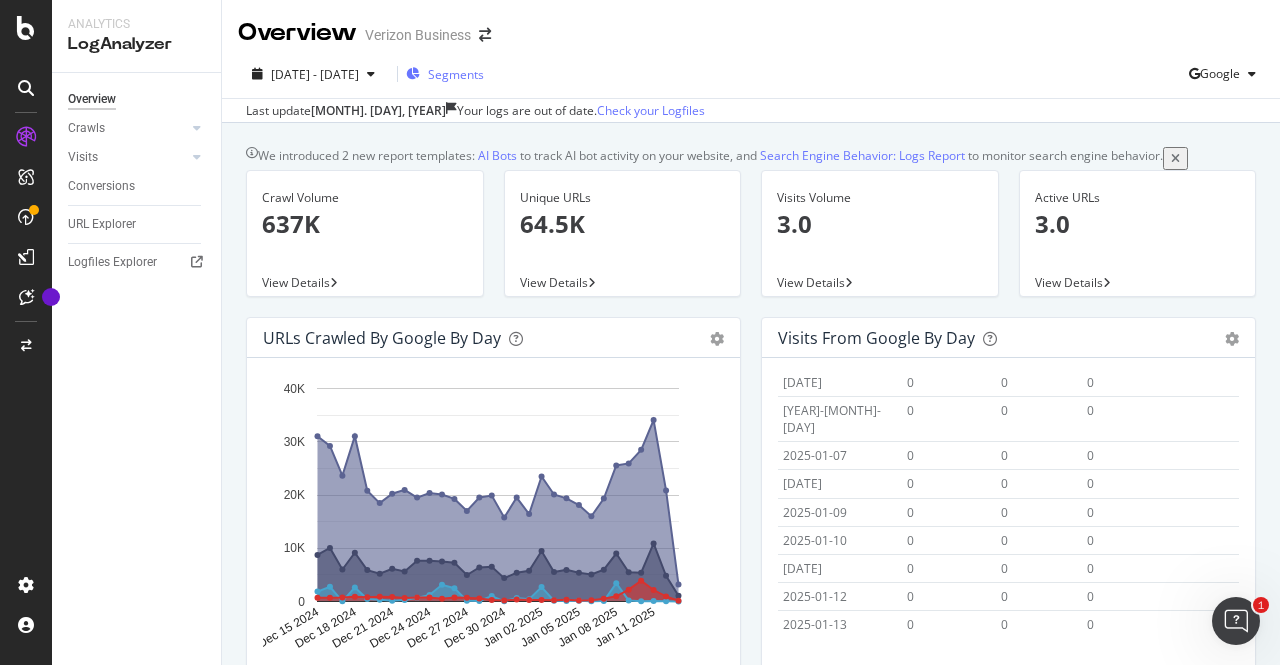 click on "Segments" at bounding box center [456, 74] 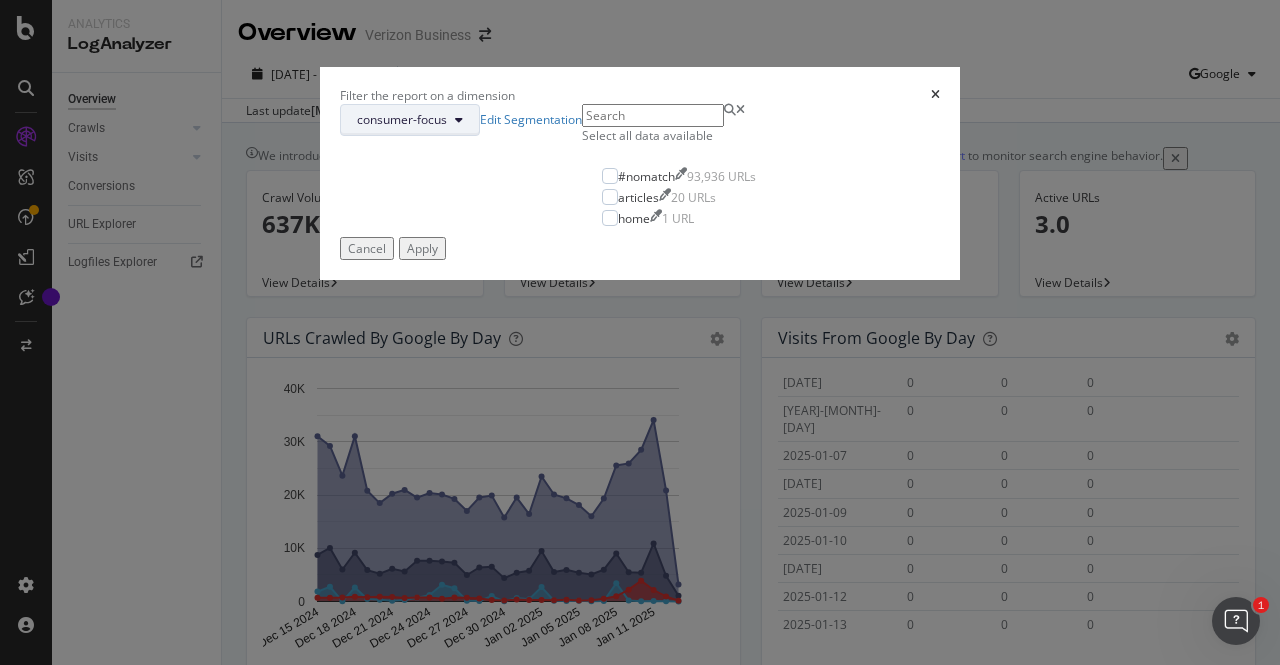 click on "consumer-focus" at bounding box center [402, 119] 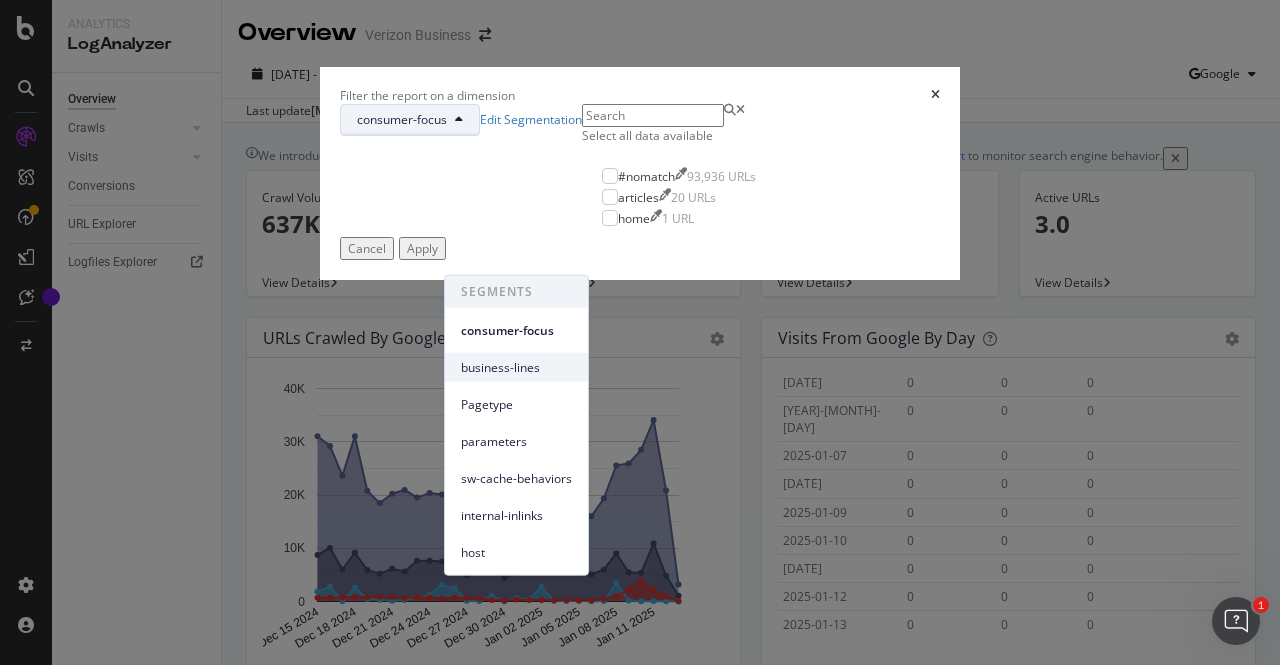 click on "business-lines" at bounding box center [516, 367] 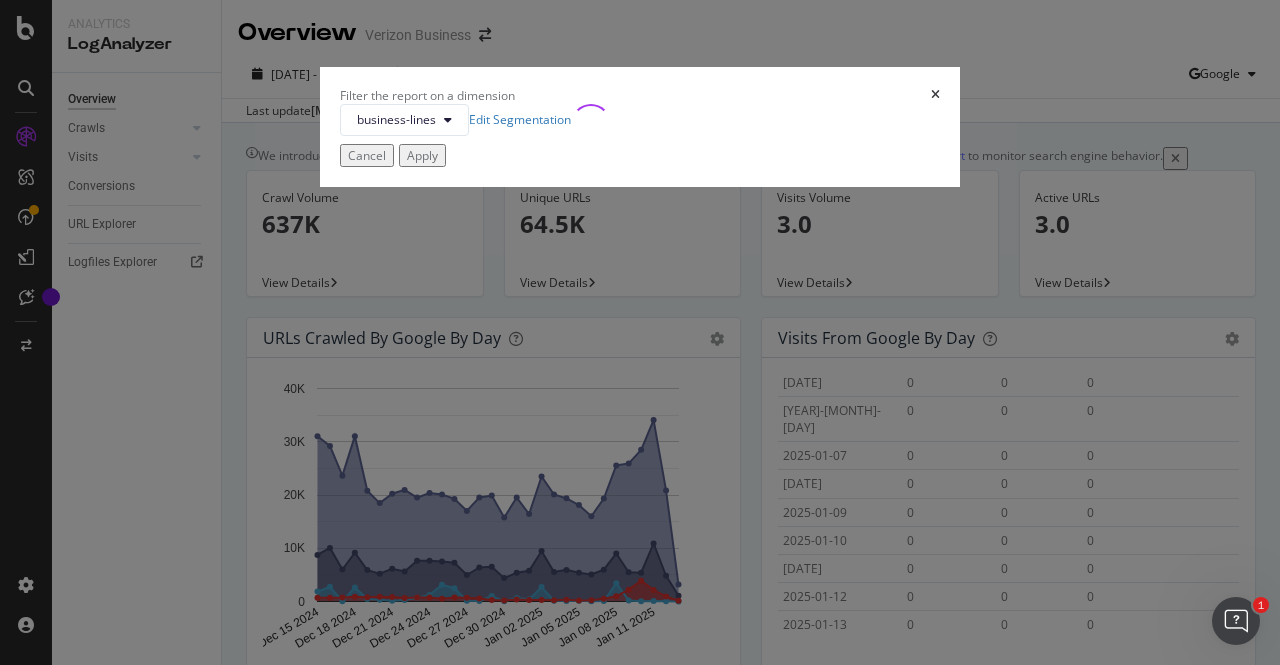 click on "Apply" at bounding box center (422, 155) 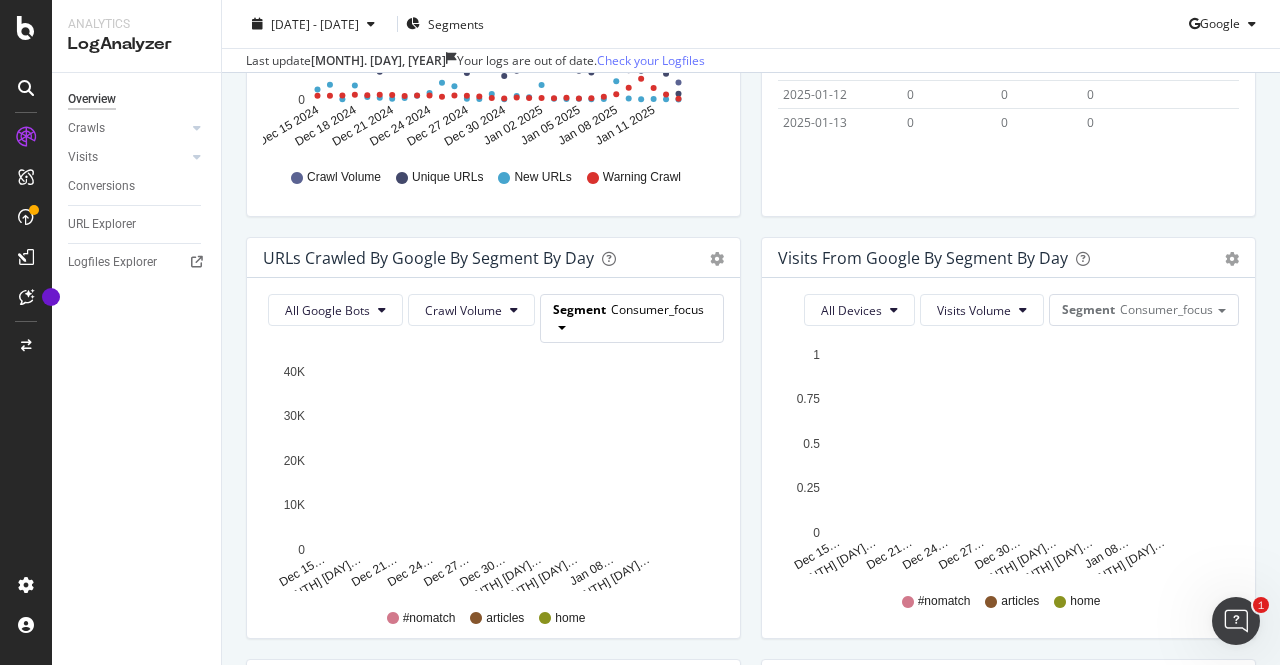 scroll, scrollTop: 533, scrollLeft: 0, axis: vertical 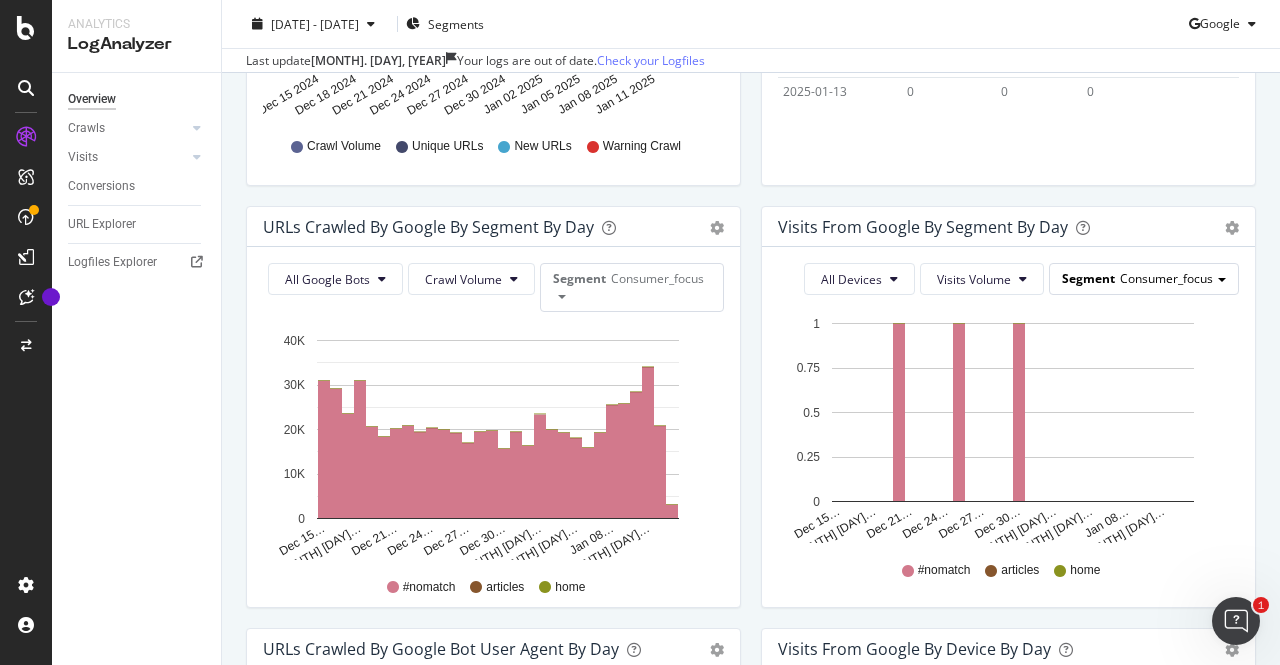 click on "Segment Consumer_focus" at bounding box center [1144, 278] 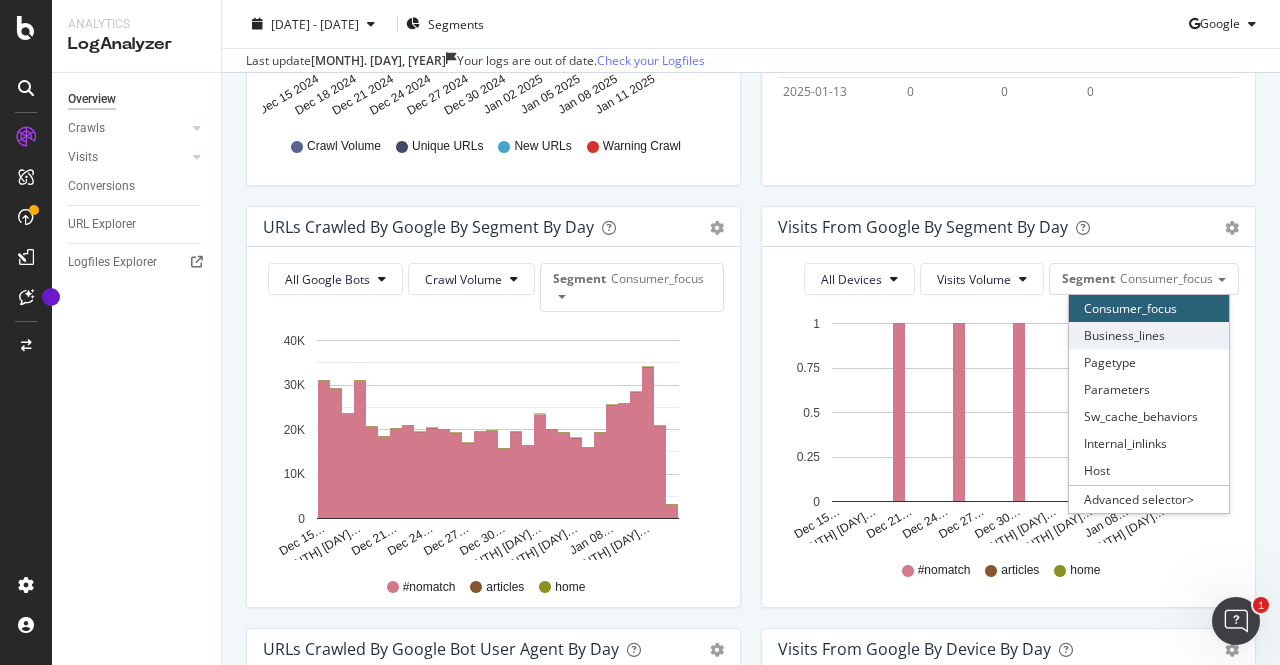 click on "Business_lines" at bounding box center (1149, 335) 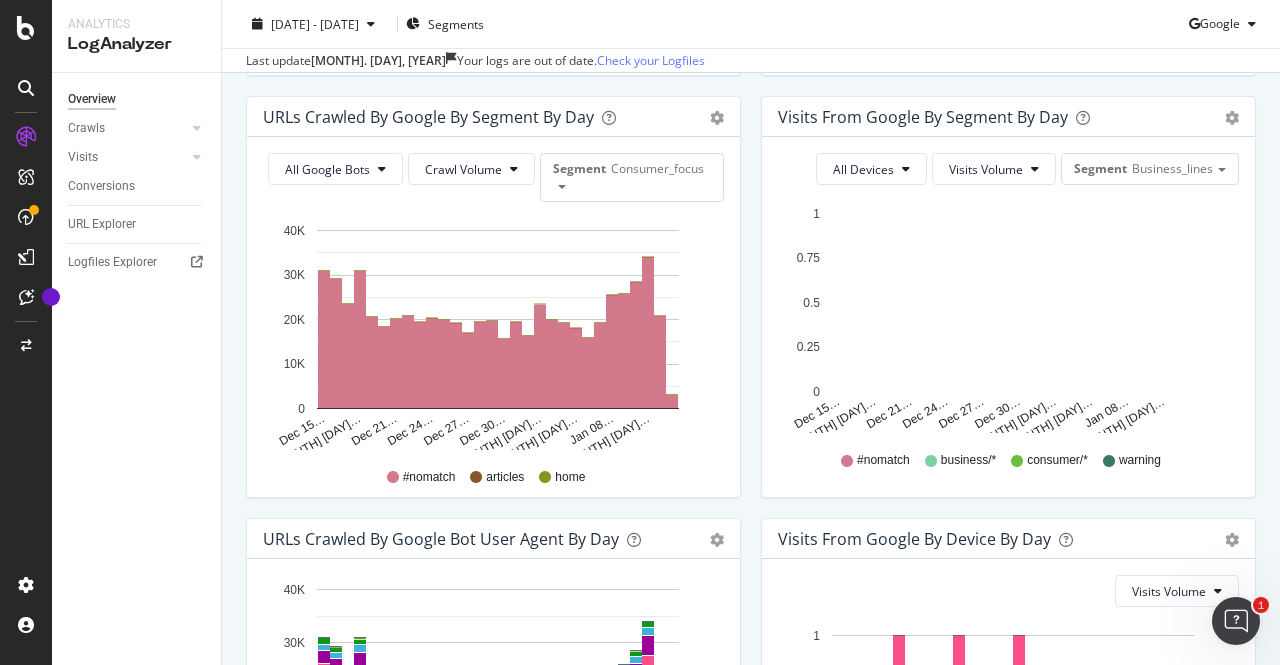 scroll, scrollTop: 622, scrollLeft: 0, axis: vertical 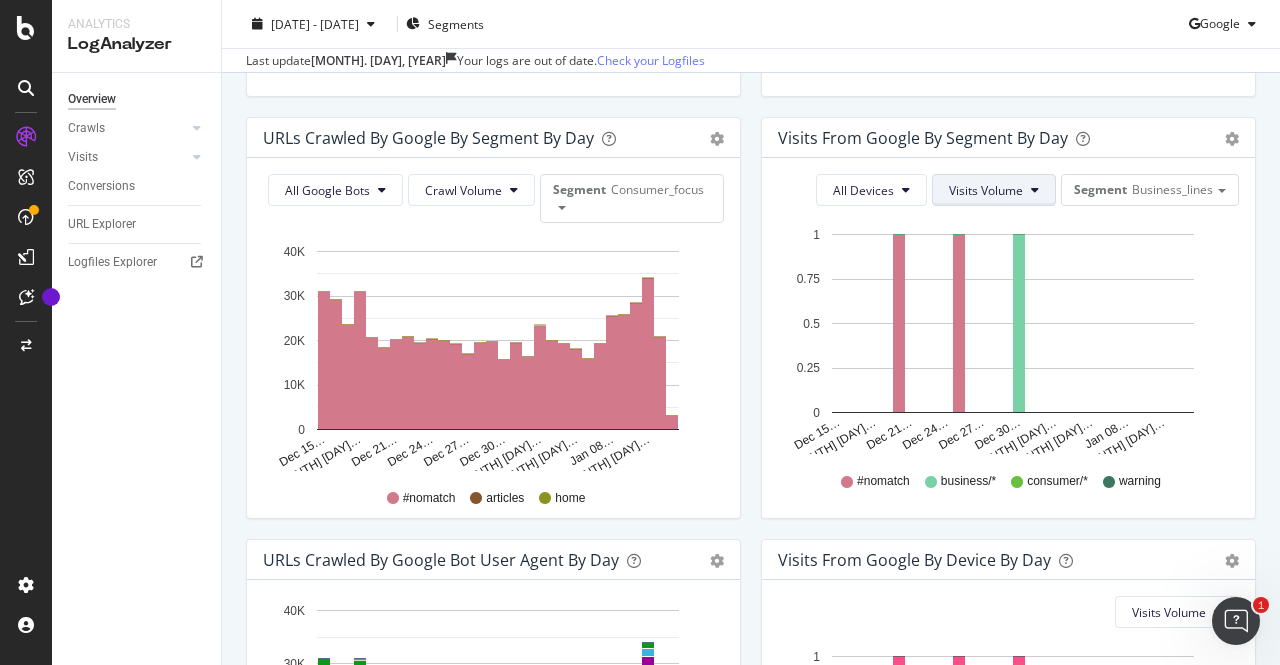 click on "Visits Volume" at bounding box center (986, 190) 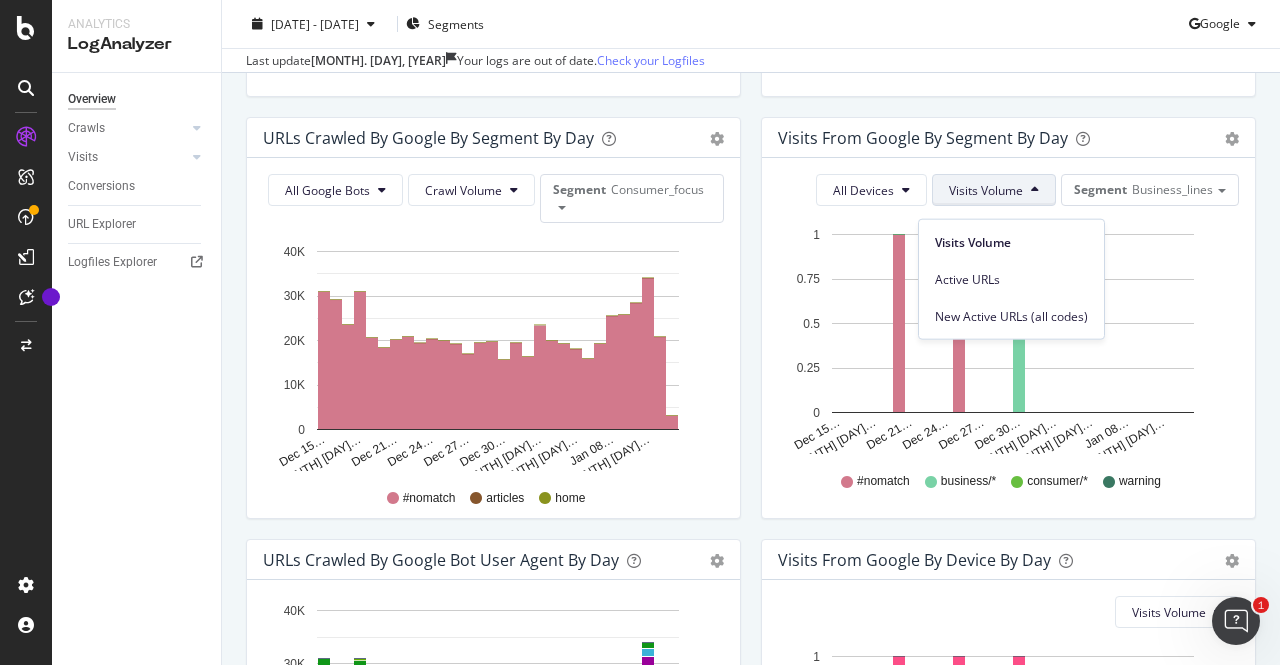 click on "Visits from Google By Segment By Day Timeline (by Value) Table All Devices Visits Volume Segment Business_lines Hold CTRL while clicking to filter the report. Dec 15… Dec 18… Dec 21… Dec 24… Dec 27… Dec 30… Jan 02… Jan 05… Jan 08… Jan 11… 0 0.25 0.5 0.75 1 Date business_lines = #nomatch business_lines = business/* business_lines = consumer/* business_lines = warning Dec 15 2024 0 0 0 0 Dec 16 2024 0 0 0 0 Dec 17 2024 0 0 0 0 Dec 18 2024 0 0 0 0 Dec 19 2024 0 0 0 0 Dec 20 2024 1 0 0 0 Dec 21 2024 0 0 0 0 Dec 22 2024 0 0 0 0 Dec 23 2024 0 0 0 0 Dec 24 2024 0 0 0 0 Dec 25 2024 1 0 0 0 Dec 26 2024 0 0 0 0 Dec 27 2024 0 0 0 0 Dec 28 2024 0 0 0 0 Dec 29 2024 0 0 0 0 Dec 30 2024 0 1 0 0 Dec 31 2024 0 0 0 0 Jan 01 2025 0 0 0 0 Jan 02 2025 0 0 0 0 Jan 03 2025 0 0 0 0 Jan 04 2025 0 0 0 0 Jan 05 2025 0 0 0 0 Jan 06 2025 0 0 0 0 Jan 07 2025 0 0 0 0 Jan 08 2025 0 0 0 0 Jan 09 2025 0 0 0 0 Jan 10 2025 0 0 0 0 Jan 11 2025 0 0 0 0 Jan 12 2025 0 0 0 0 Jan 13 2025 0 0 0 0 ... #nomatch business/* consumer/*" at bounding box center [1008, 328] 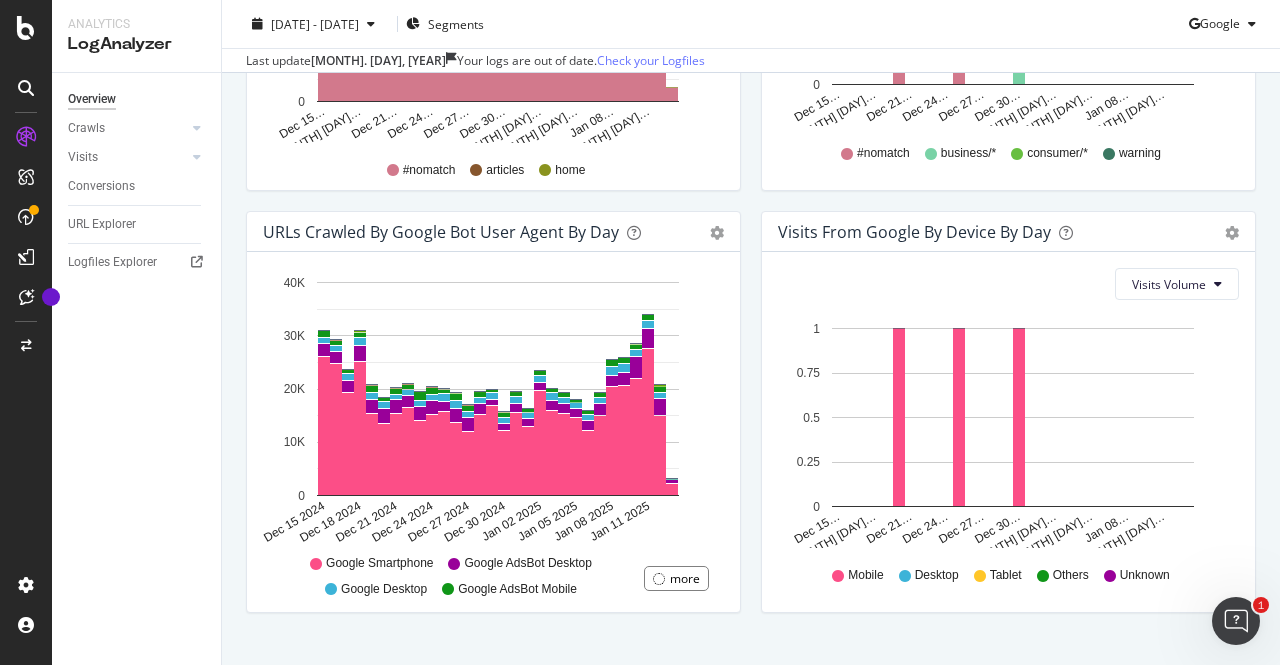 scroll, scrollTop: 999, scrollLeft: 0, axis: vertical 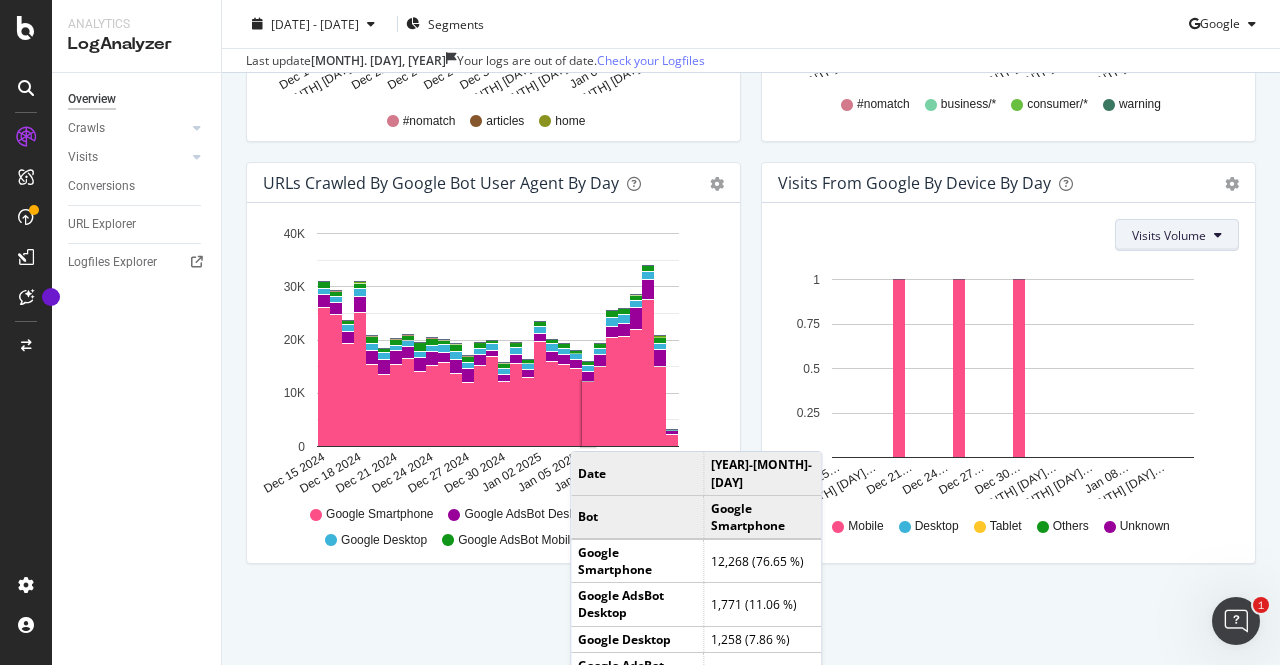 click on "Visits Volume" at bounding box center [1169, 235] 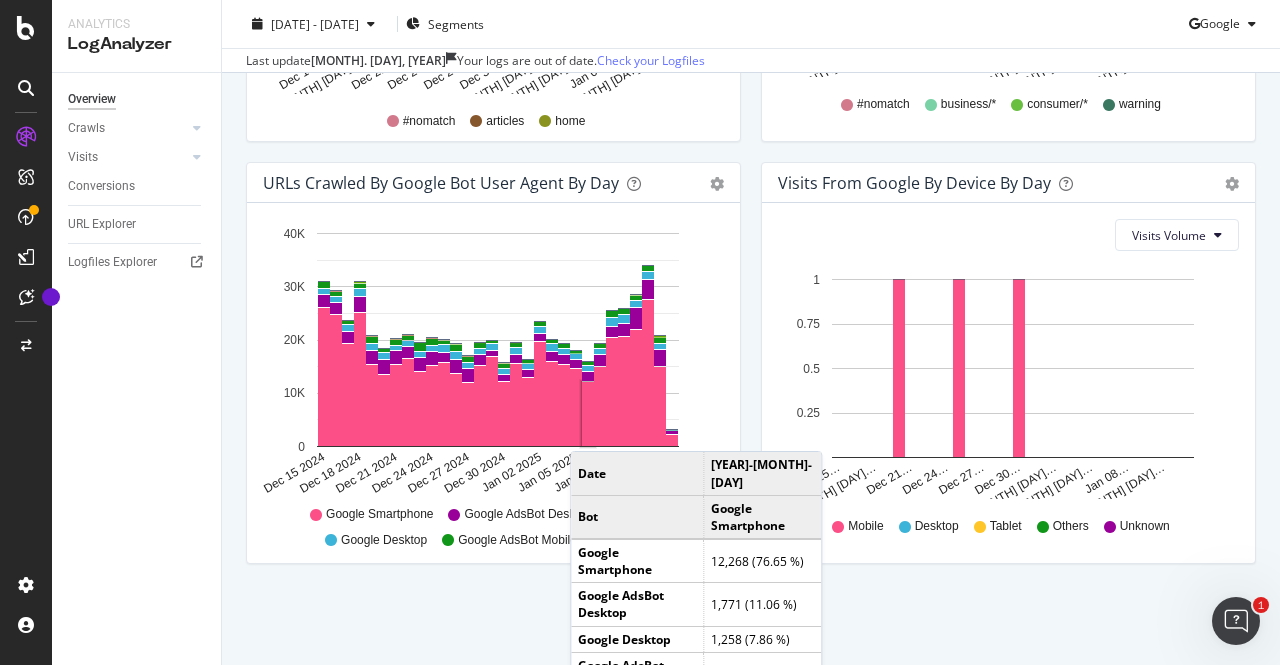 click on "Visits Volume Hold CTRL while clicking to filter the report. Dec 15… Dec 18… Dec 21… Dec 24… Dec 27… Dec 30… Jan 02… Jan 05… Jan 08… Jan 11… 0 0.25 0.5 0.75 1 ... Mobile Desktop Tablet Others Unknown" at bounding box center [1008, 383] 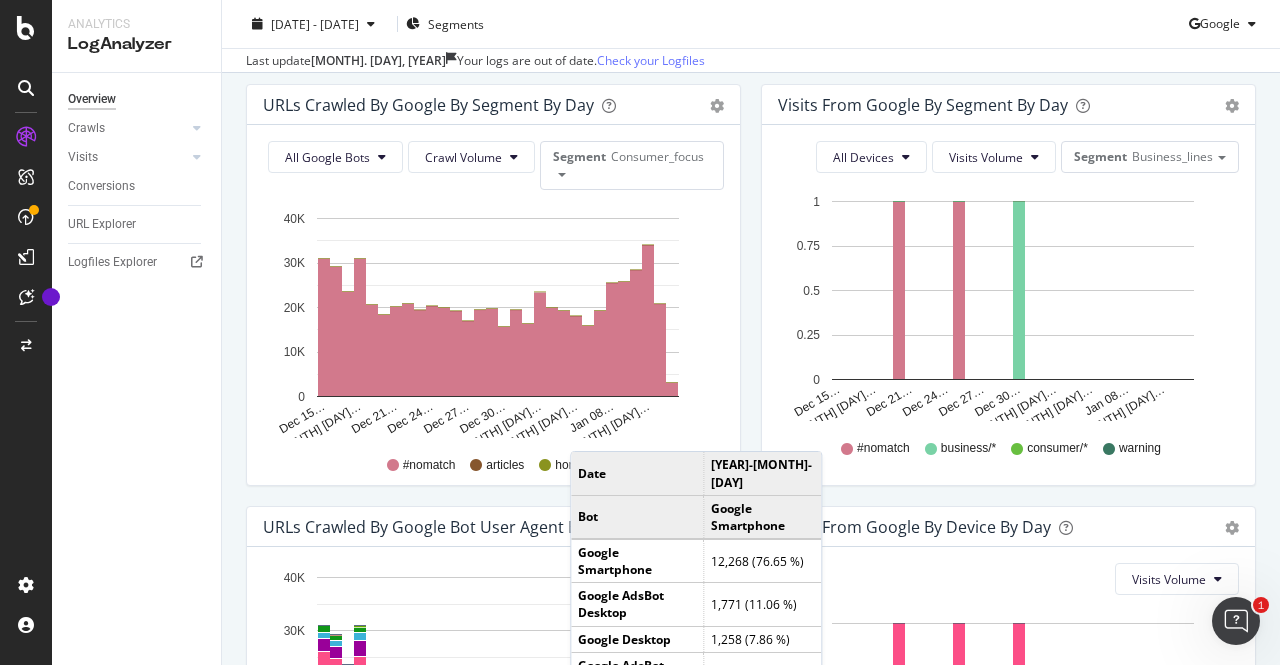 click on "URLs Crawled by Google by day Area Table Hold CTRL while clicking to filter the report. [DATE] [DATE] [DATE] [DATE] [DATE] [DATE] [DATE] [DATE] [DATE] [DATE] 0 10K 20K 30K 40K 40K Crawl Volume Unique URLs New URLs Warning Crawl Visits from Google by day Area Table Hold CTRL while clicking to filter the report. Date Visits Volume Active URLs New Active URLs (all codes) [DATE] 0 0 0 [DATE] 0 0 0 [DATE] 0 0 0 [DATE] 0 0 0 [DATE] 0 0 0 [DATE] 1 1 1 [DATE] 0 0 0 [DATE] 0 0 0 [DATE] 0 0 0 [DATE] 0 0 0 [DATE] 1 1 0 [DATE] 0 0 0 [DATE] 0 0 0 [DATE] 0 0 0 [DATE] 0 0 0 [DATE] 1 1 0 [DATE] 0 0 0 [DATE] 0" at bounding box center (751, 233) 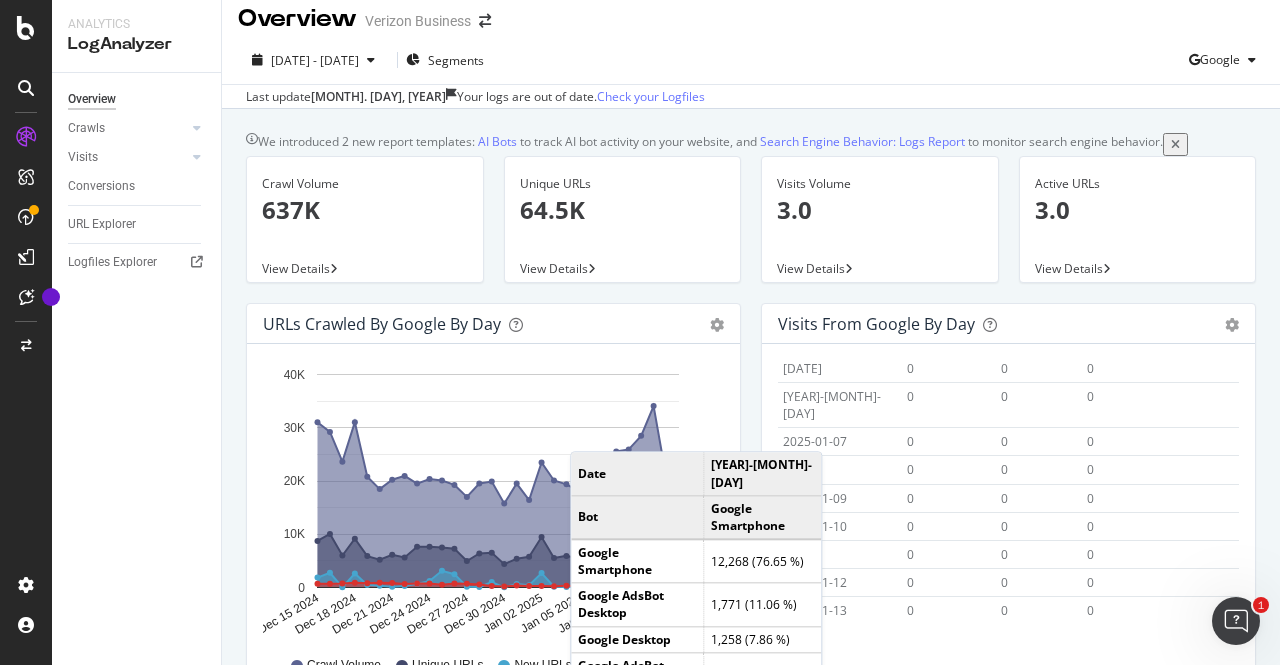 scroll, scrollTop: 0, scrollLeft: 0, axis: both 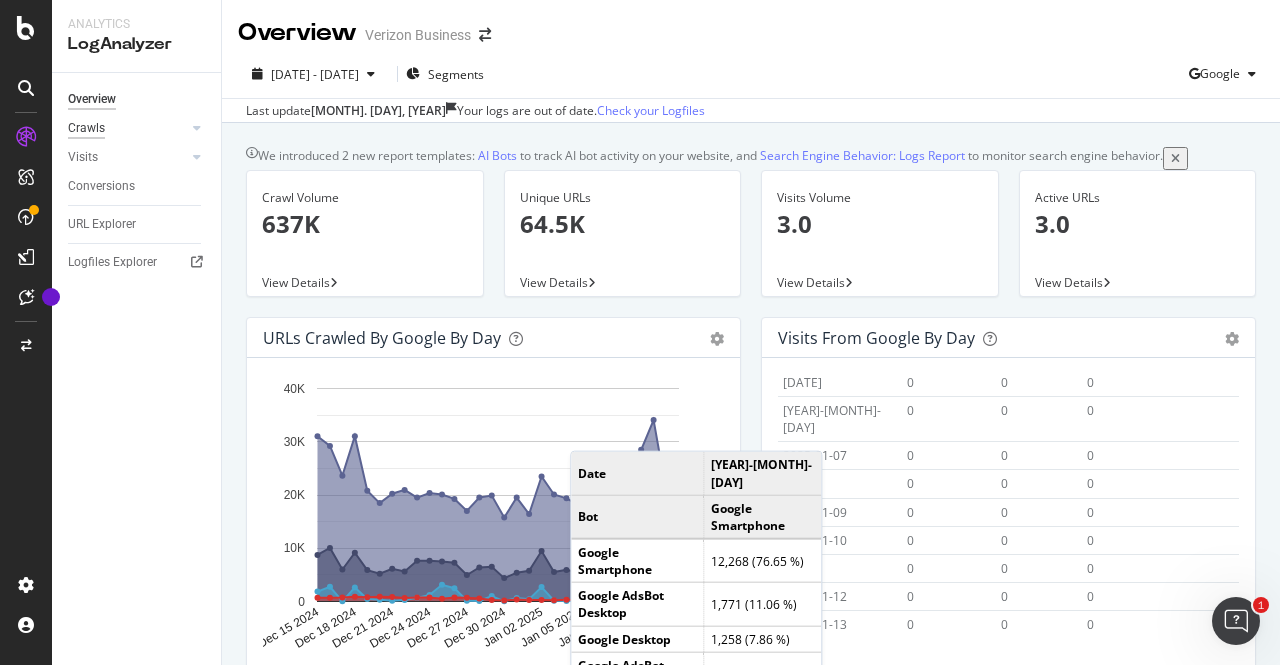 click on "Crawls" at bounding box center (86, 128) 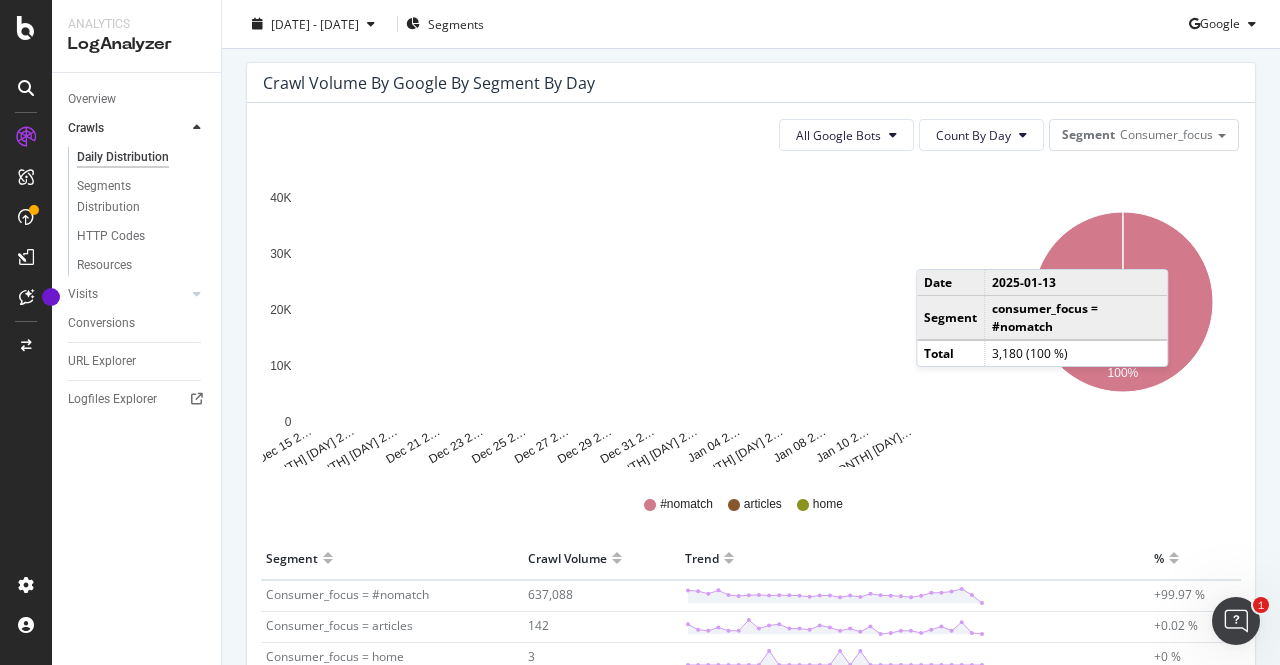 scroll, scrollTop: 188, scrollLeft: 0, axis: vertical 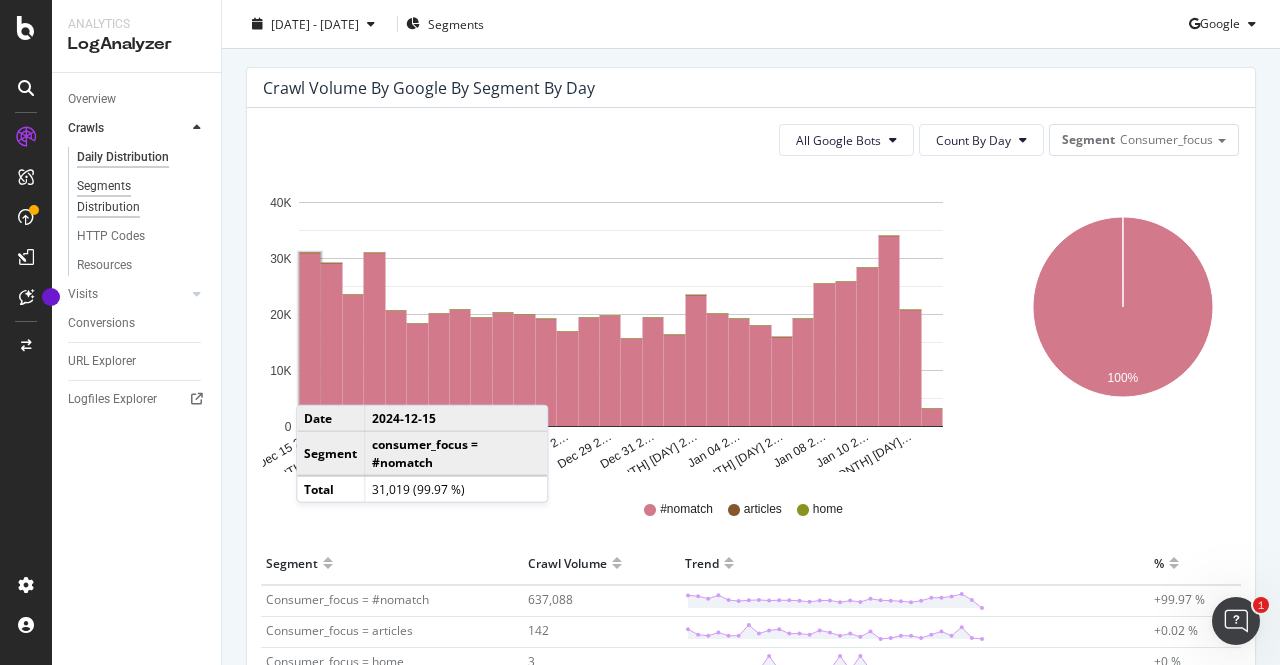 click on "Segments Distribution" at bounding box center (132, 197) 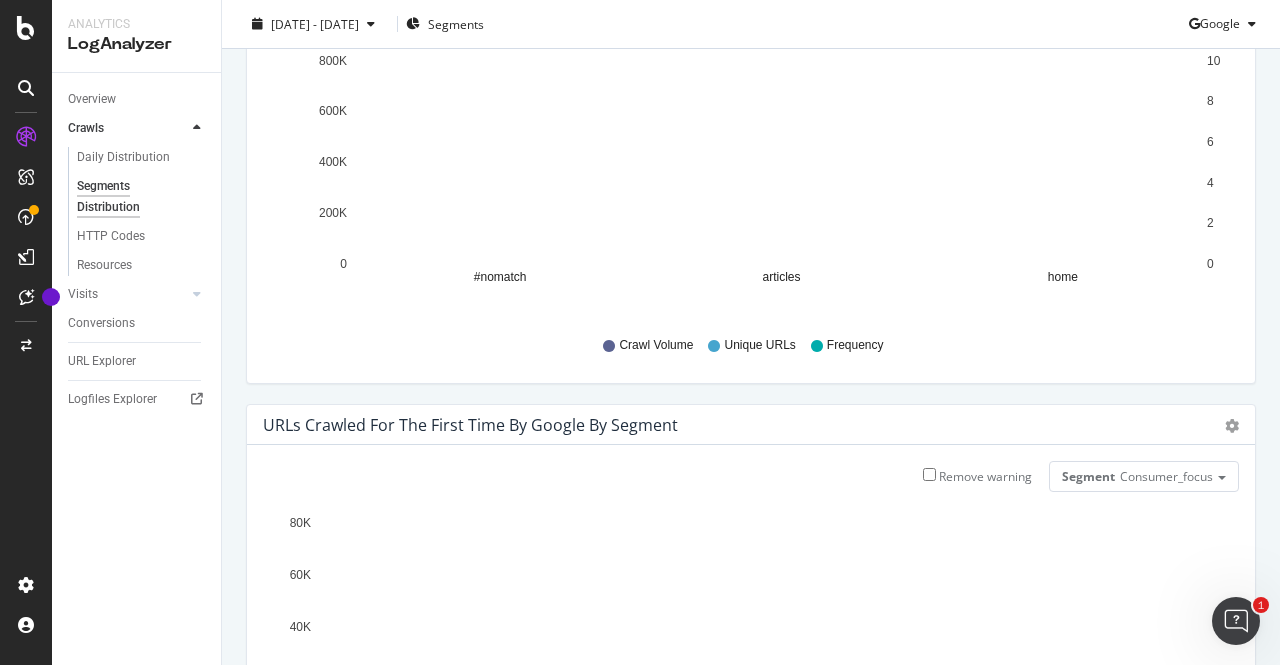 scroll, scrollTop: 0, scrollLeft: 0, axis: both 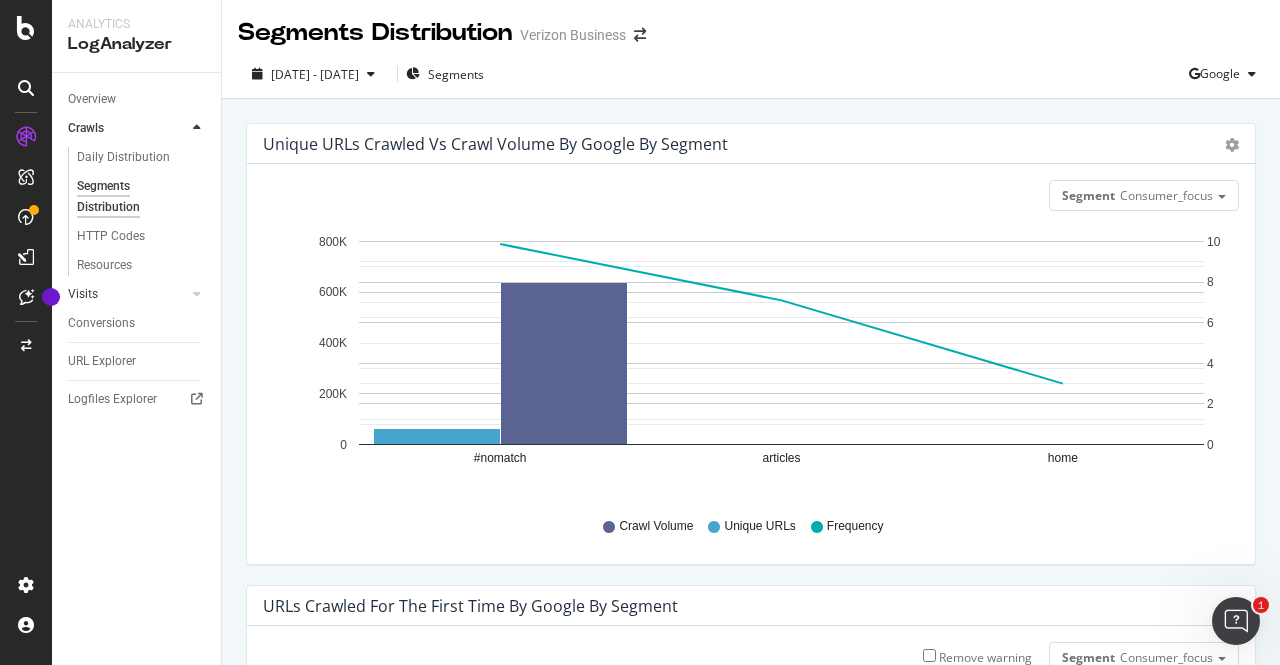 click at bounding box center (177, 294) 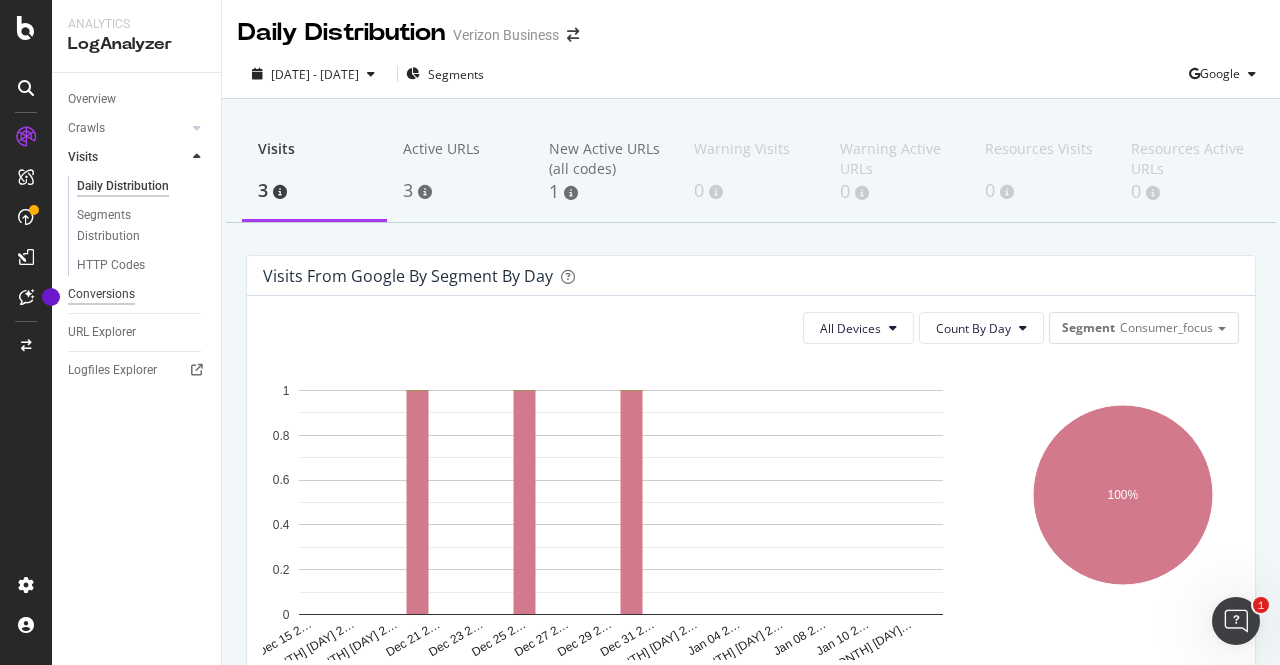click on "Conversions" at bounding box center [101, 294] 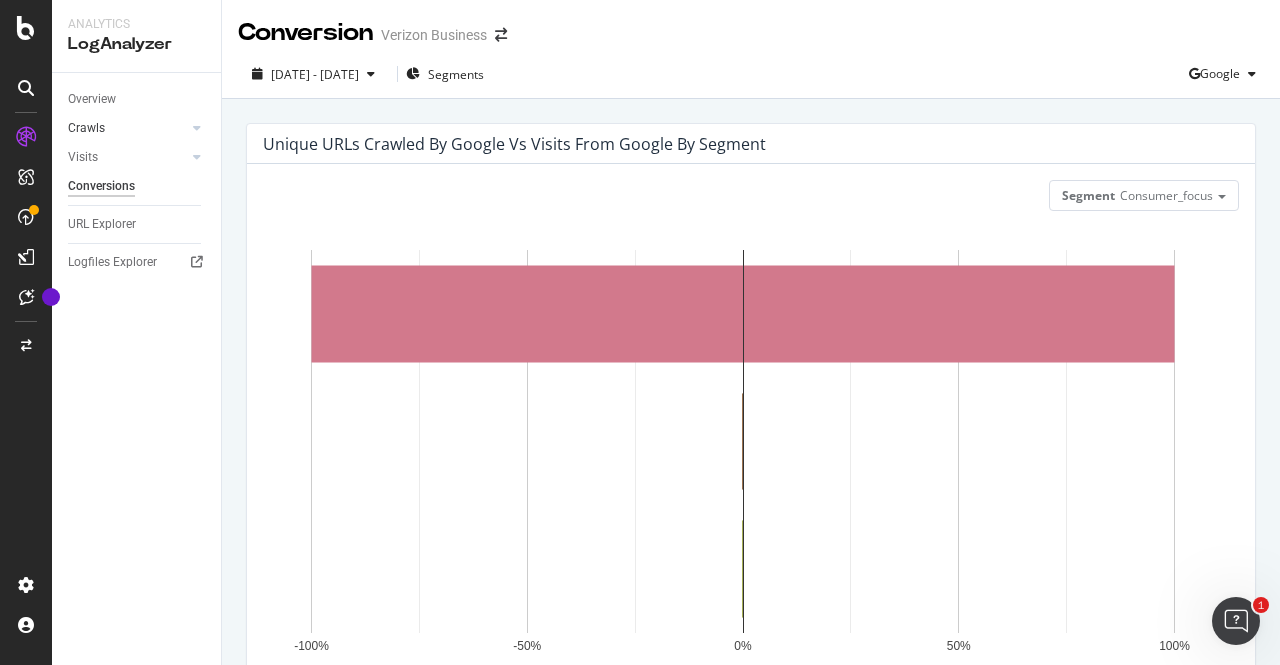 click on "Crawls" at bounding box center (127, 128) 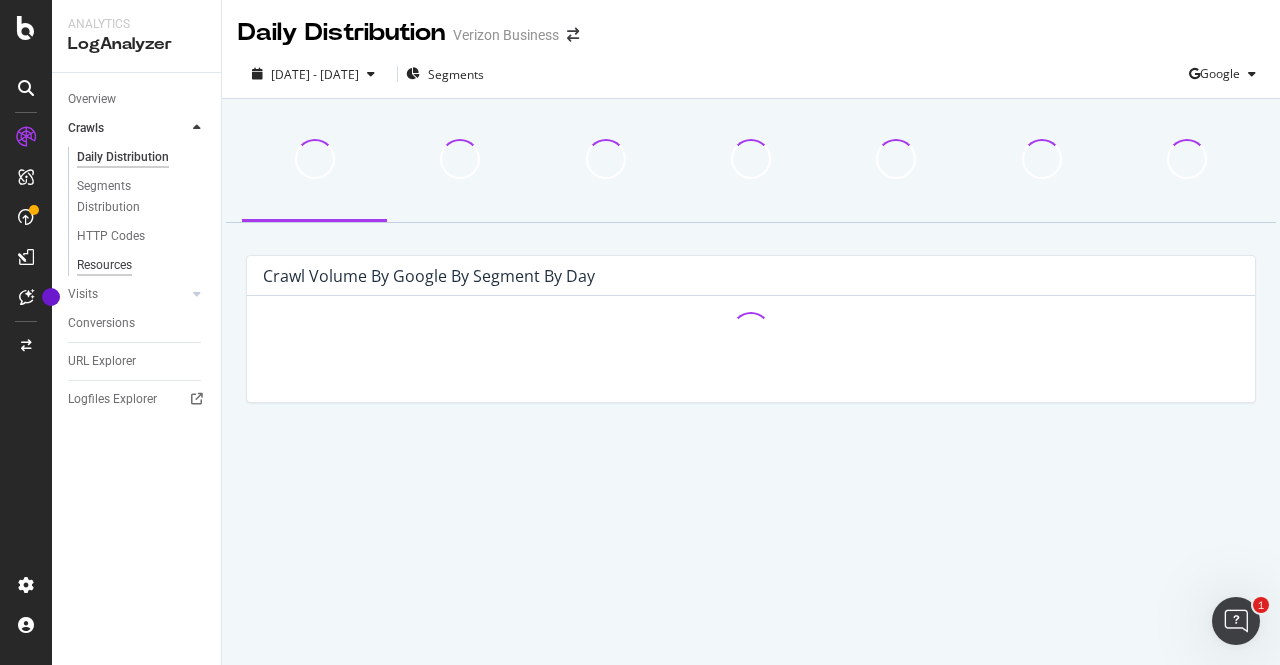 click on "Resources" at bounding box center (104, 265) 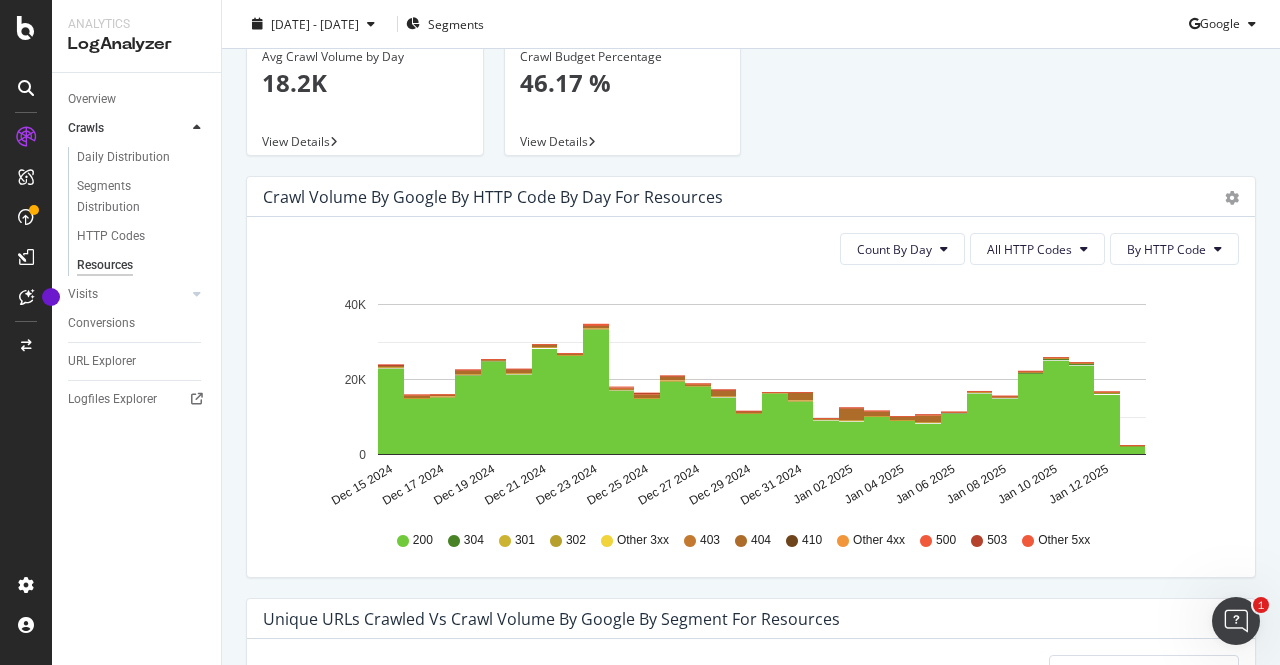 scroll, scrollTop: 106, scrollLeft: 0, axis: vertical 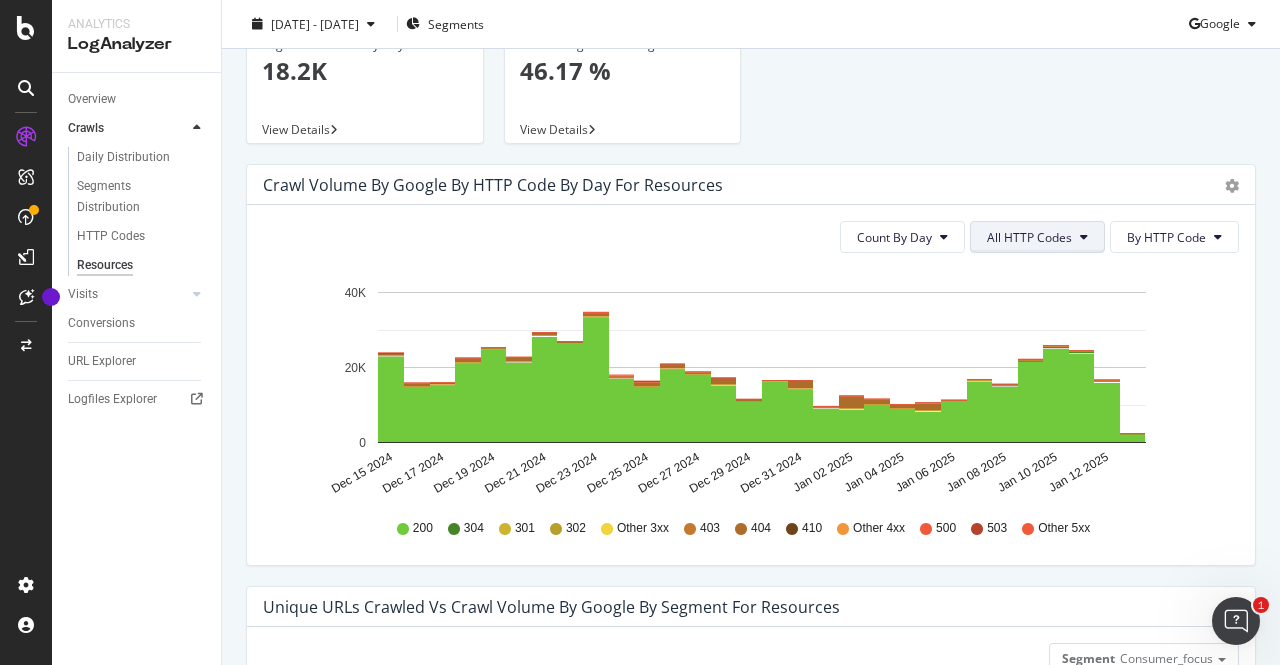 click on "All HTTP Codes" at bounding box center [1029, 237] 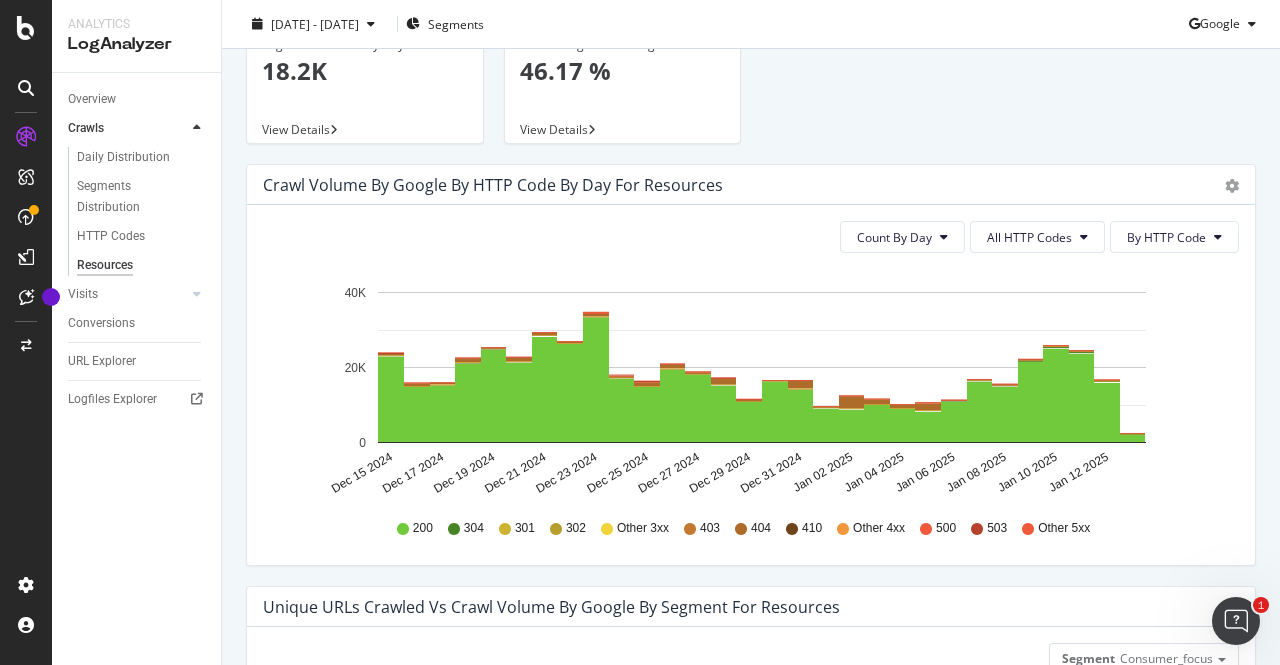 click on "Dec 15 2024 Dec 17 2024 Dec 19 2024 Dec 21 2024 Dec 23 2024 Dec 25 2024 Dec 27 2024 Dec 29 2024 Dec 31 2024 Jan 02 2025 Jan 04 2025 Jan 06 2025 Jan 08 2025 Jan 10 2025 Jan 12 2025 0 20K 40K" 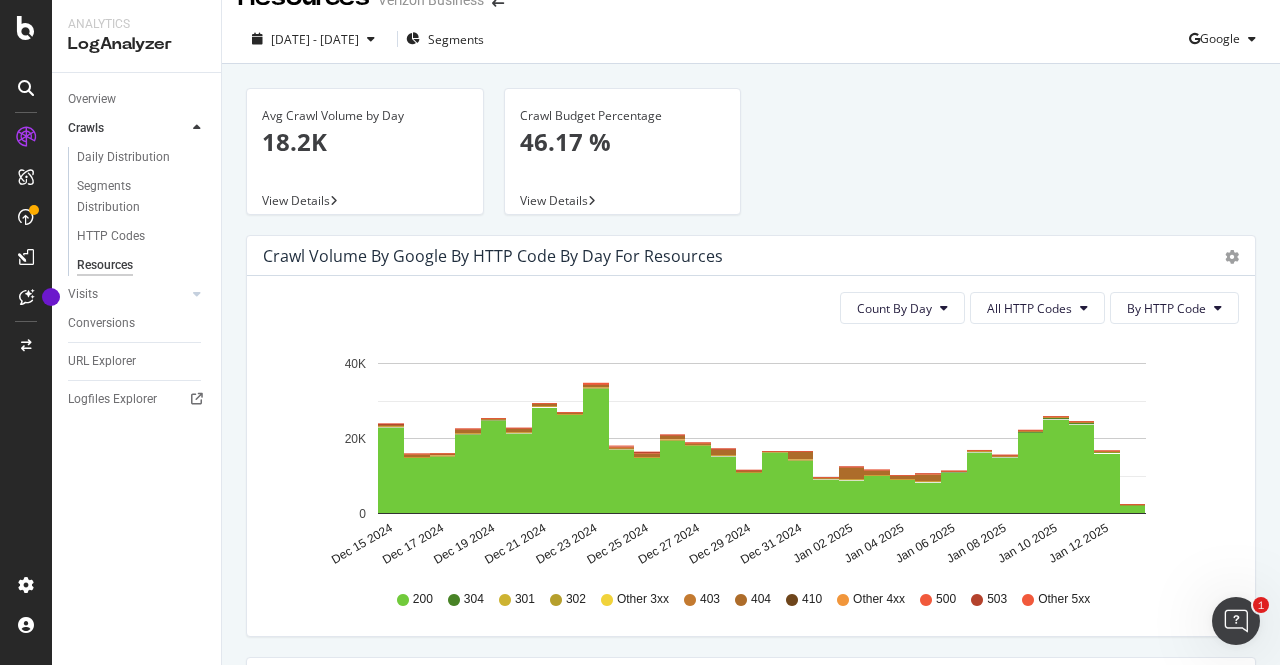 scroll, scrollTop: 0, scrollLeft: 0, axis: both 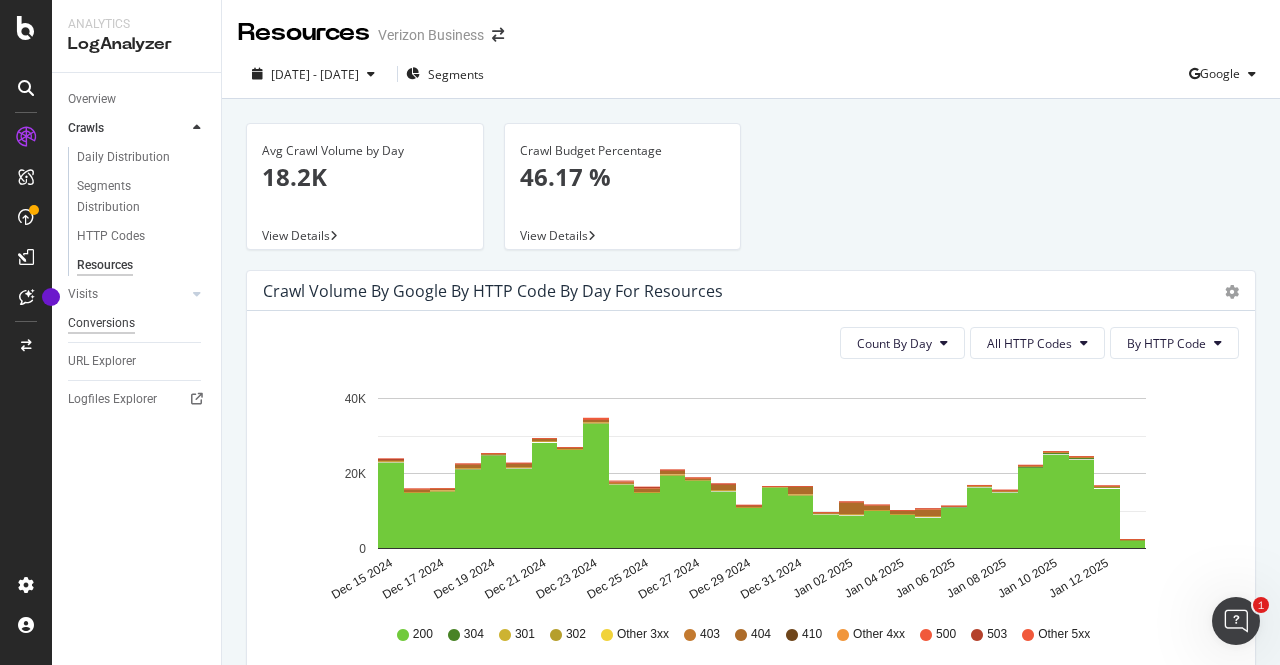 click on "Conversions" at bounding box center (101, 323) 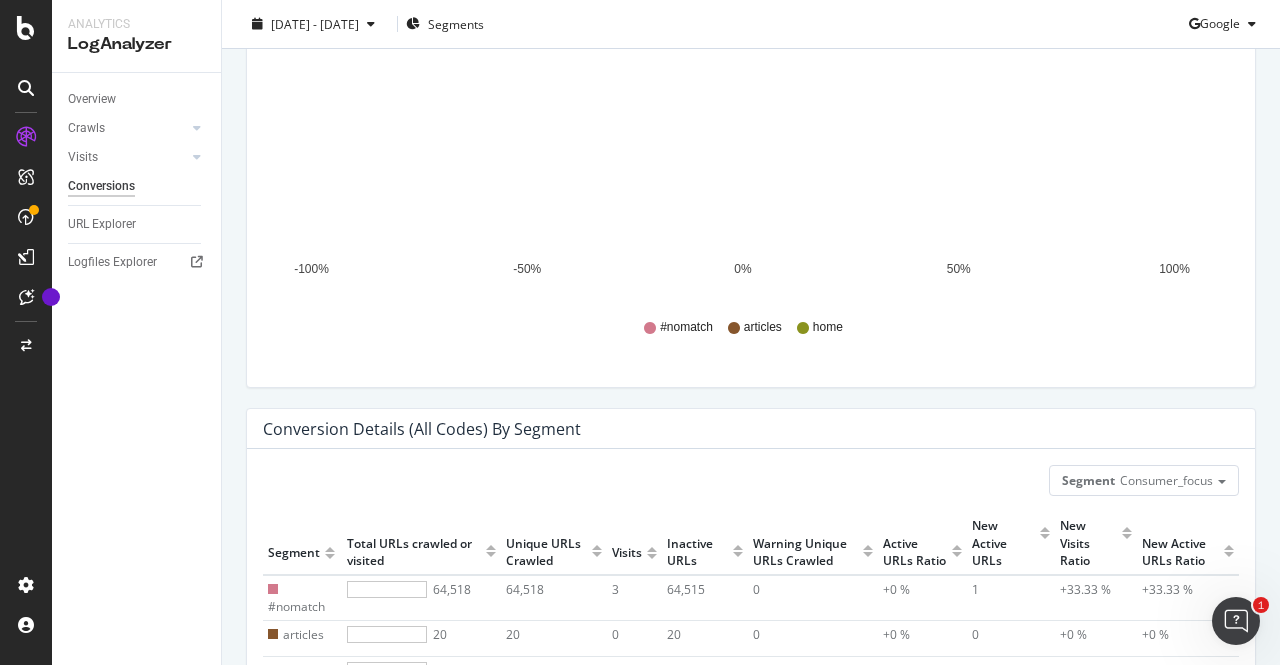 scroll, scrollTop: 378, scrollLeft: 0, axis: vertical 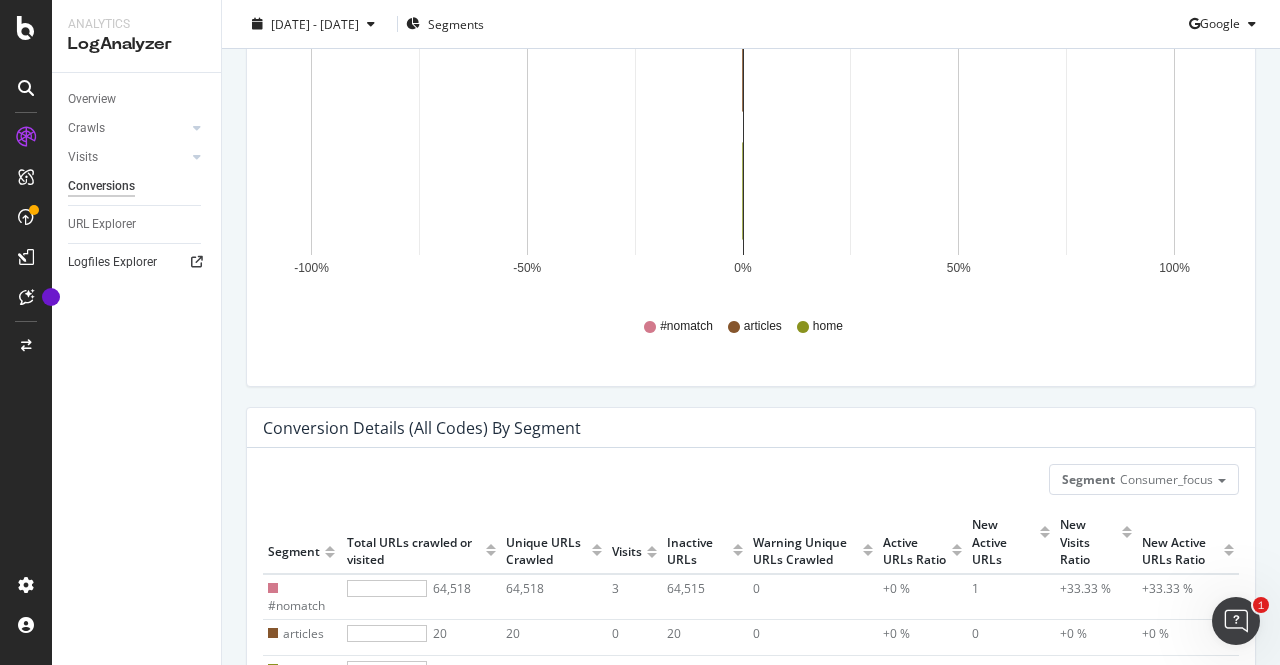 click at bounding box center (197, 262) 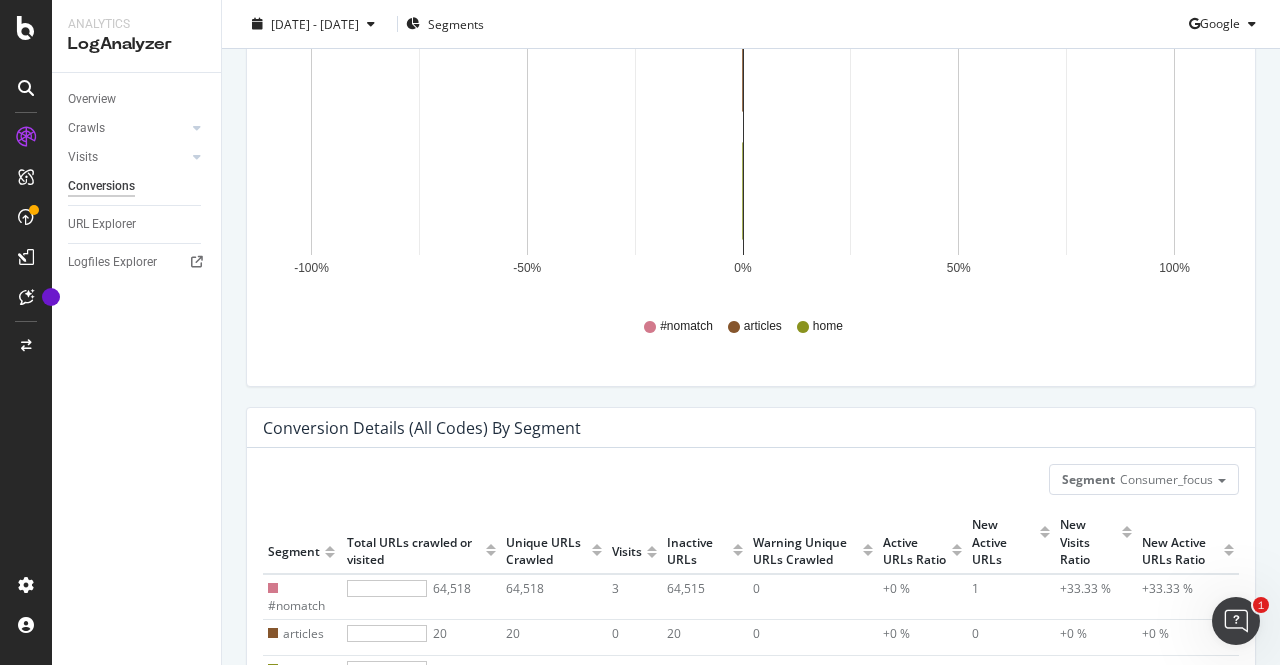scroll, scrollTop: 0, scrollLeft: 0, axis: both 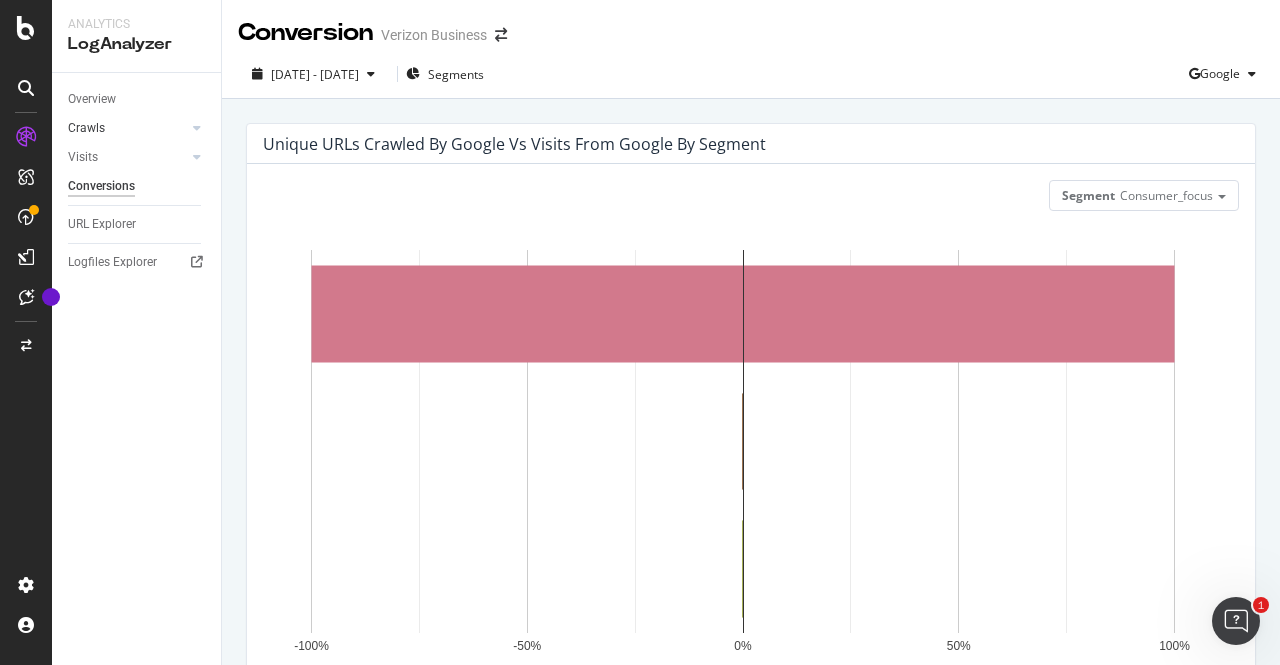 click on "Crawls" at bounding box center [127, 128] 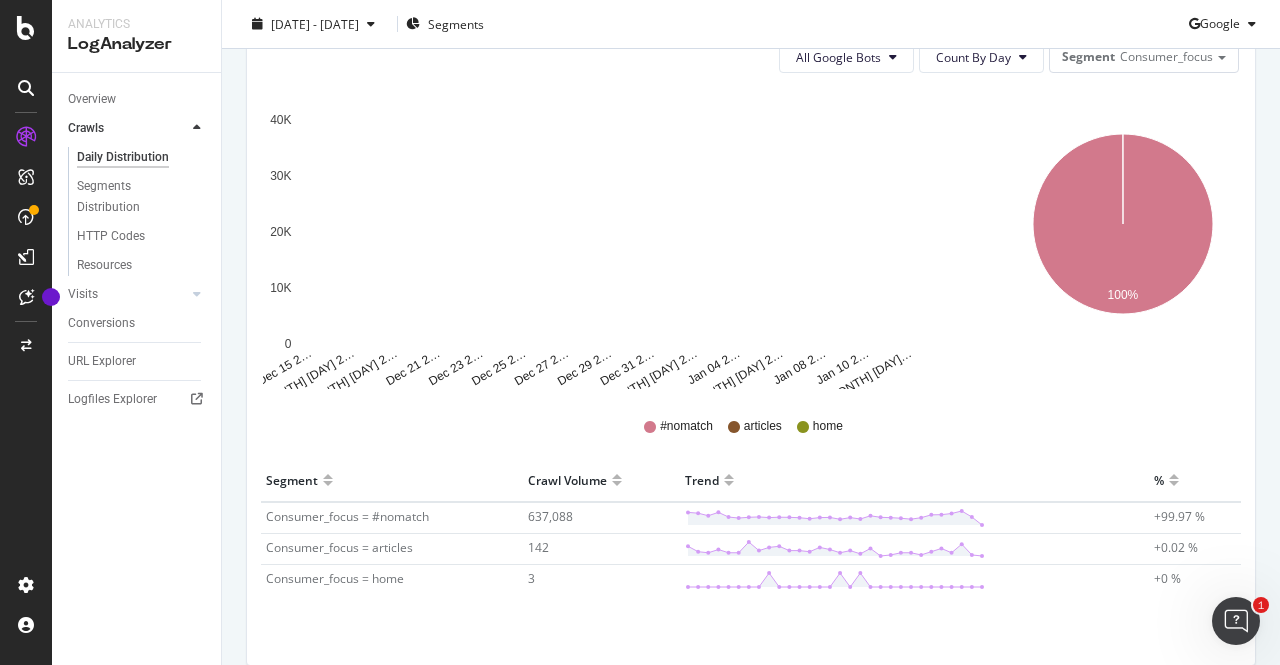 scroll, scrollTop: 360, scrollLeft: 0, axis: vertical 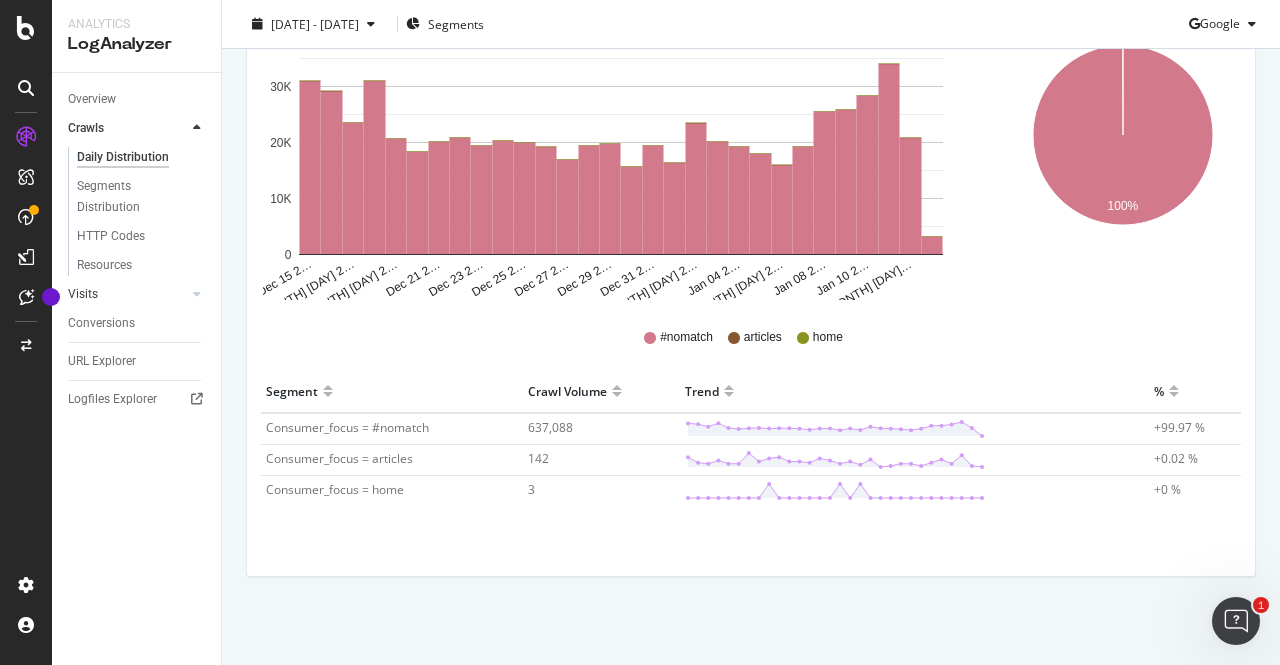 click on "Visits" at bounding box center [127, 294] 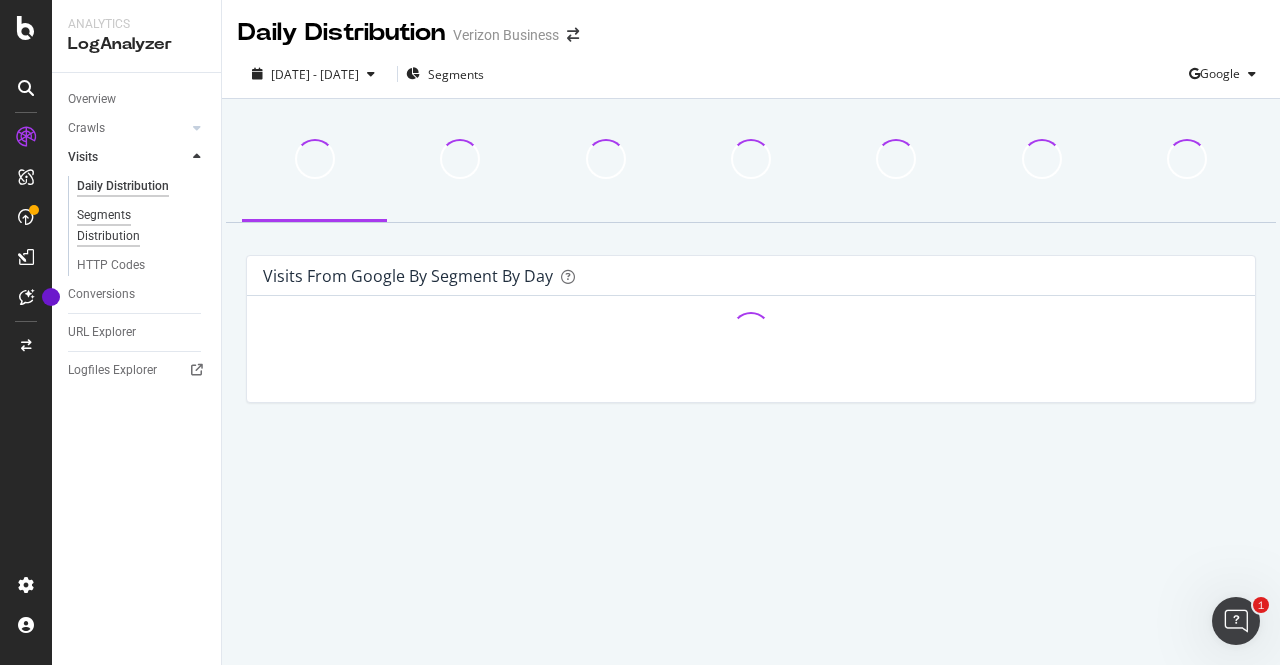 click on "Segments Distribution" at bounding box center [132, 226] 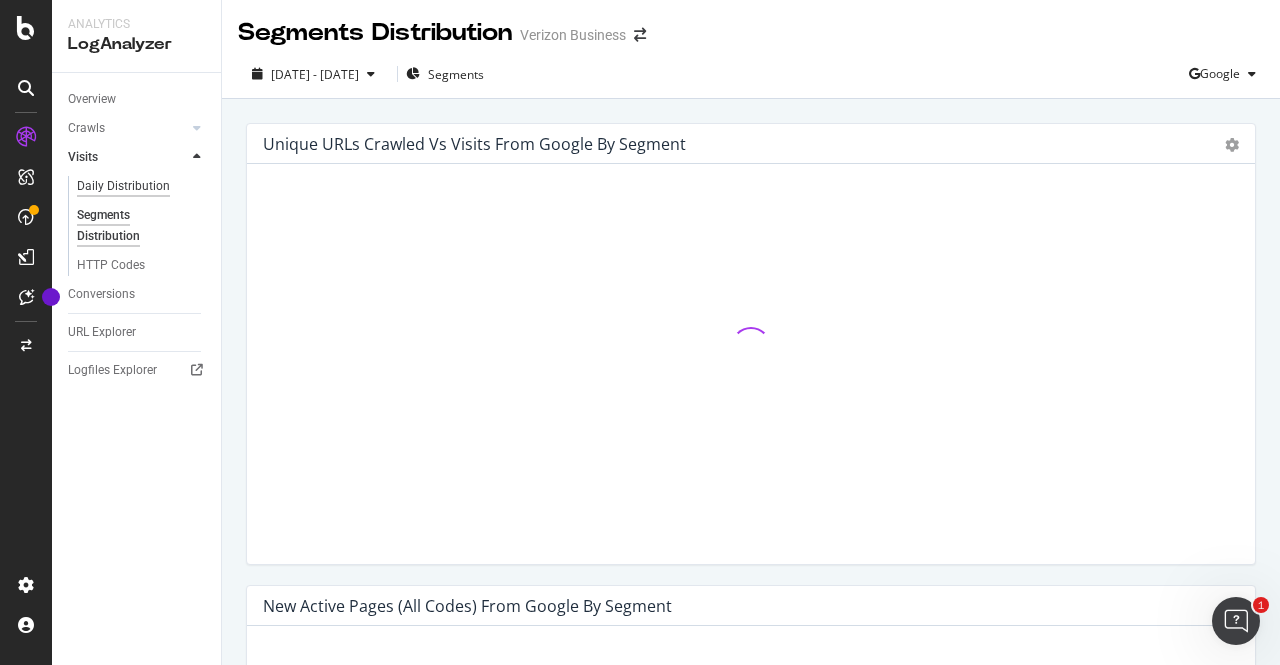 click on "Daily Distribution" at bounding box center [123, 186] 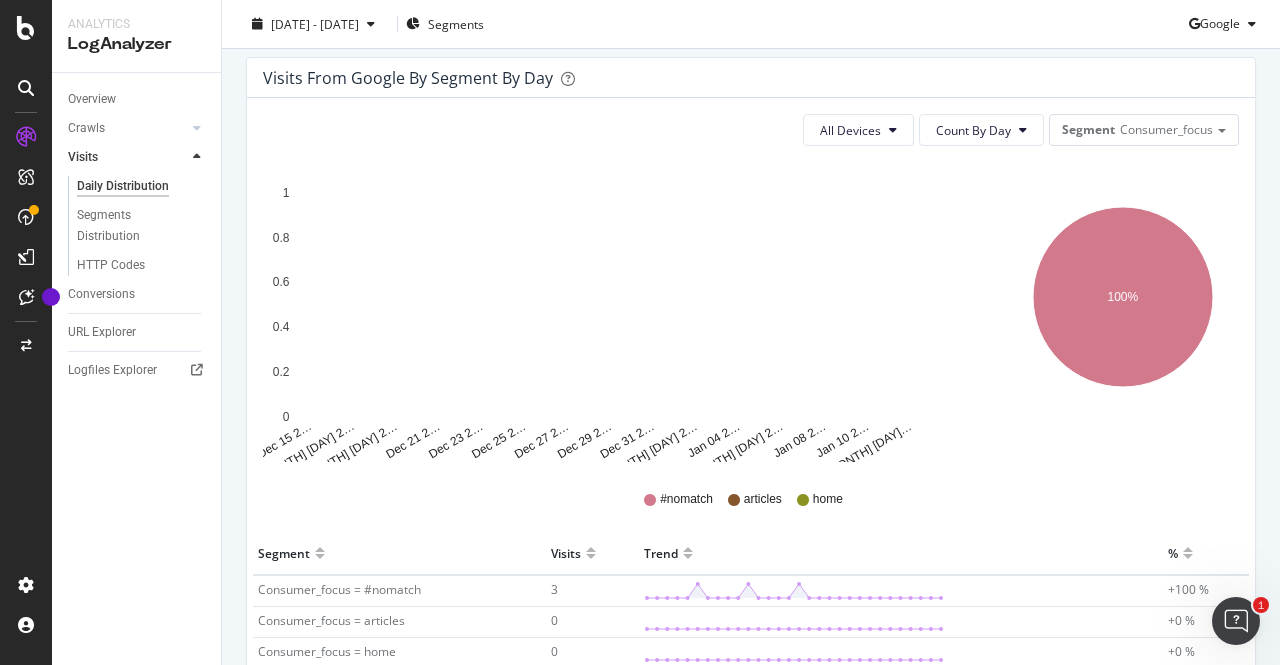 scroll, scrollTop: 201, scrollLeft: 0, axis: vertical 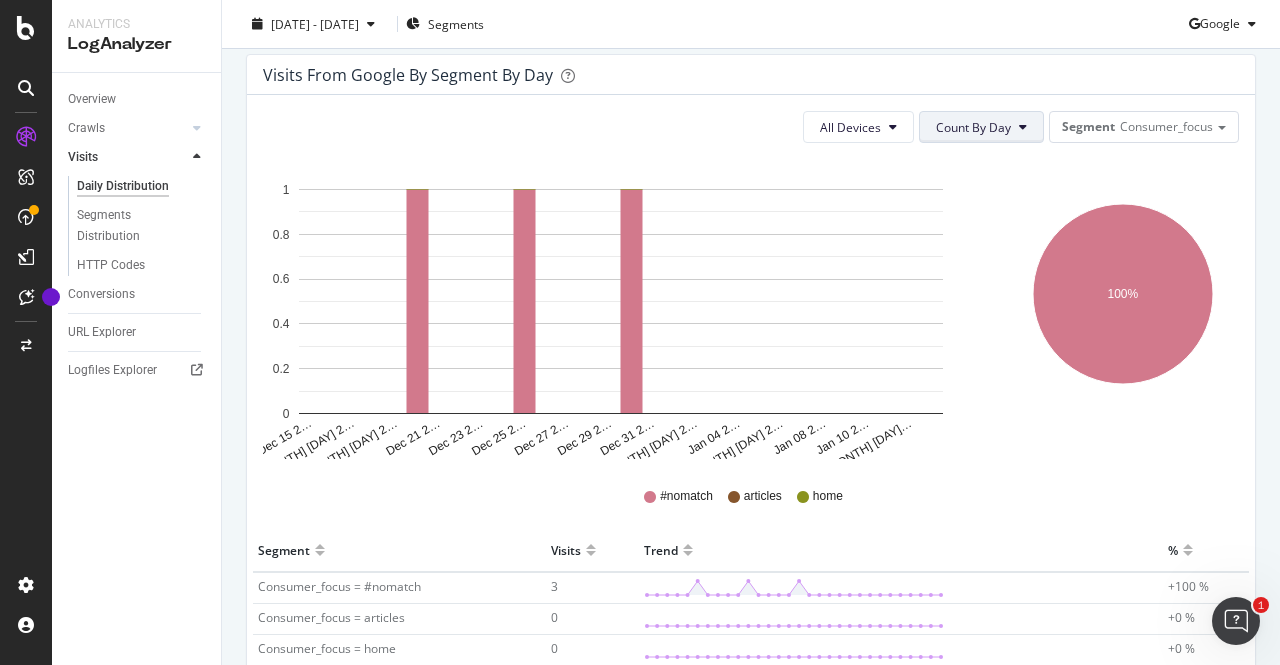 click on "Count By Day" at bounding box center (973, 127) 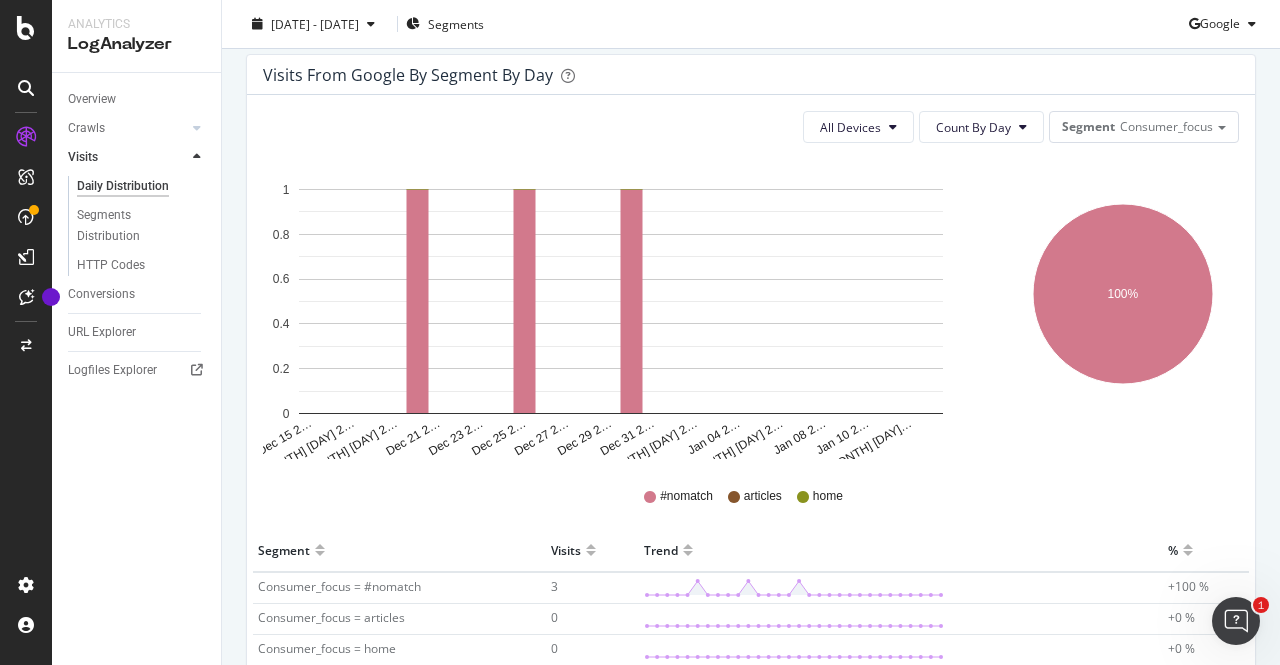 click on "All Devices Count By Day Segment Consumer_focus" at bounding box center [751, 127] 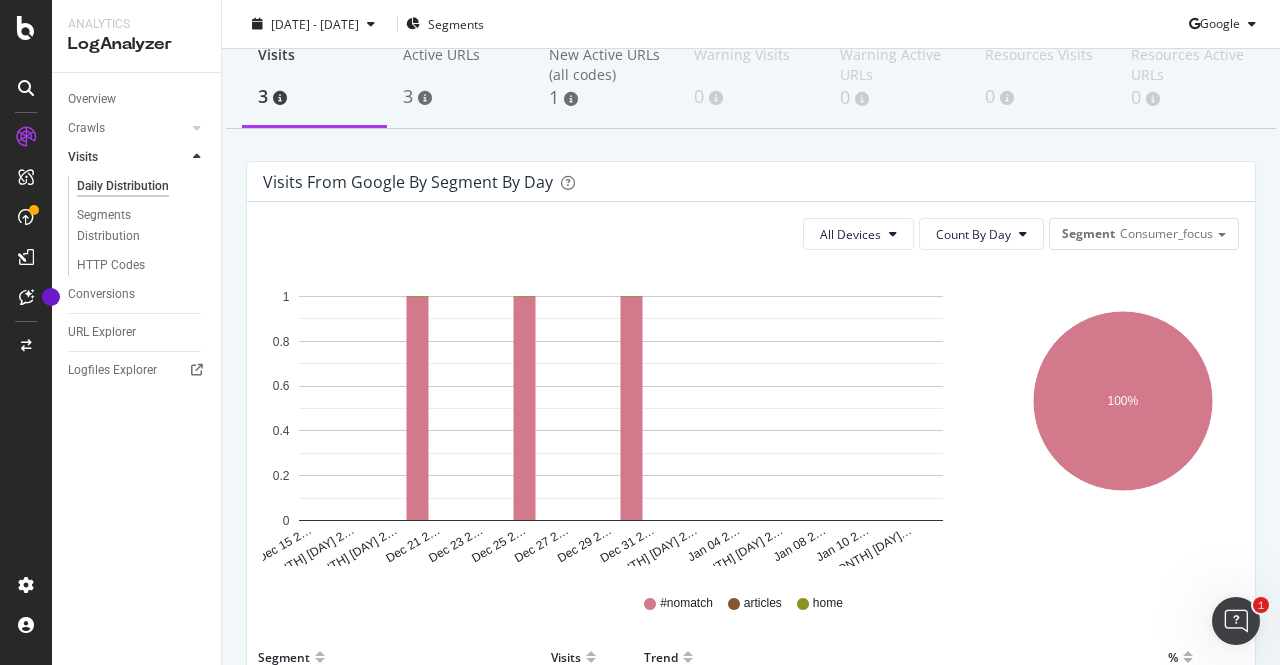 scroll, scrollTop: 93, scrollLeft: 0, axis: vertical 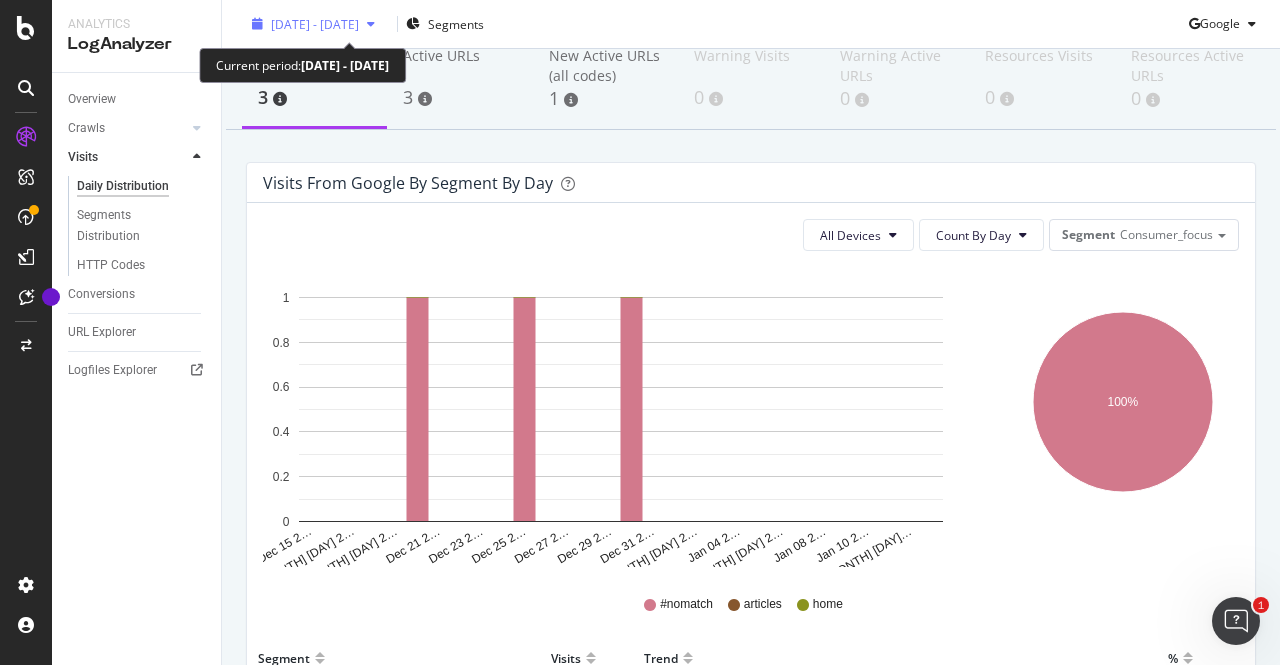 click on "[DATE] - [DATE]" at bounding box center [313, 23] 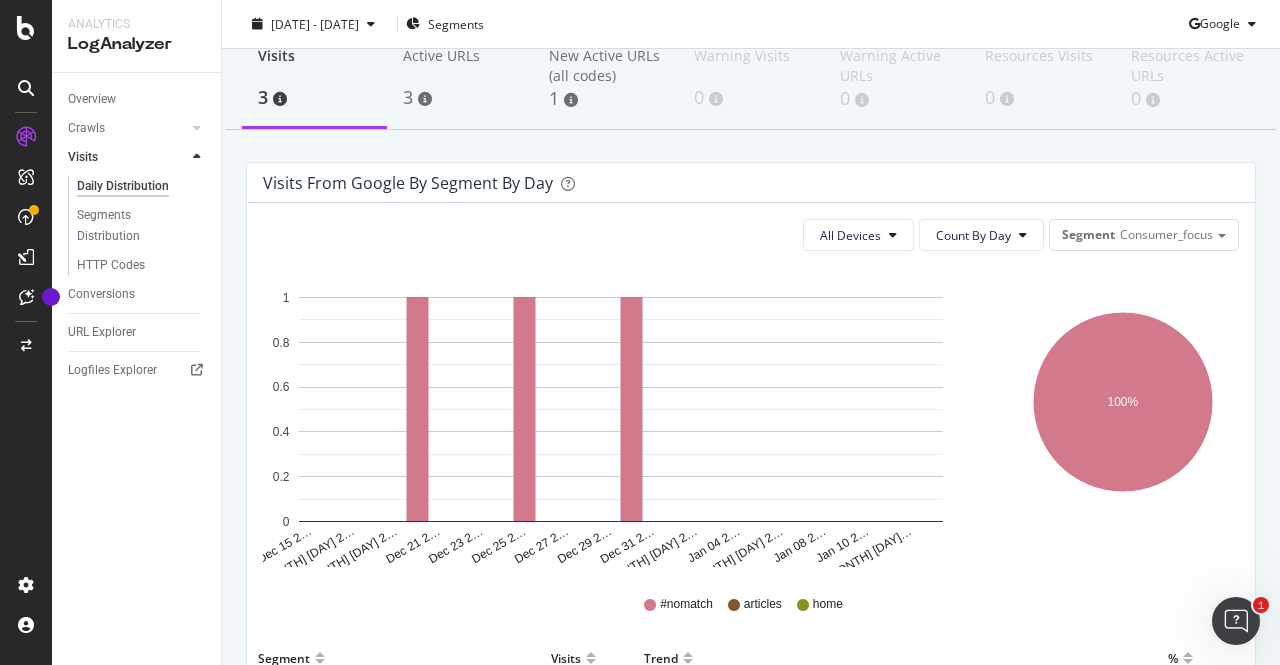 click on "[YEAR] [MONTH]. [DAY]th - [YEAR] [MONTH] [DAY] Segments Google" at bounding box center [751, 28] 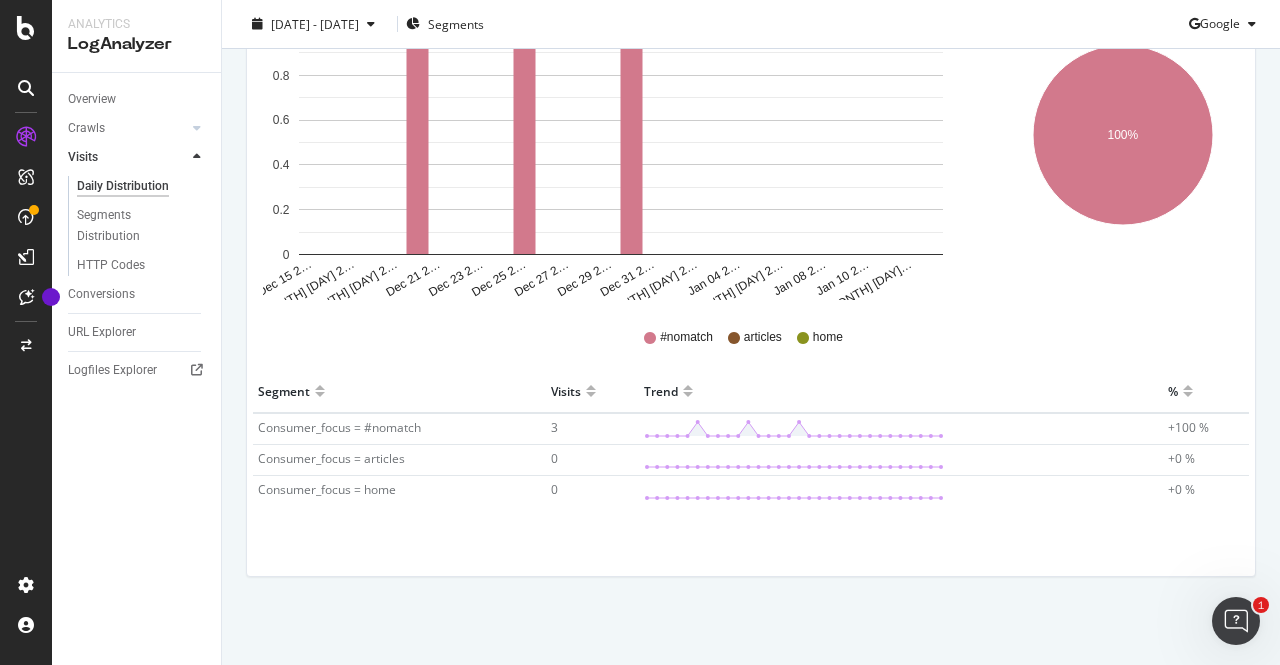 scroll, scrollTop: 0, scrollLeft: 0, axis: both 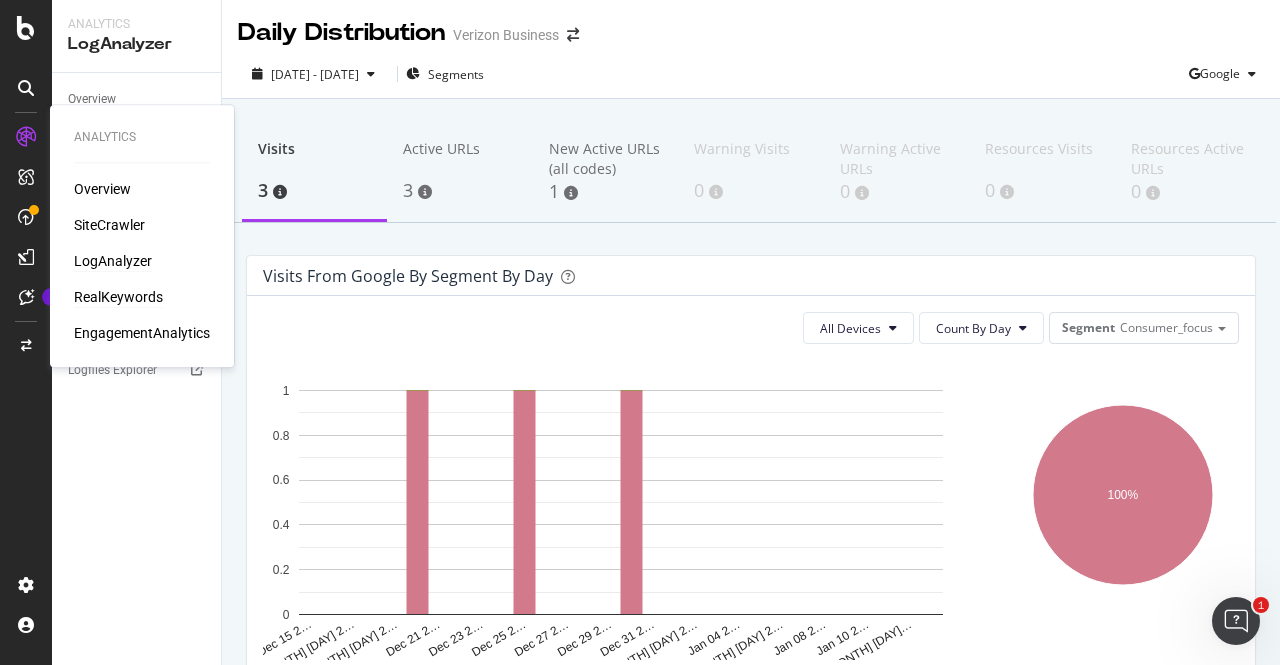 click on "RealKeywords" at bounding box center (118, 297) 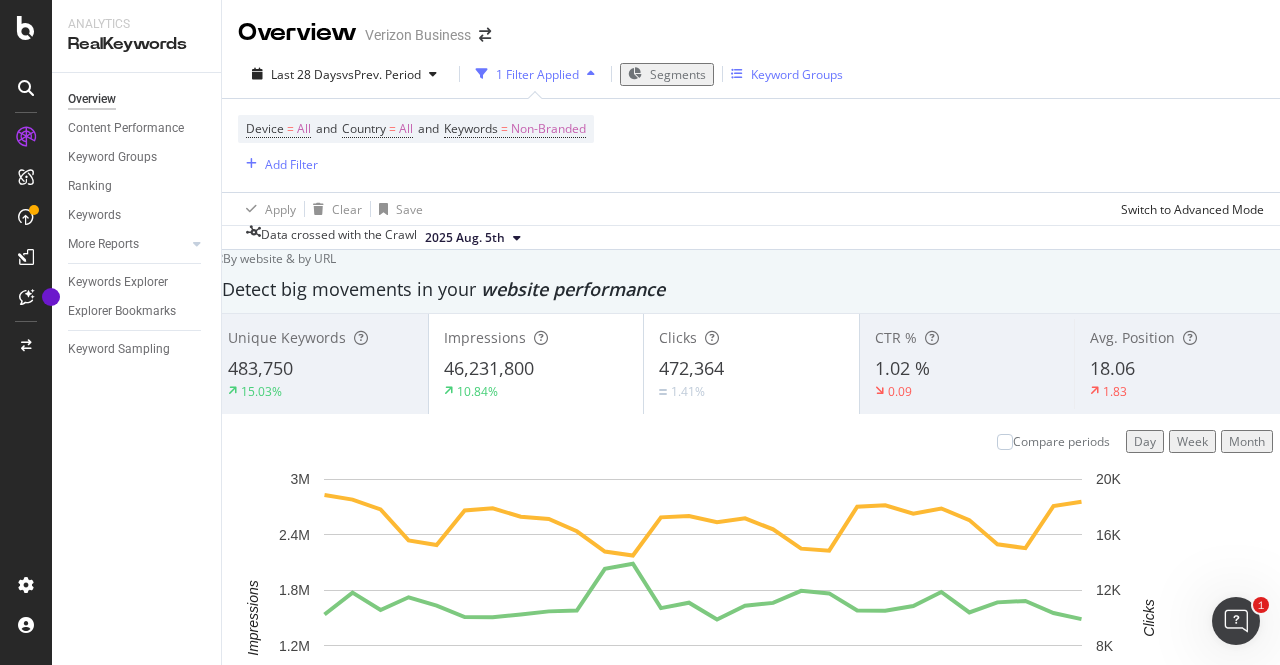 click on "Keyword Groups" at bounding box center [797, 74] 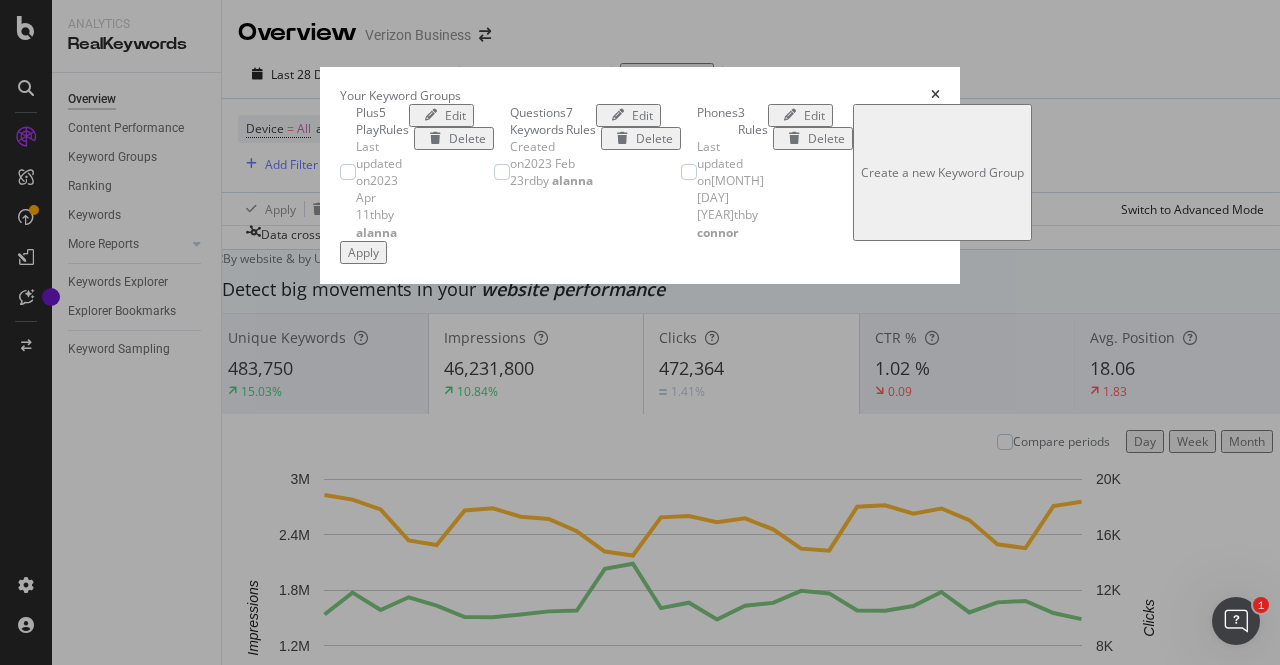 click at bounding box center [935, 95] 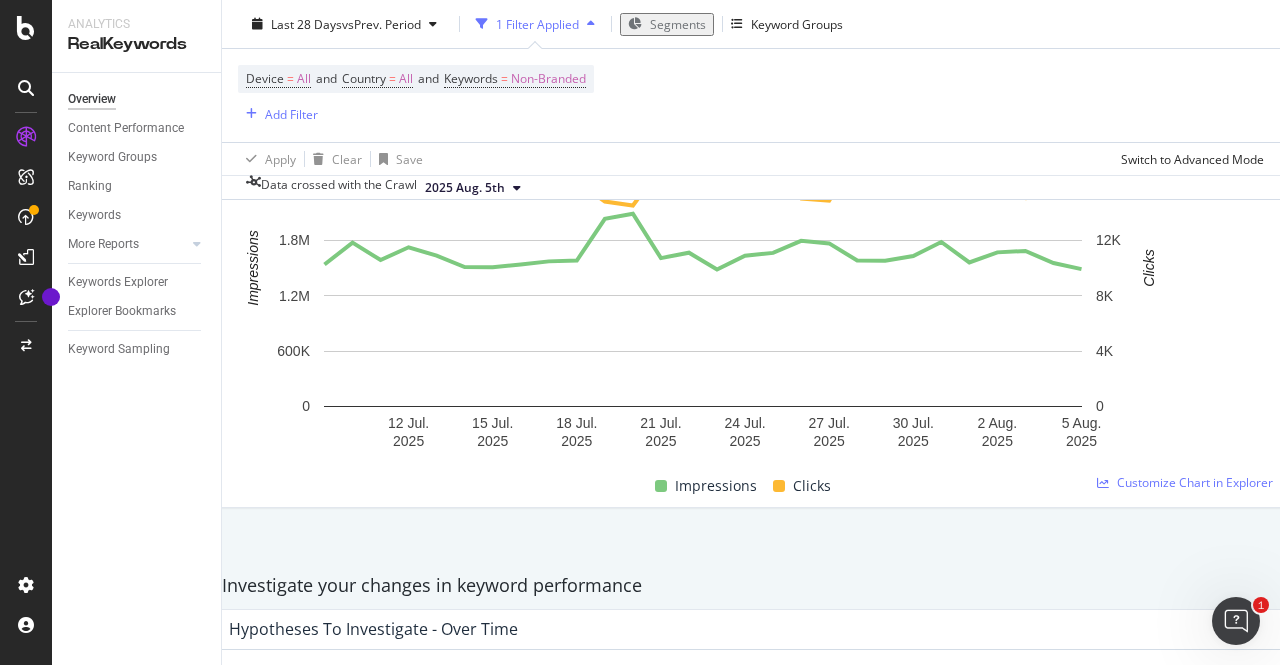 scroll, scrollTop: 341, scrollLeft: 0, axis: vertical 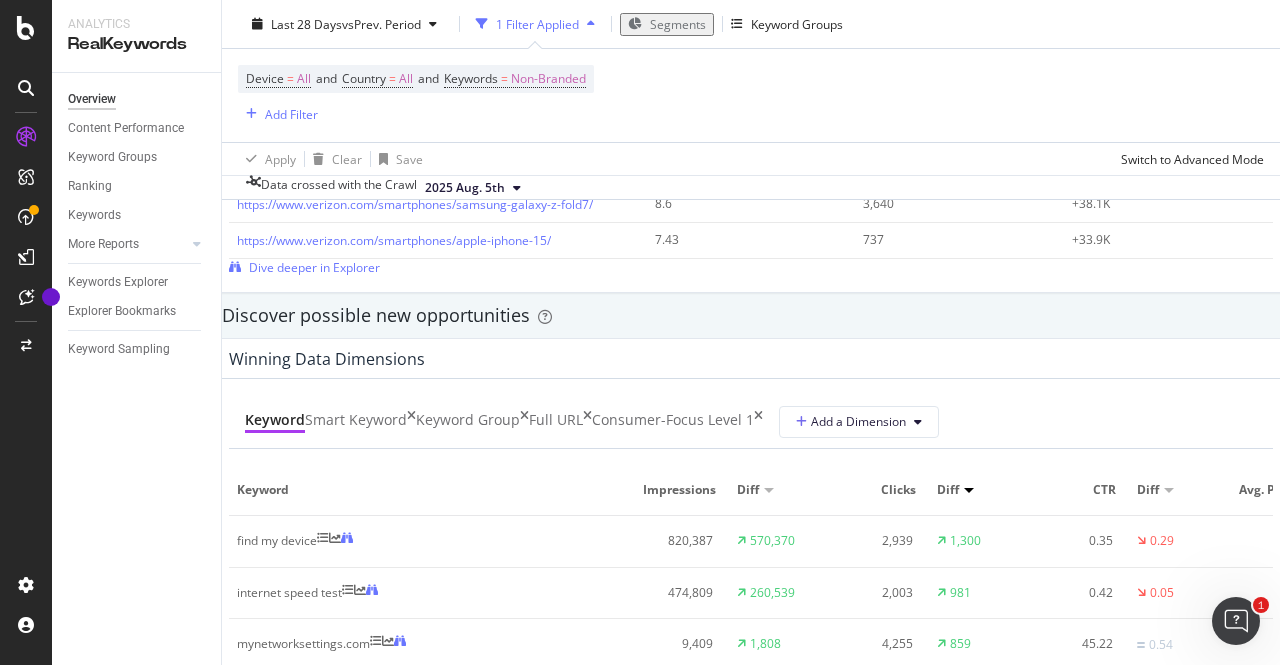 click on "Segments" at bounding box center (678, 23) 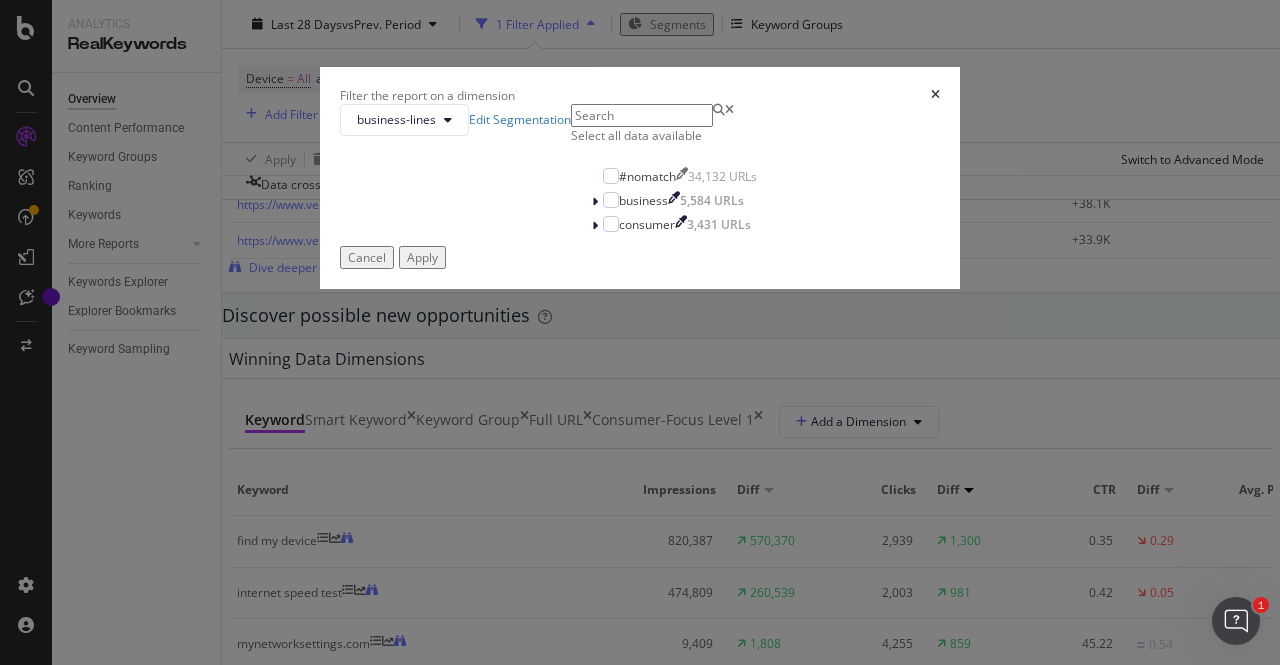 click at bounding box center (935, 95) 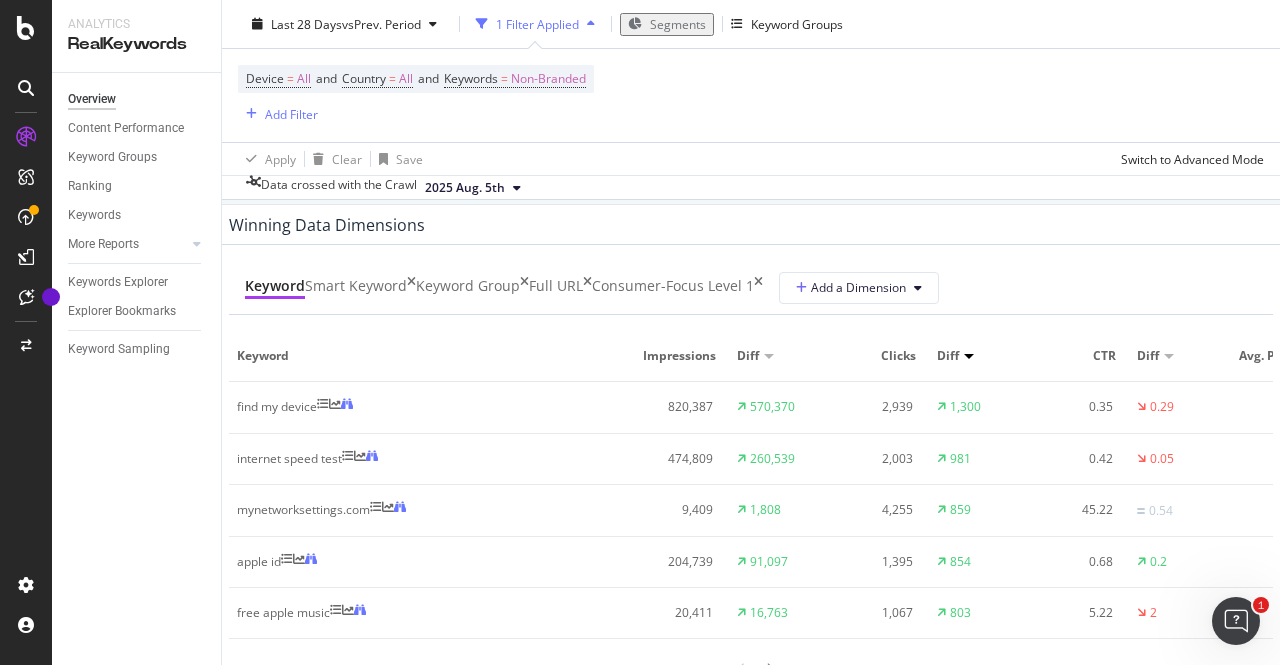 scroll, scrollTop: 1823, scrollLeft: 0, axis: vertical 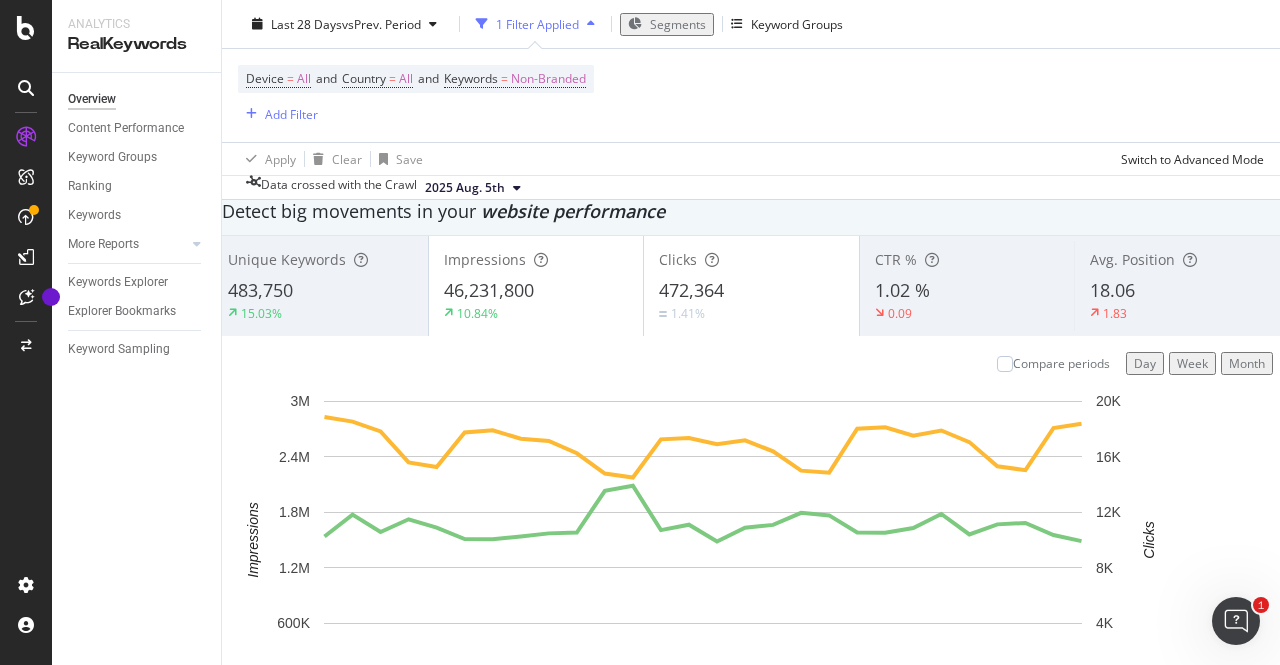 click on "Device   =     All  and  Country   =     All  and  Keywords   =     Non-Branded Add Filter" at bounding box center (751, 95) 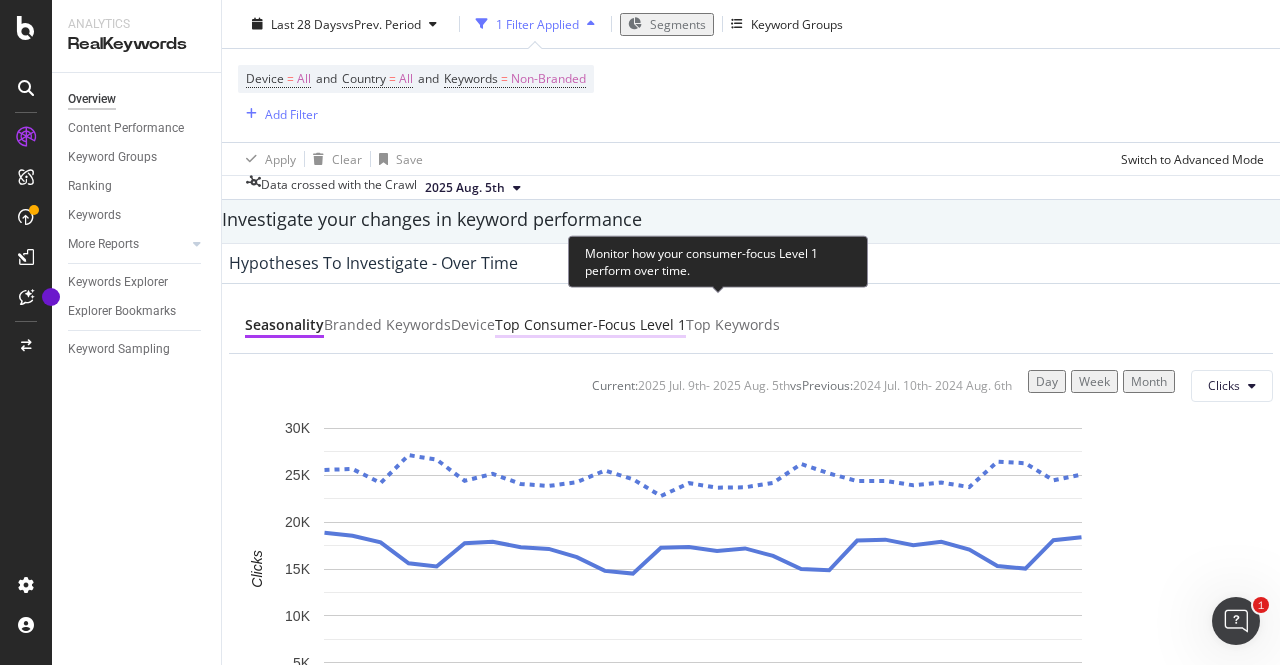 scroll, scrollTop: 717, scrollLeft: 0, axis: vertical 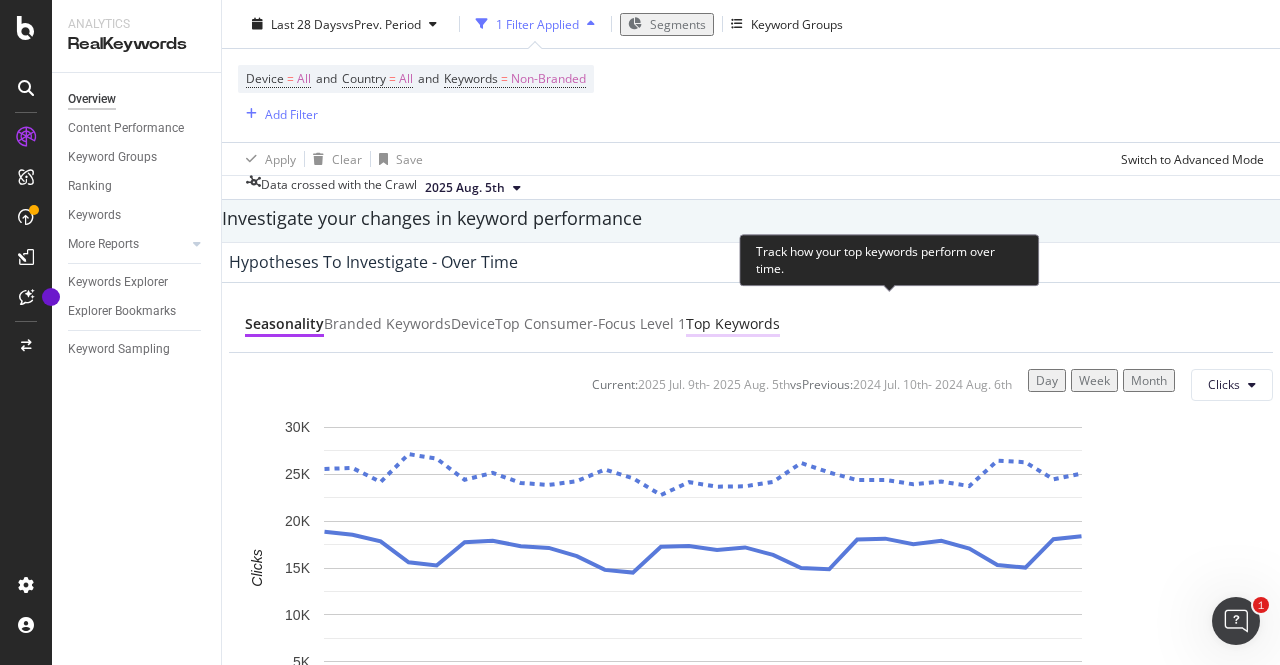 click on "Top Keywords" at bounding box center (733, 325) 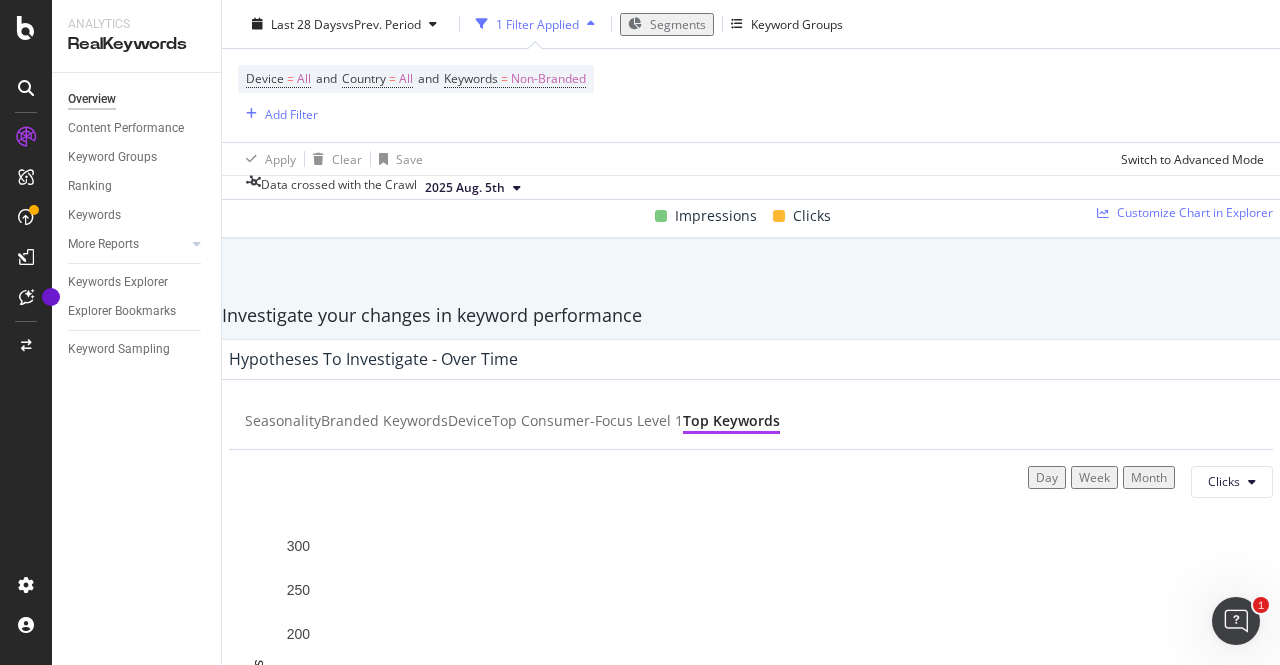 scroll, scrollTop: 621, scrollLeft: 0, axis: vertical 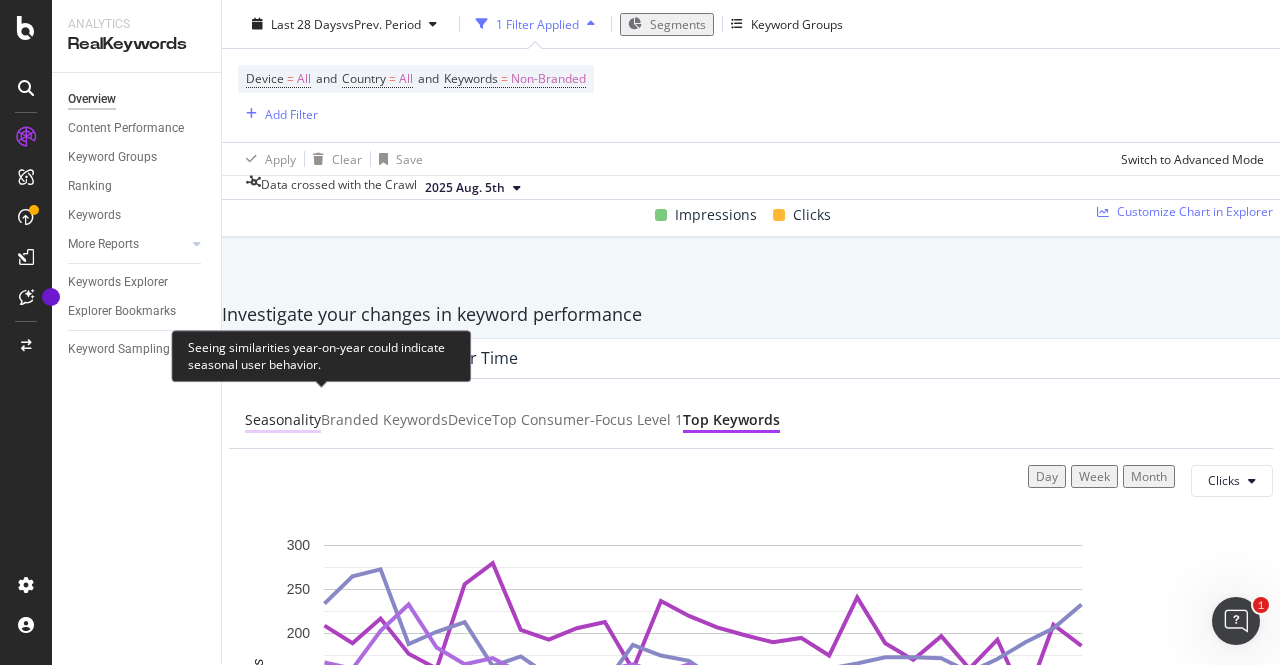 click on "Seasonality" at bounding box center [283, 421] 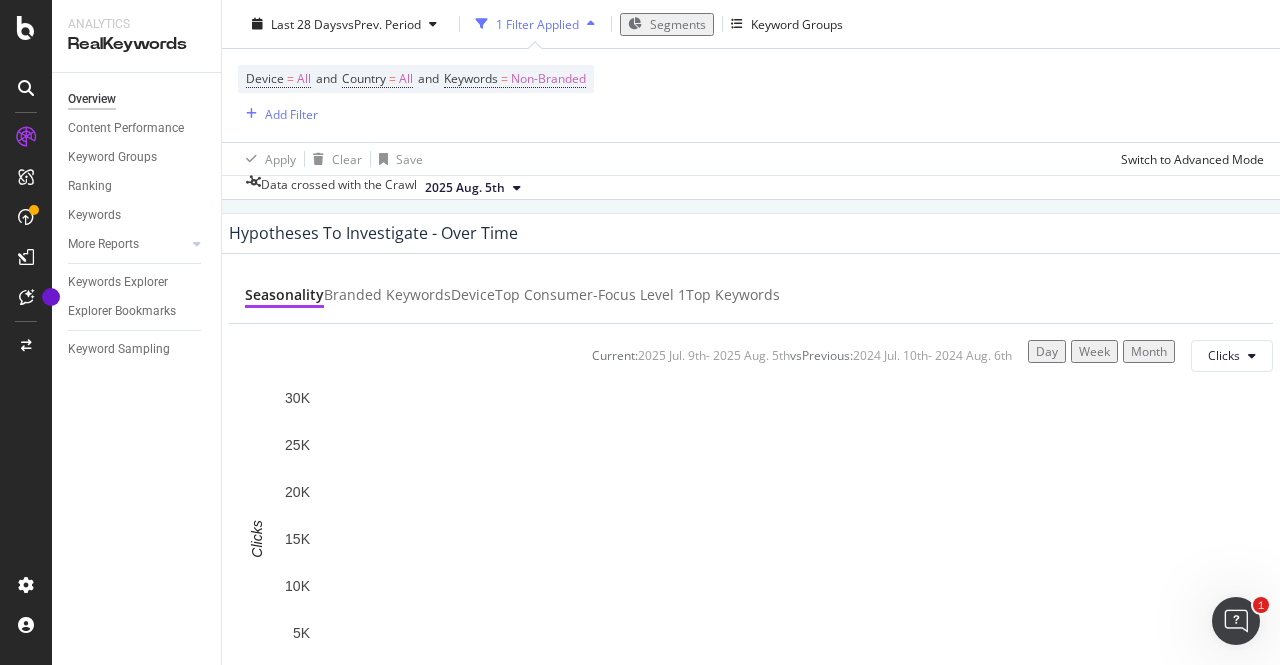 scroll, scrollTop: 747, scrollLeft: 0, axis: vertical 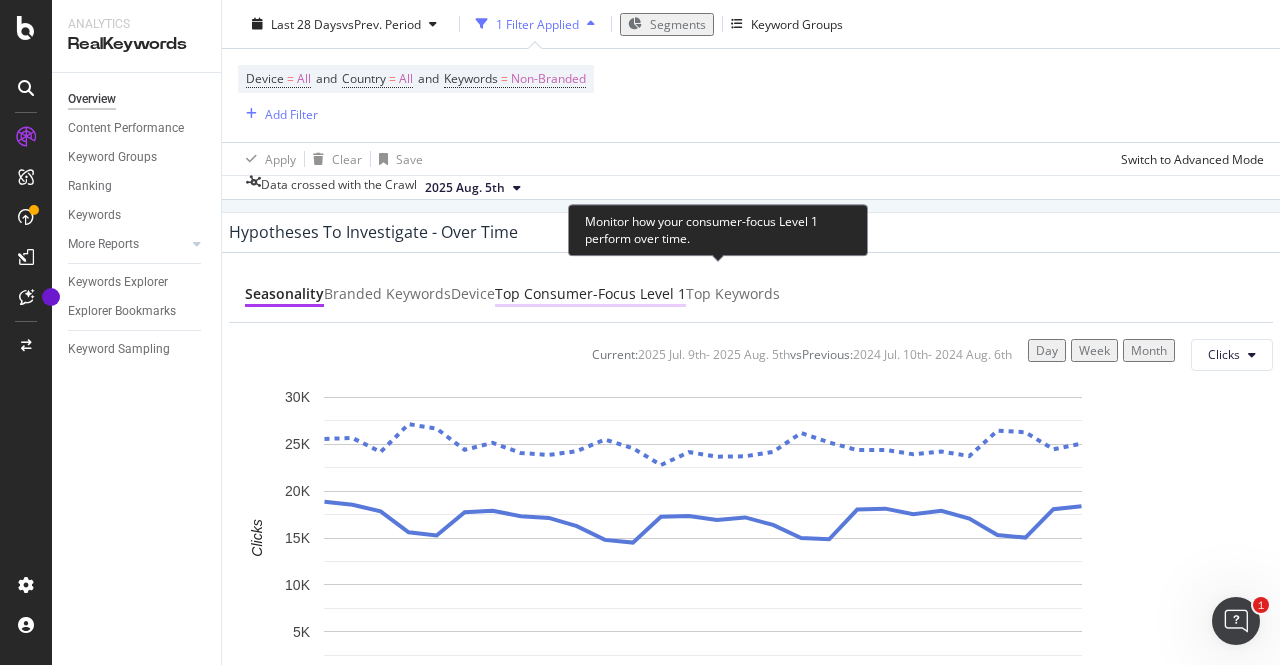 click on "Top consumer-focus Level 1" at bounding box center (590, 295) 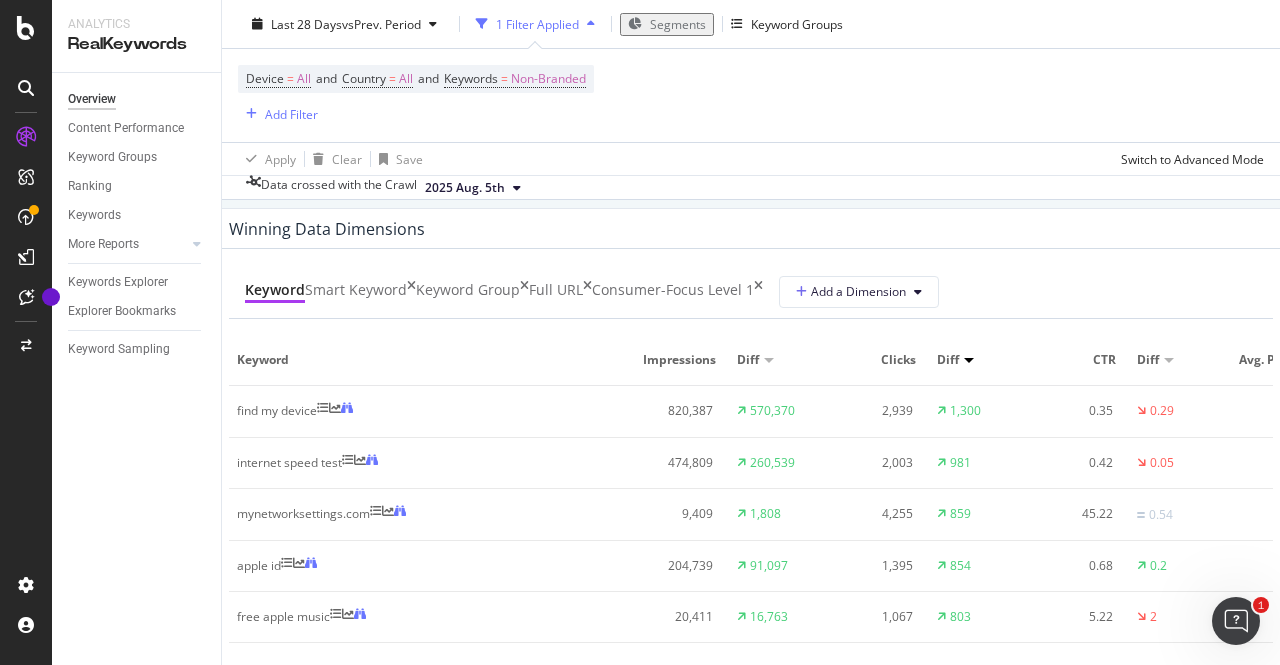 scroll, scrollTop: 1825, scrollLeft: 0, axis: vertical 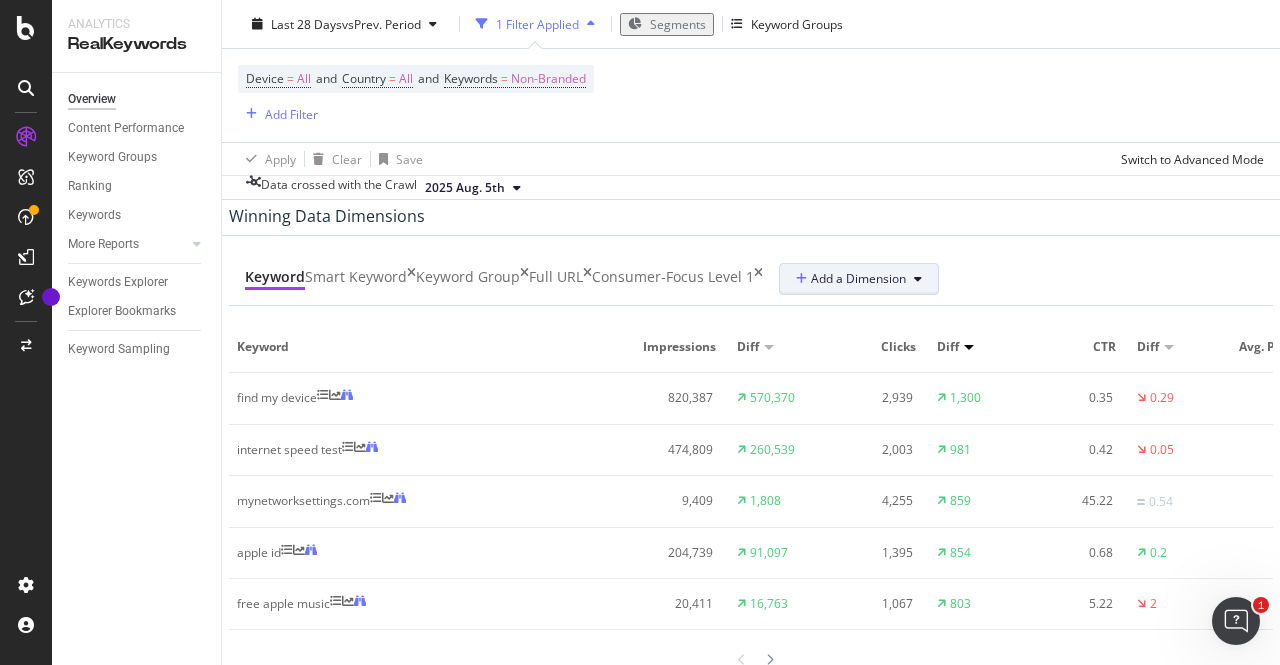 click on "Add a Dimension" at bounding box center (851, 278) 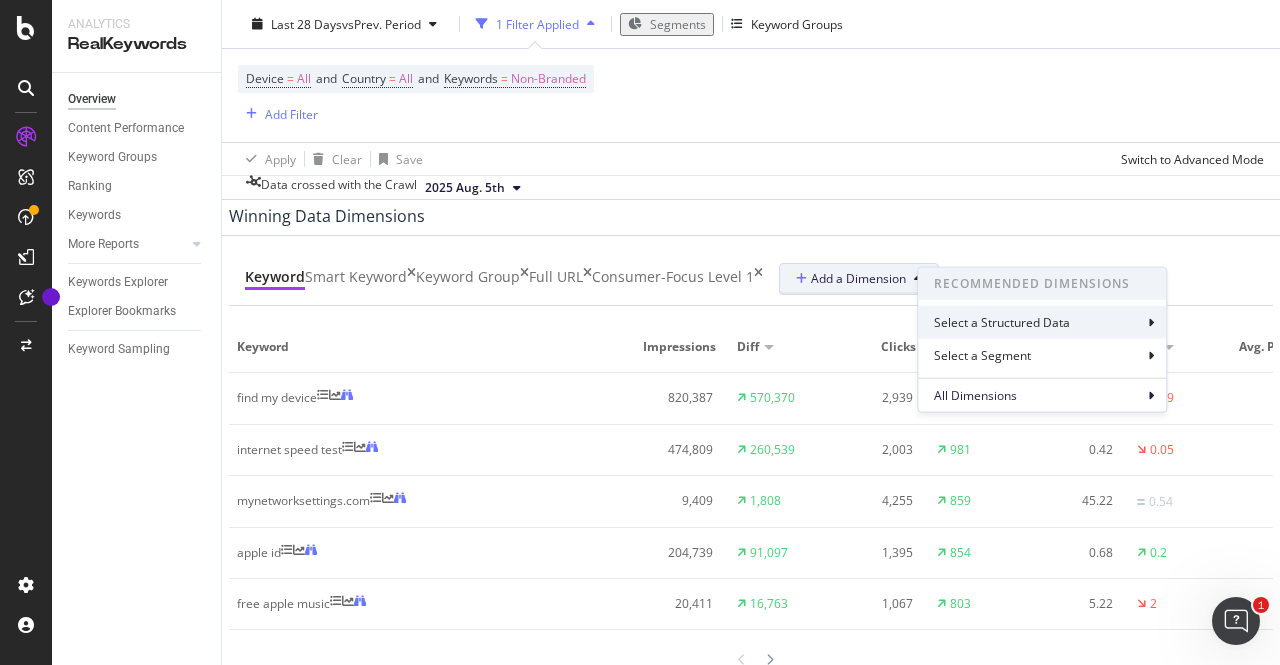 click at bounding box center [1151, 322] 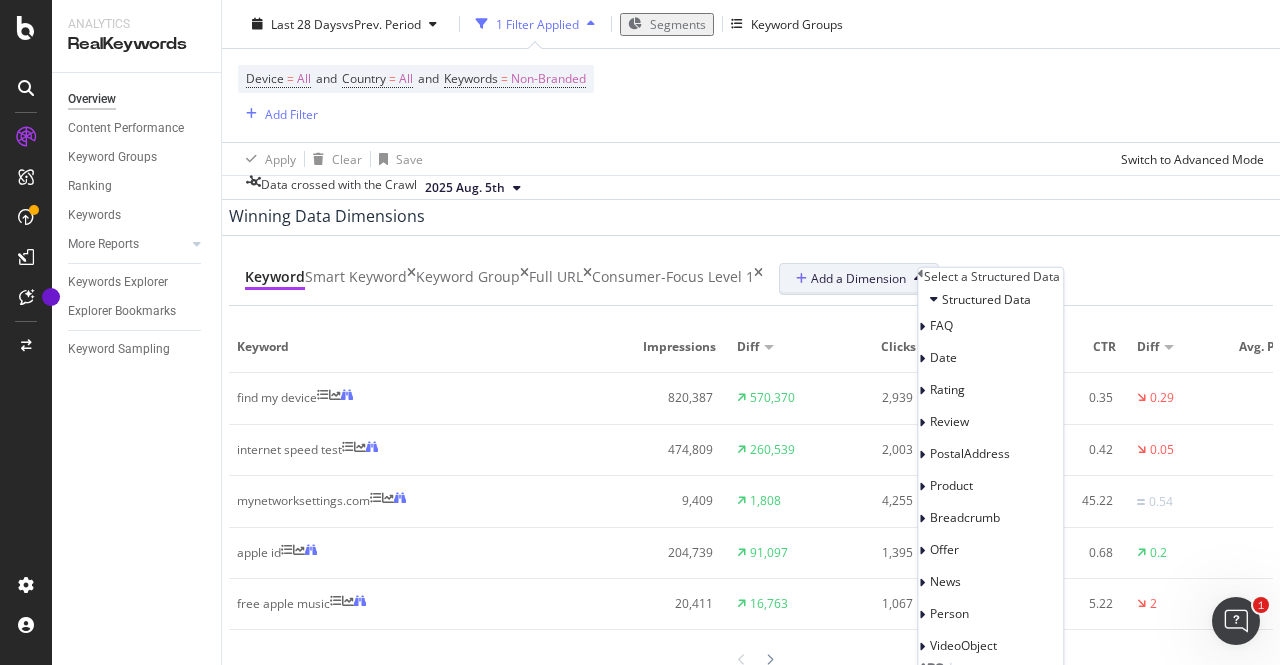 scroll, scrollTop: 0, scrollLeft: 0, axis: both 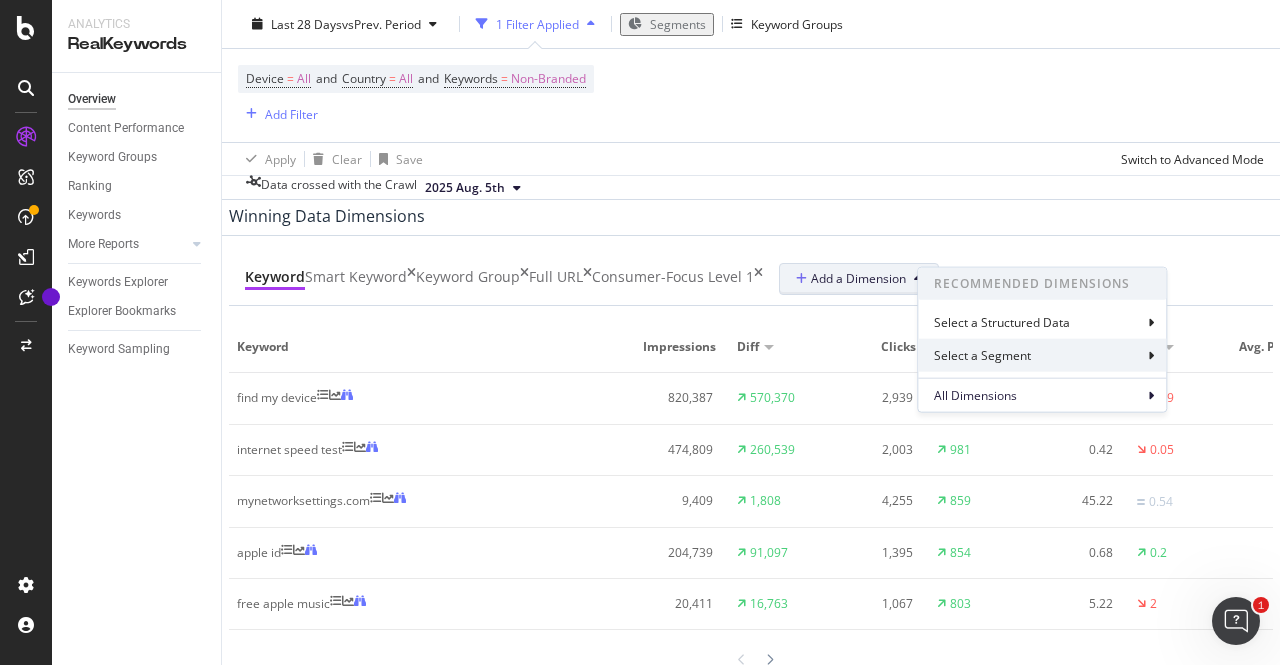 click on "Select a Segment" at bounding box center [1042, 355] 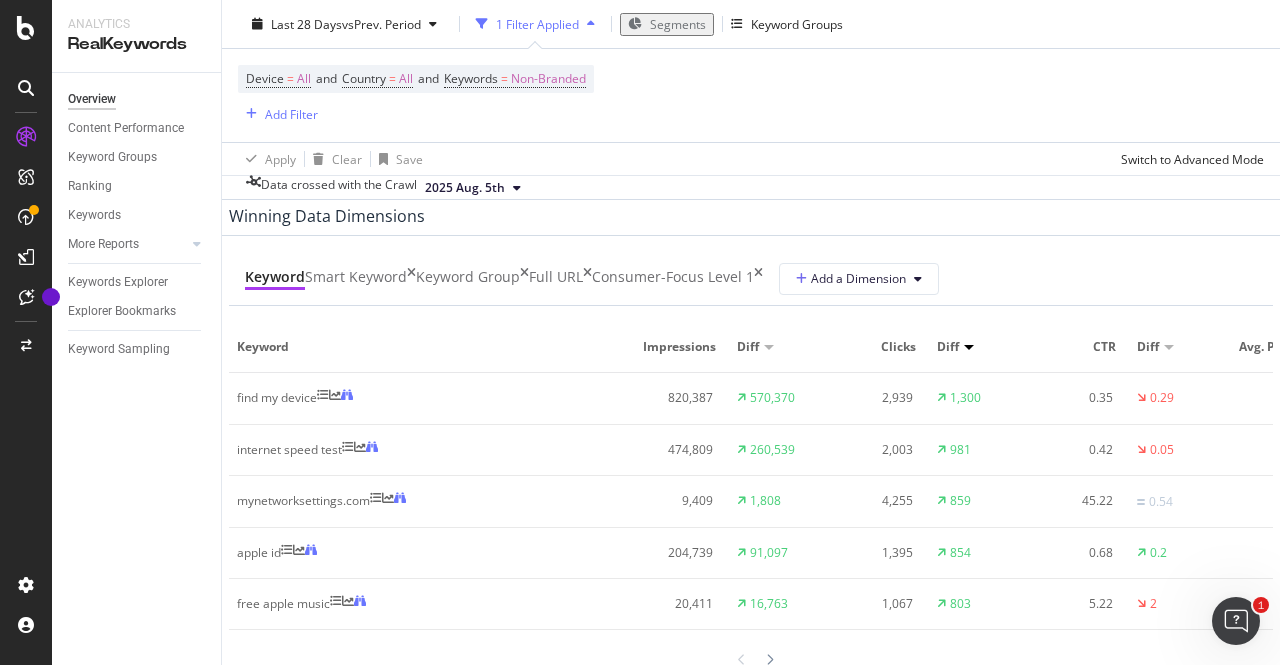 click on "Keyword Smart Keyword Keyword Group Full URL consumer-focus Level 1  Add a Dimension" at bounding box center (751, 279) 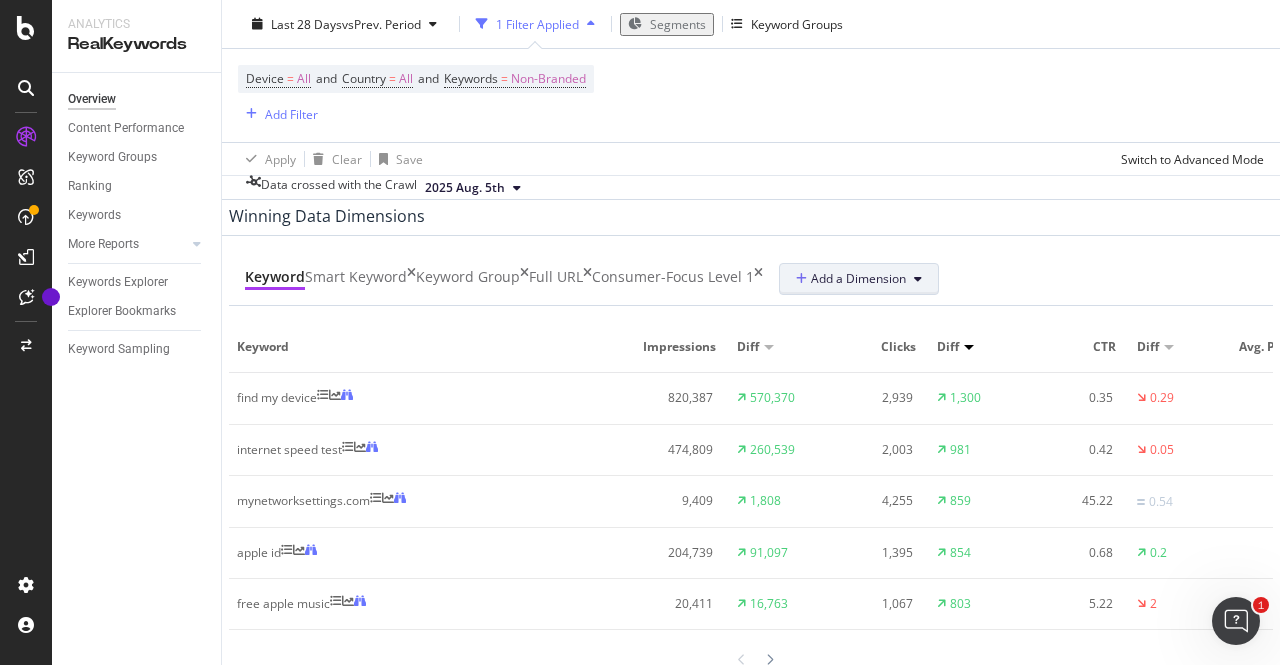 click on "Add a Dimension" at bounding box center (851, 278) 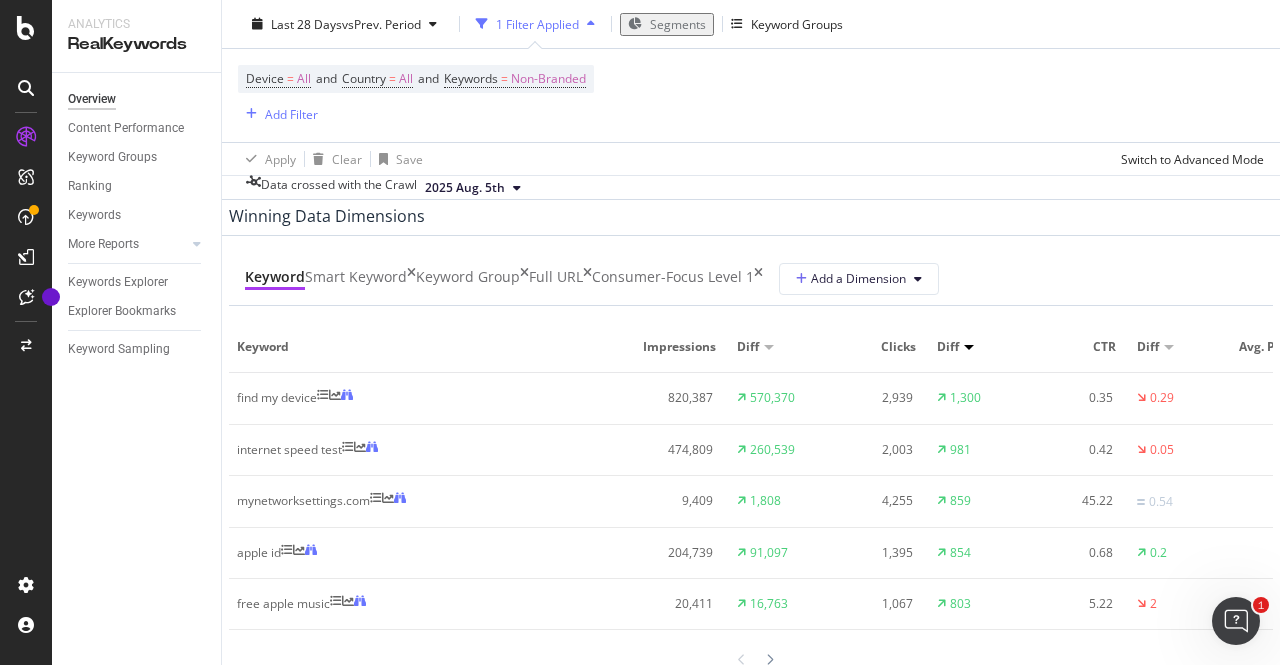 click on "Keyword Smart Keyword Keyword Group Full URL consumer-focus Level 1  Add a Dimension" at bounding box center [751, 279] 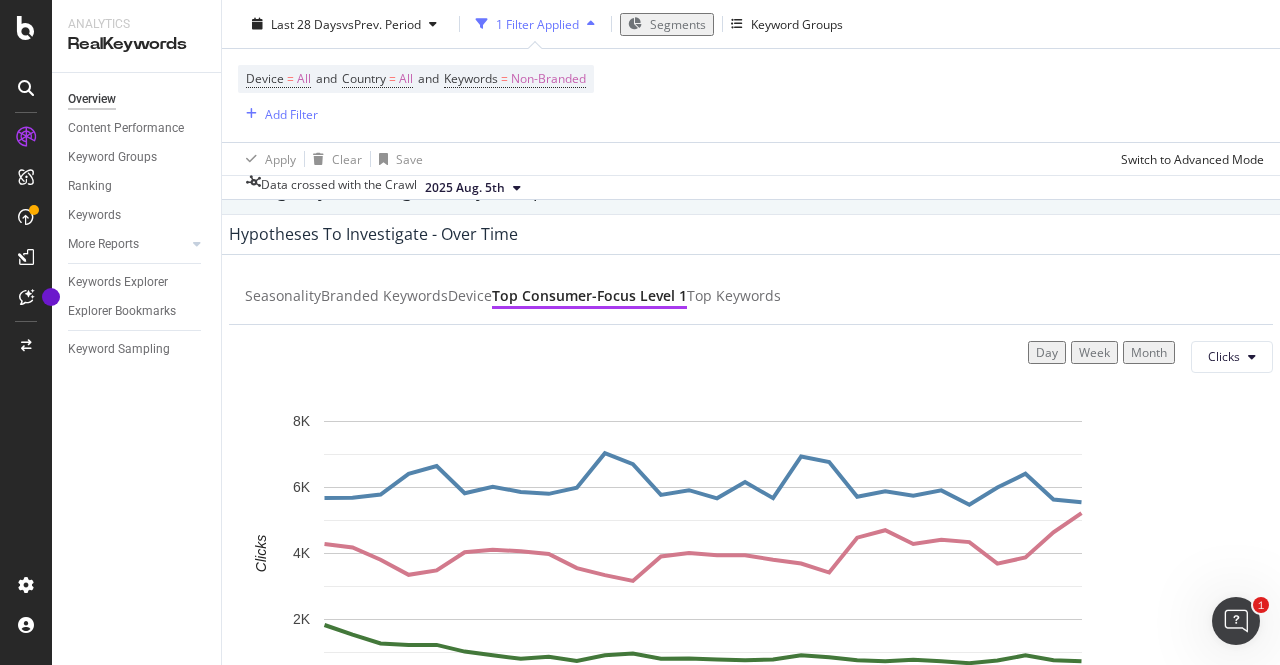 scroll, scrollTop: 749, scrollLeft: 0, axis: vertical 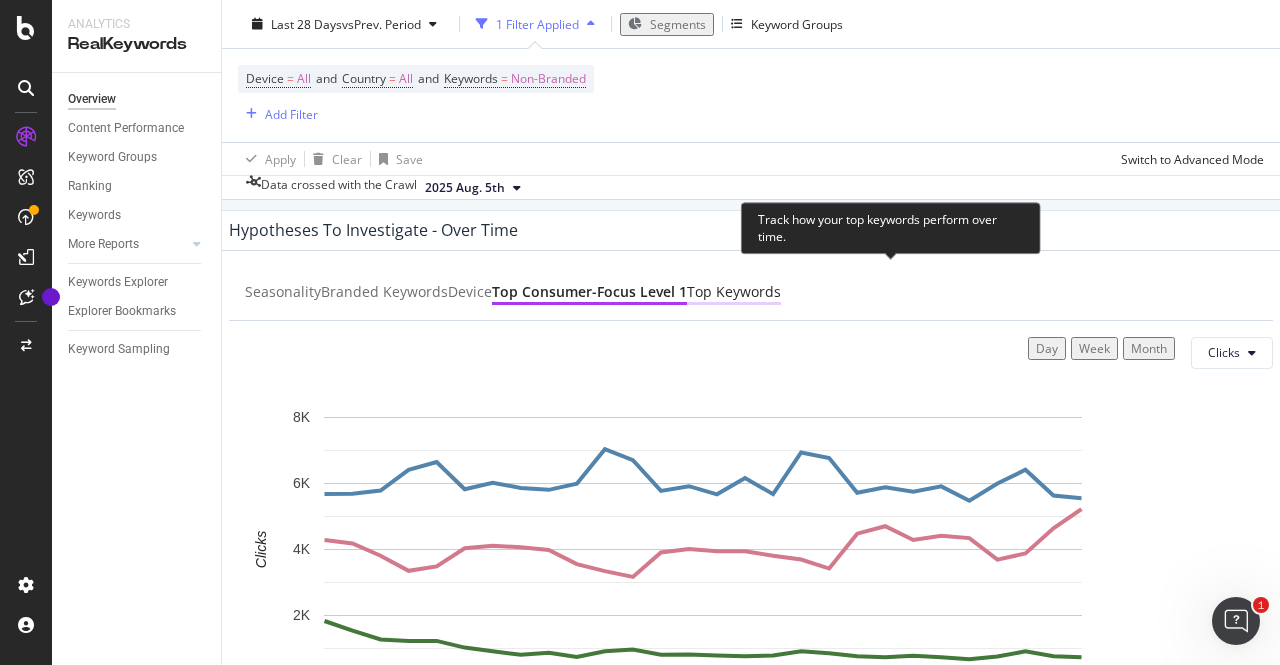 click on "Top Keywords" at bounding box center [734, 292] 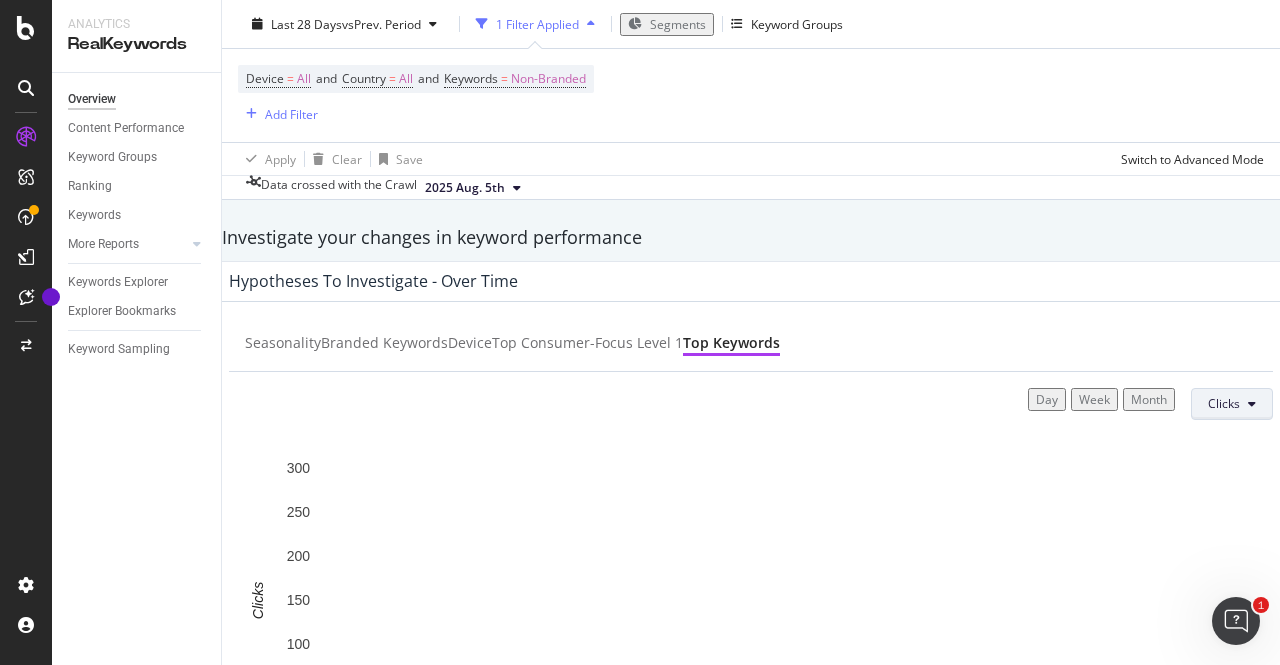 scroll, scrollTop: 697, scrollLeft: 0, axis: vertical 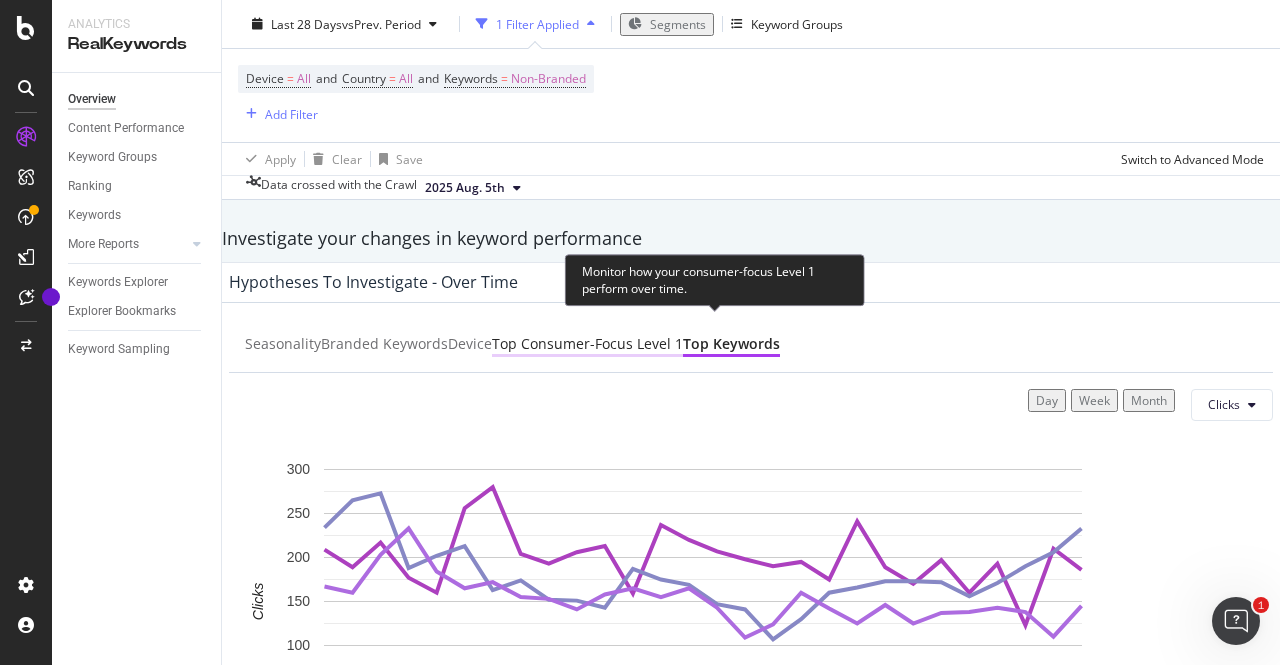 click on "Top consumer-focus Level 1" at bounding box center (587, 344) 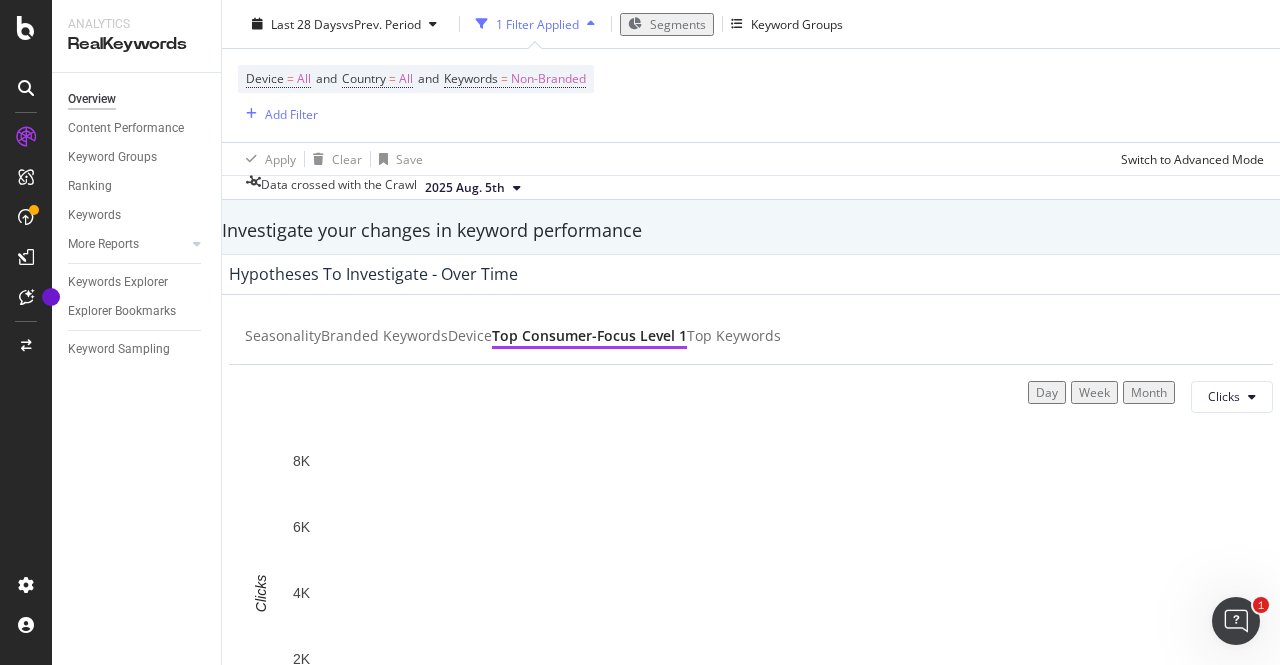 scroll, scrollTop: 707, scrollLeft: 0, axis: vertical 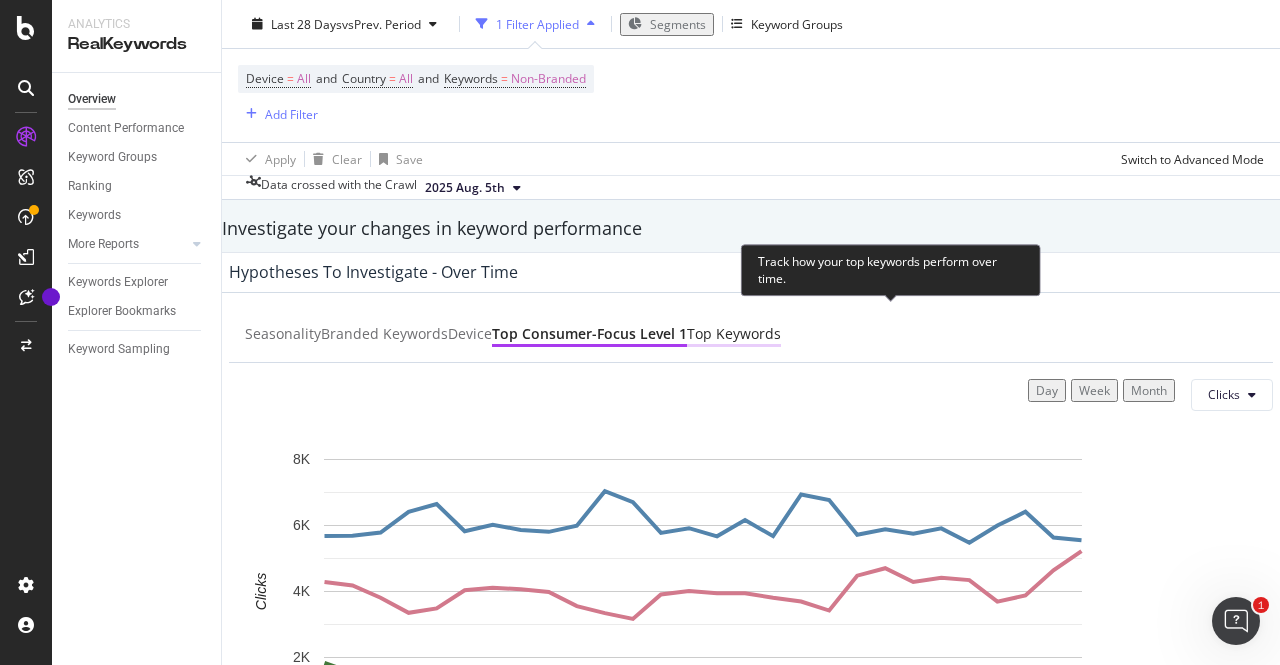 click on "Top Keywords" at bounding box center (734, 335) 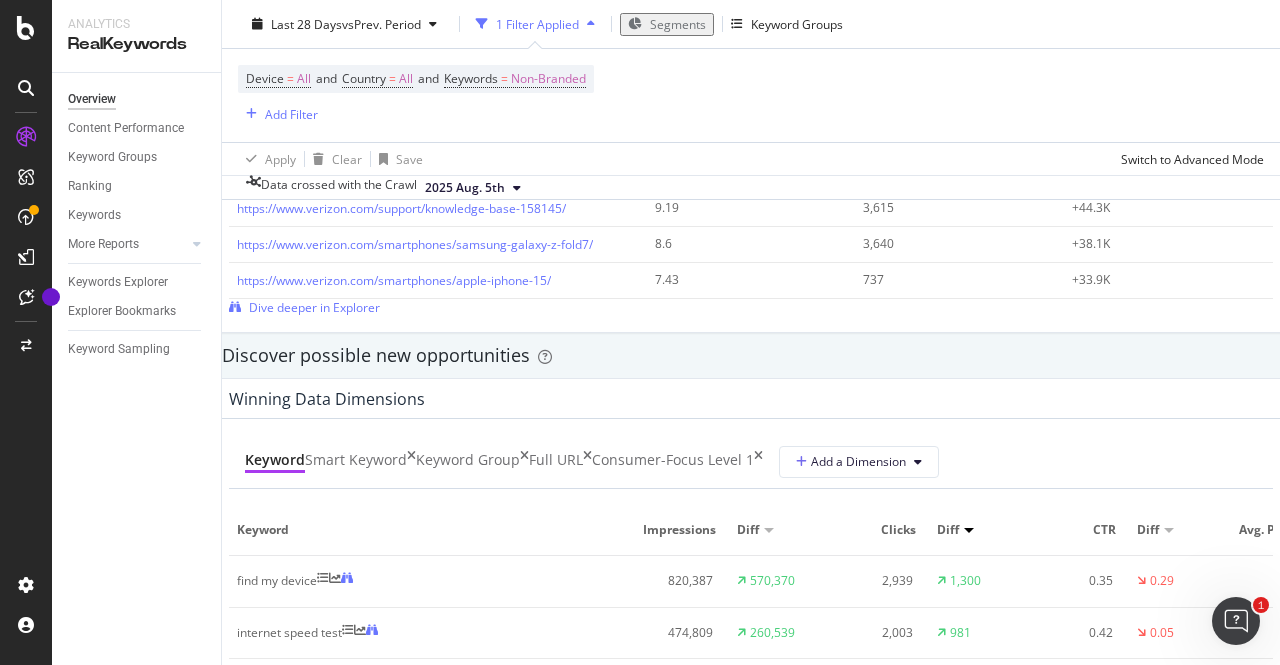 scroll, scrollTop: 1646, scrollLeft: 0, axis: vertical 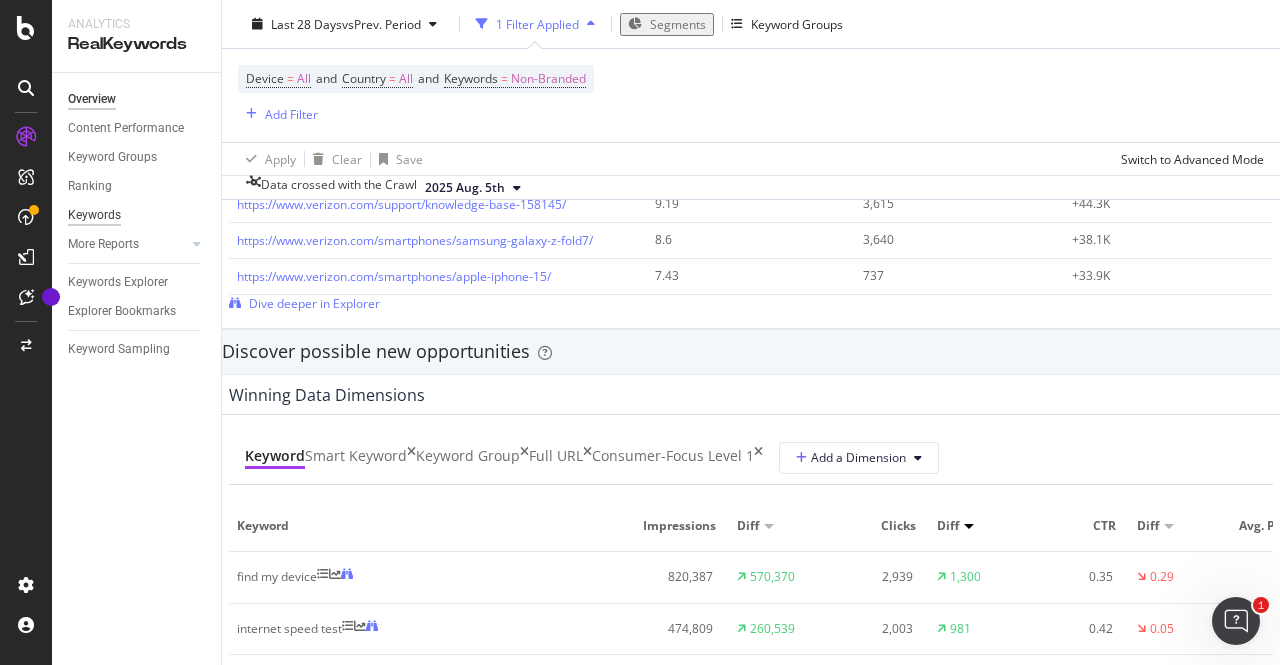 click on "Keywords" at bounding box center (94, 215) 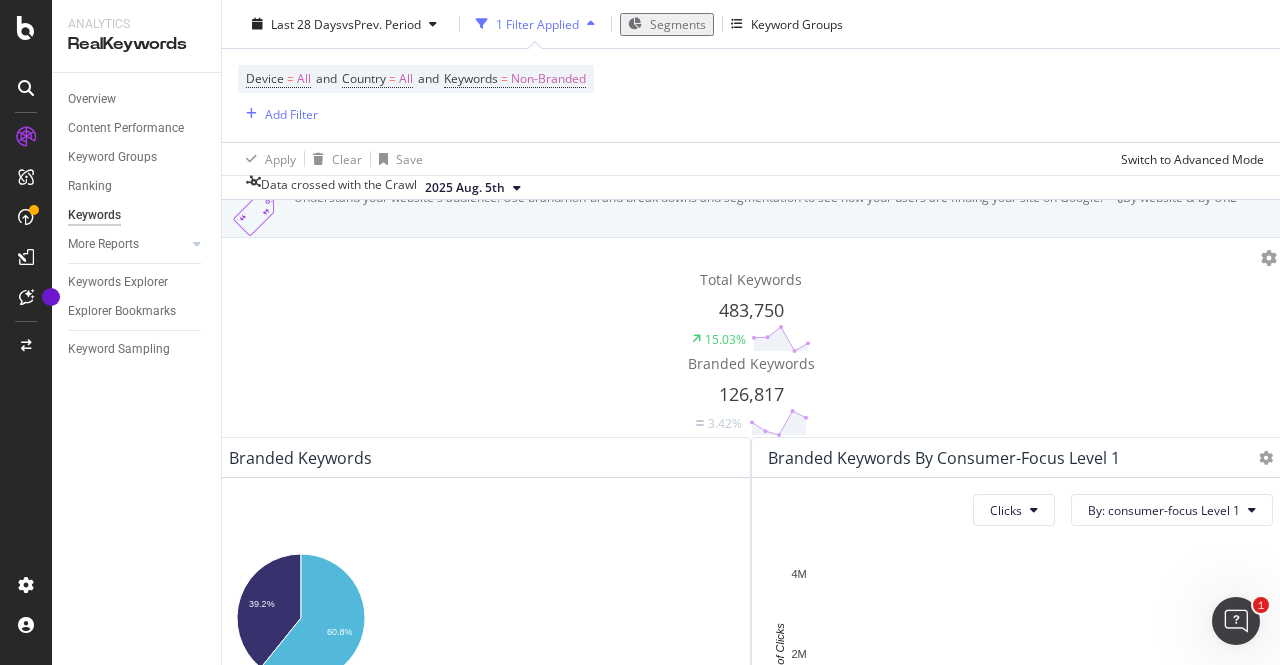 scroll, scrollTop: 62, scrollLeft: 0, axis: vertical 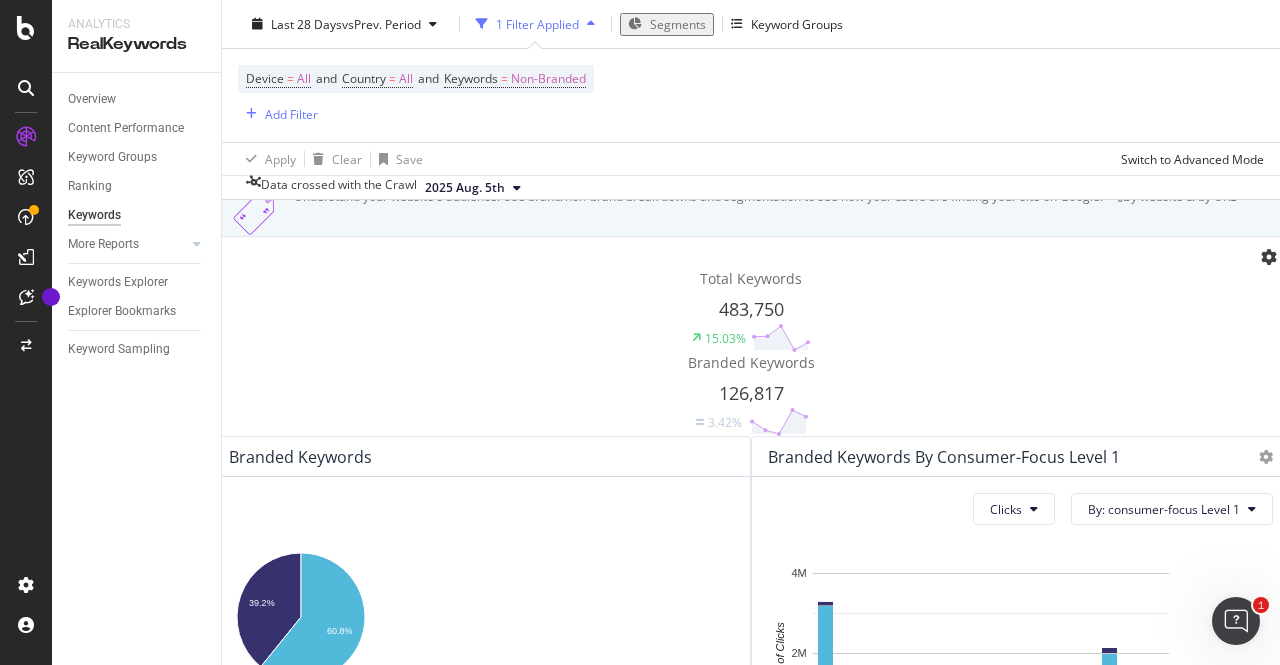 click at bounding box center [1269, 257] 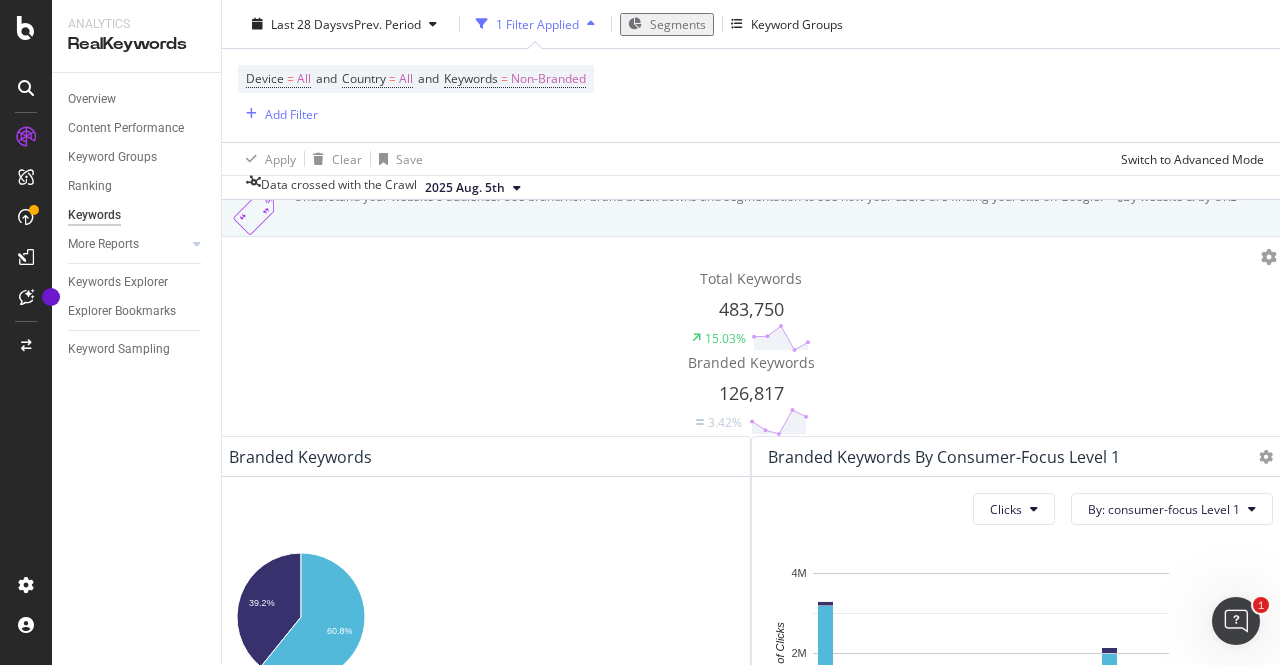 click on "Total Keywords 483,750 15.03% Branded Keywords 126,817 3.42% Total Clicks 472,364 1.41% Clicks on Branded Keywords 5,709,345 2.63% Pages with Clicks 10,466 1.15% Pages with Clicks on Branded Keywords 19,958 1.68%" at bounding box center (751, 336) 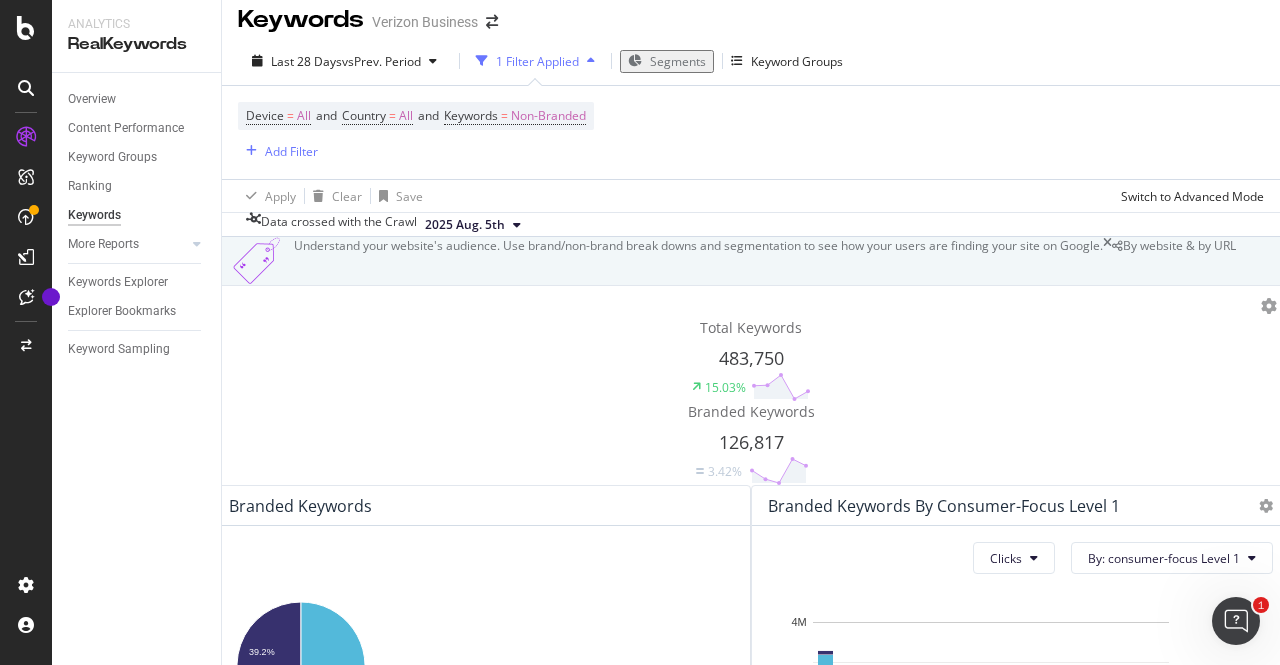 scroll, scrollTop: 0, scrollLeft: 0, axis: both 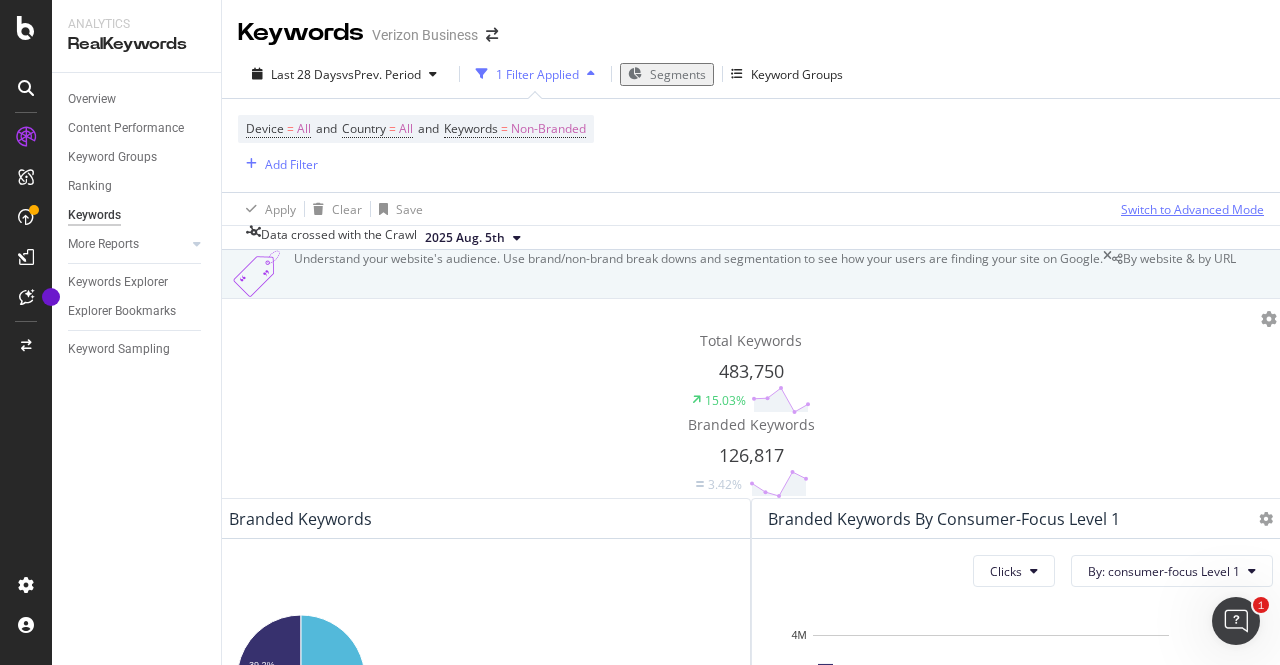 click on "Switch to Advanced Mode" at bounding box center [1192, 209] 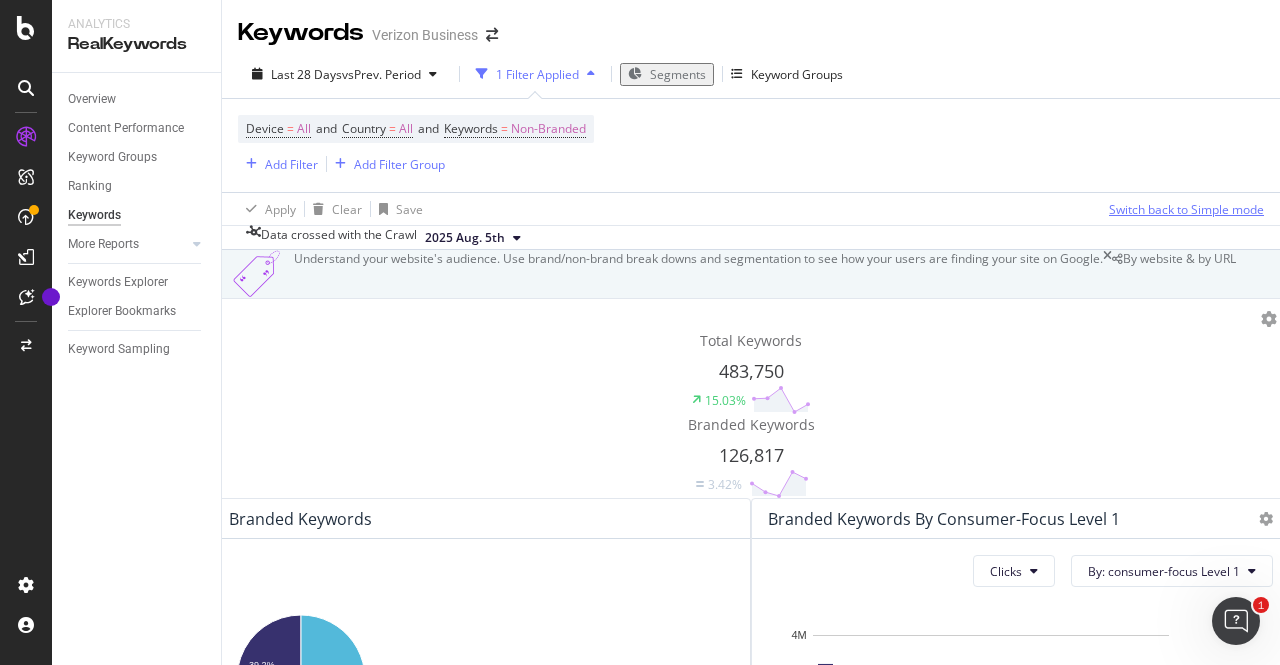 click on "Switch back to Simple mode" at bounding box center (1186, 209) 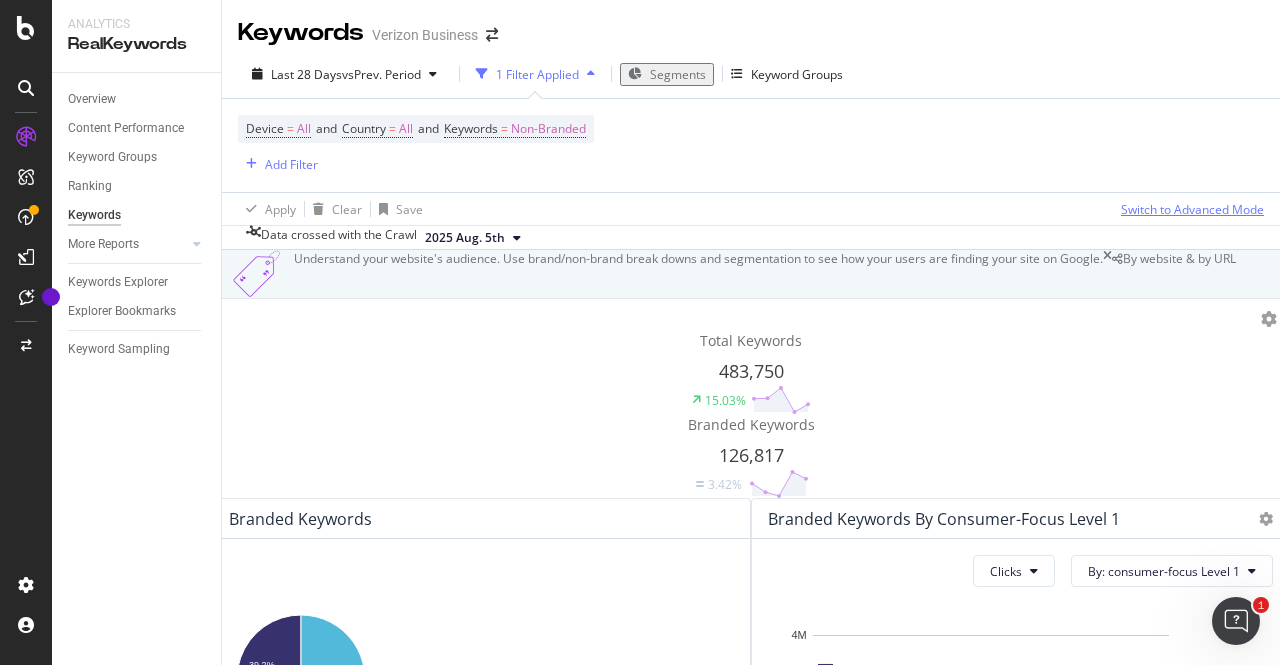 click on "Switch to Advanced Mode" at bounding box center (1192, 209) 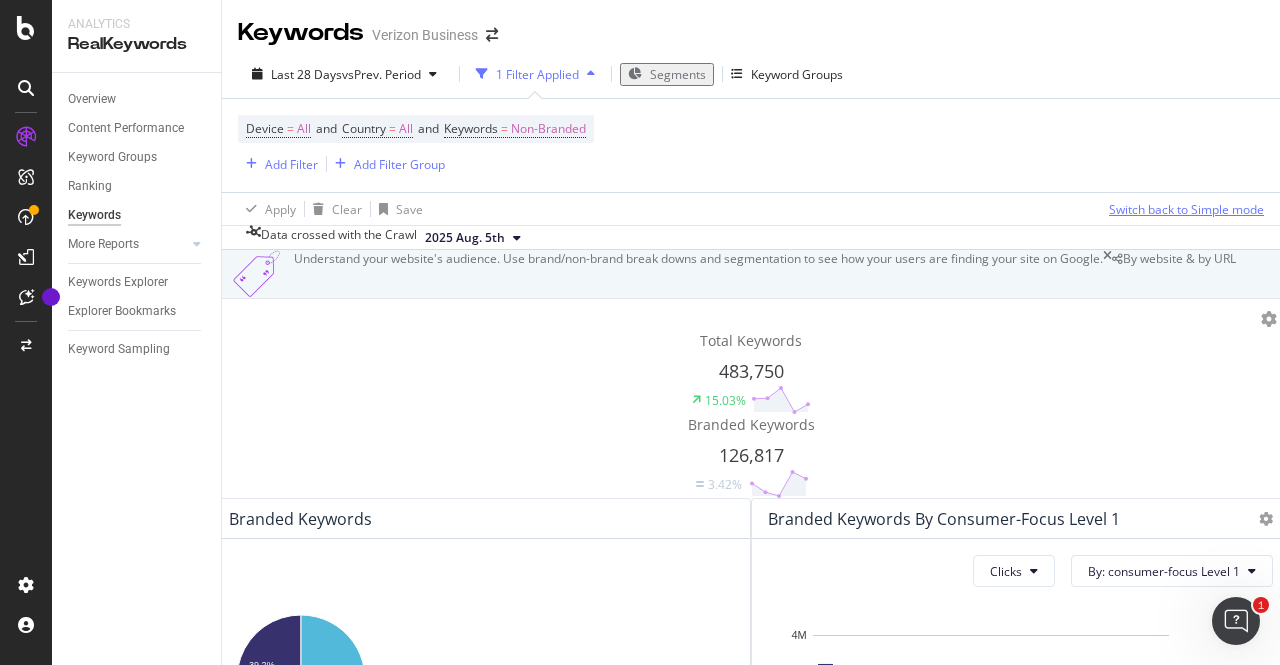 click on "Switch back to Simple mode" at bounding box center [1186, 209] 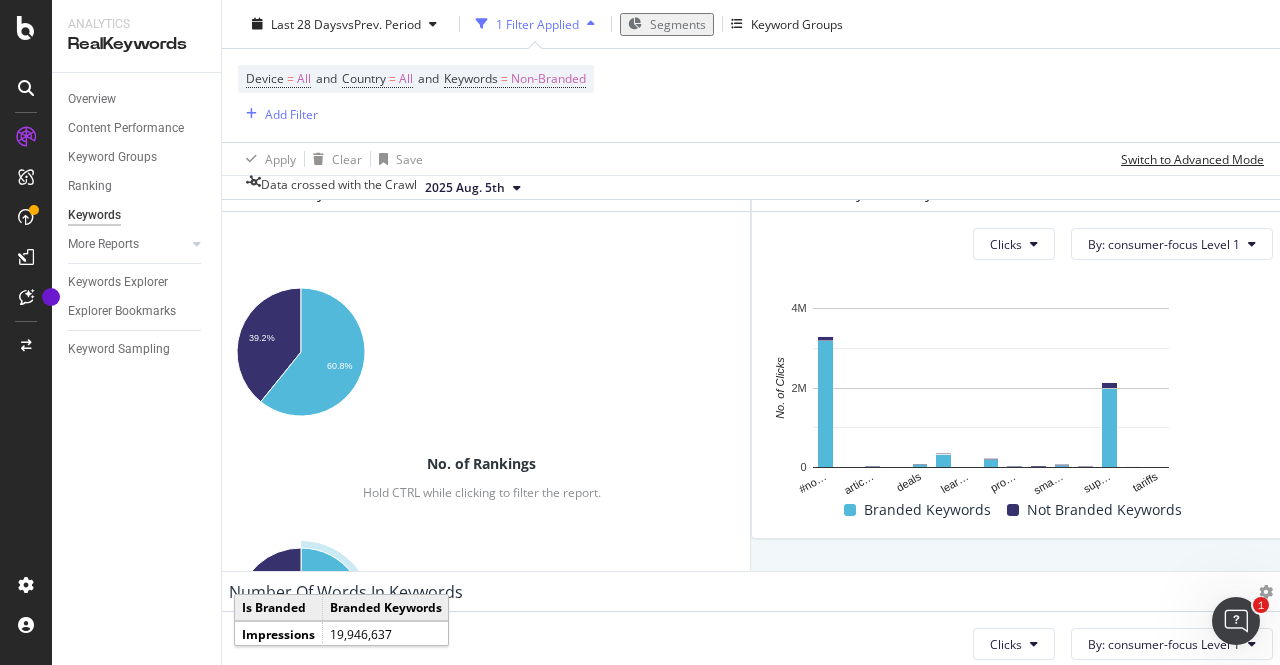 scroll, scrollTop: 345, scrollLeft: 0, axis: vertical 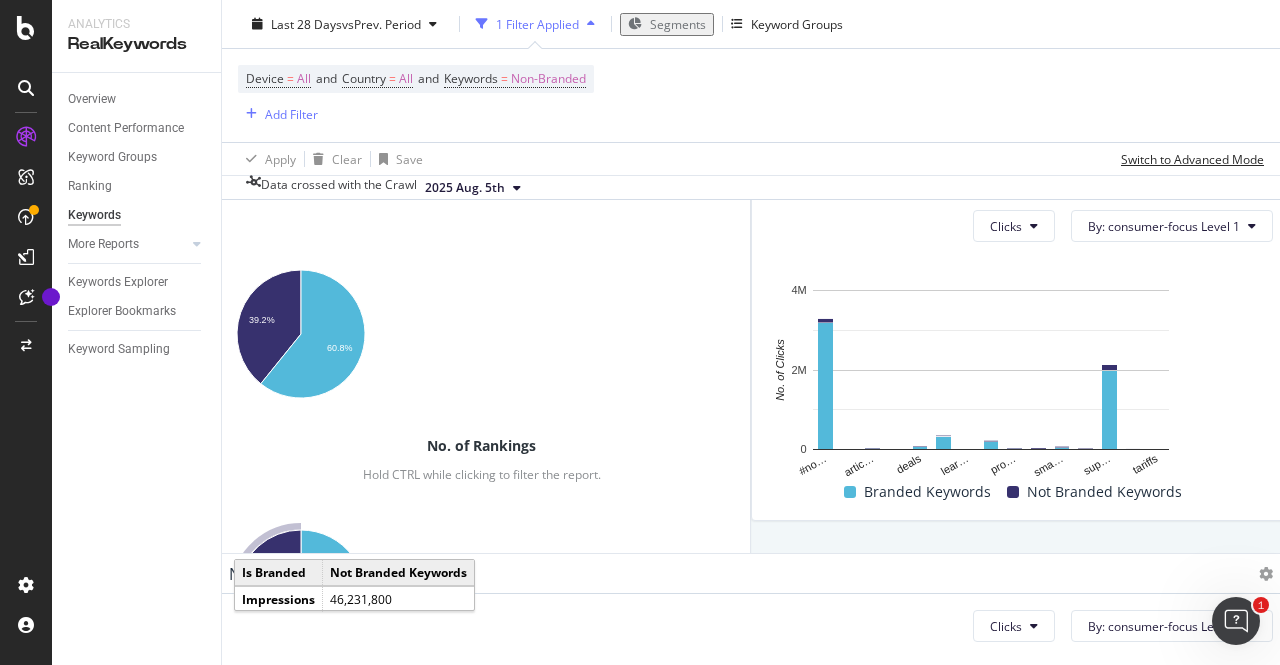 type 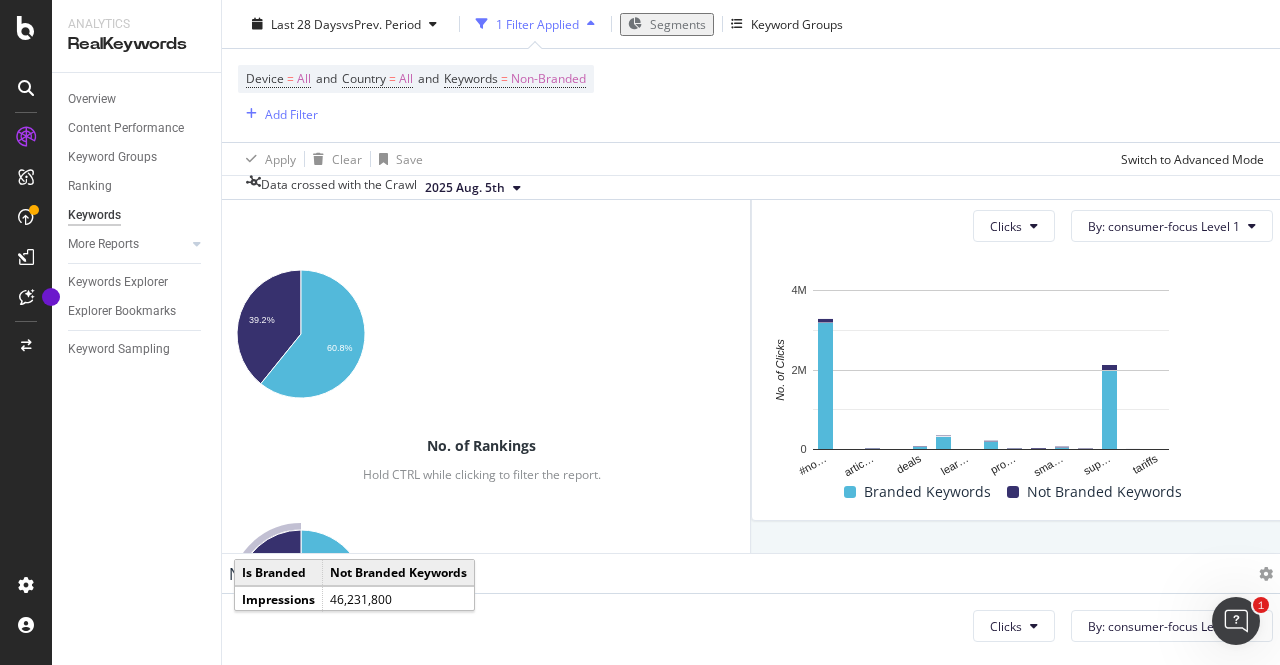 click 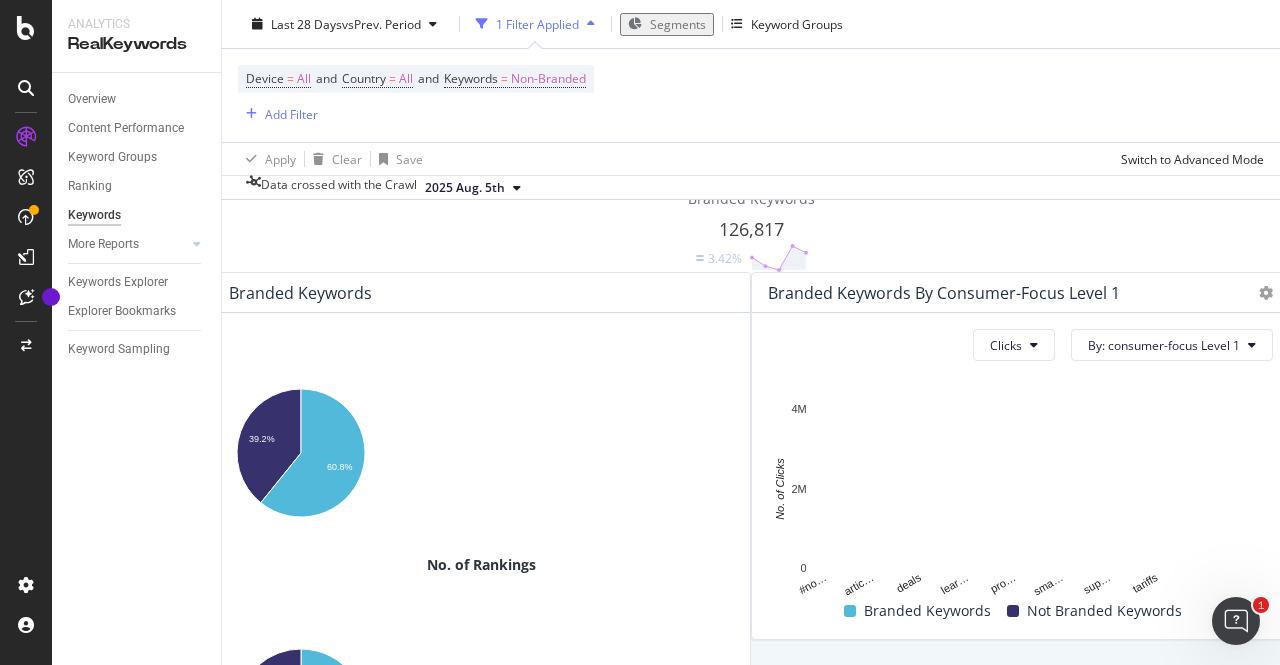 scroll, scrollTop: 222, scrollLeft: 0, axis: vertical 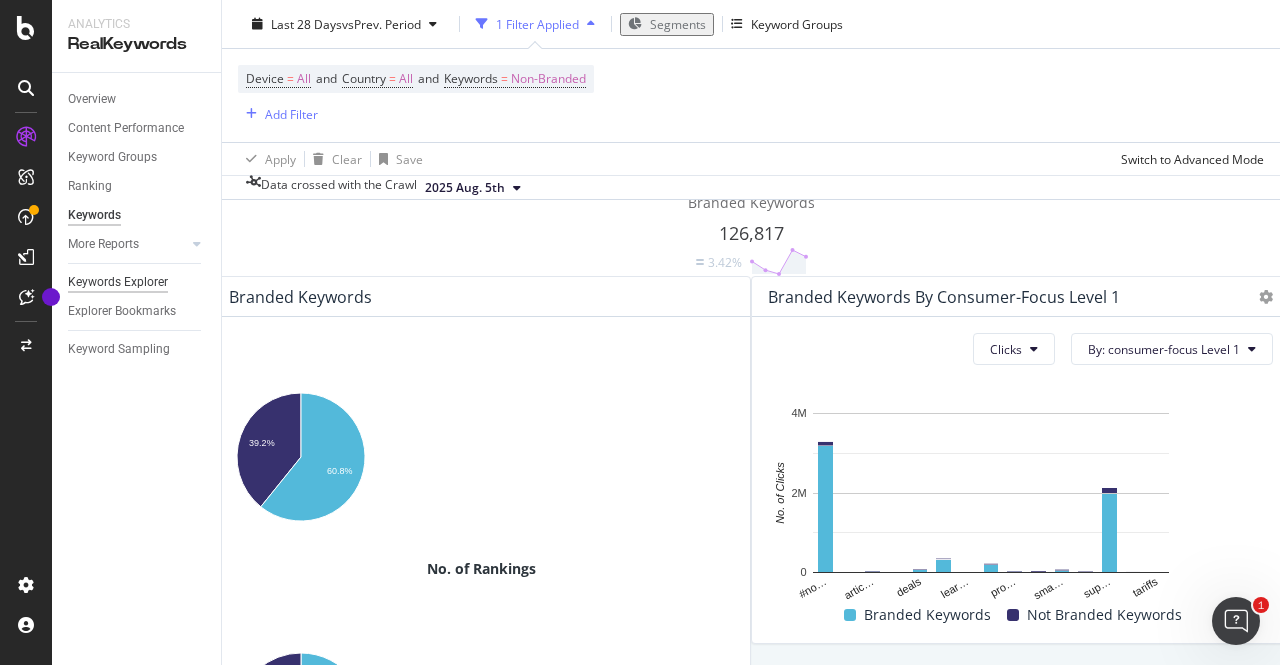 click on "Keywords Explorer" at bounding box center [118, 282] 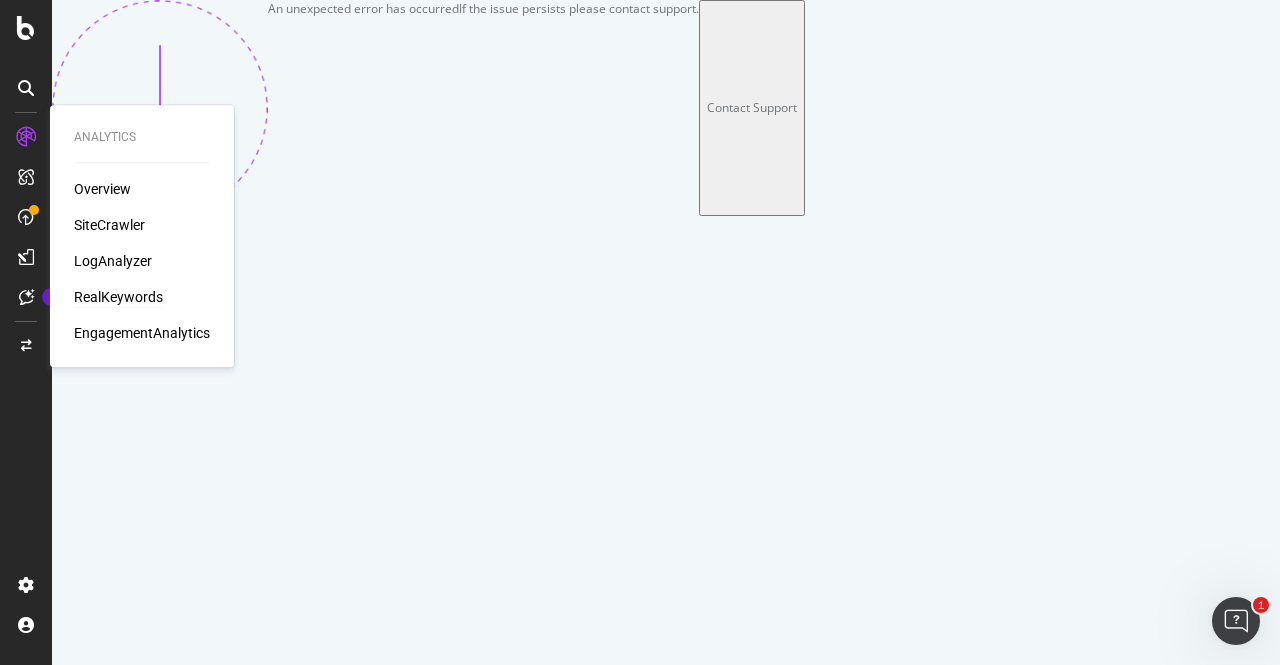 click on "RealKeywords" at bounding box center [118, 297] 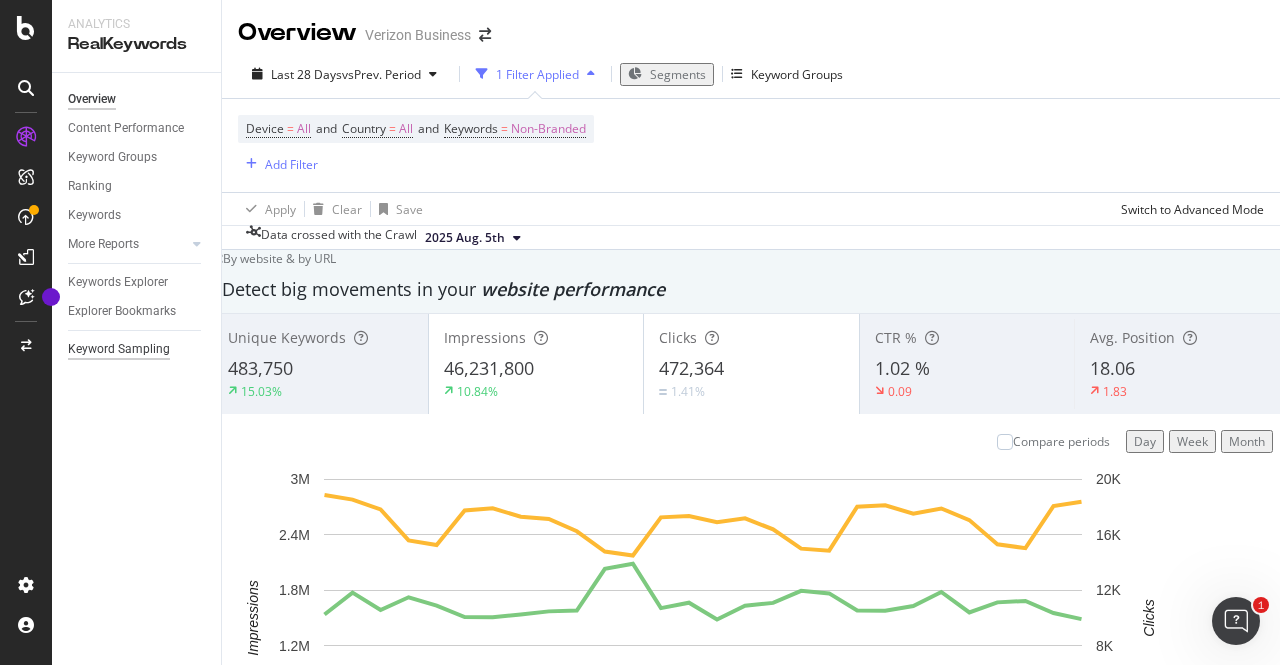 click on "Keyword Sampling" at bounding box center [119, 349] 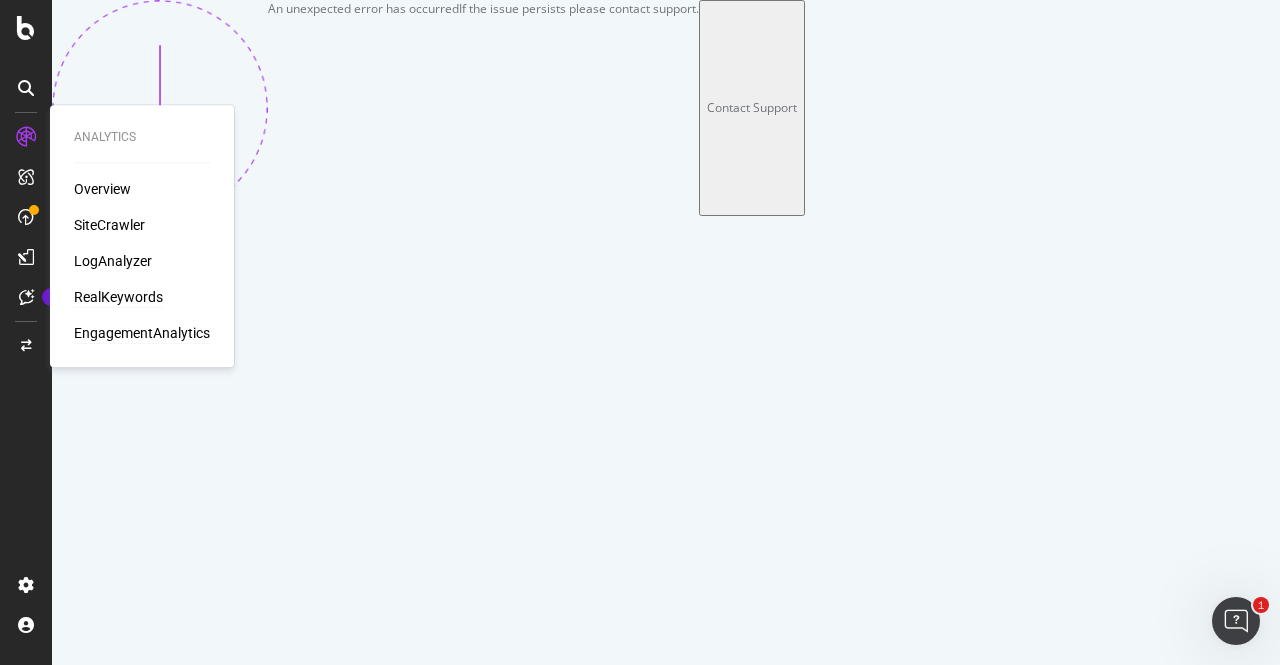 click on "EngagementAnalytics" at bounding box center (142, 333) 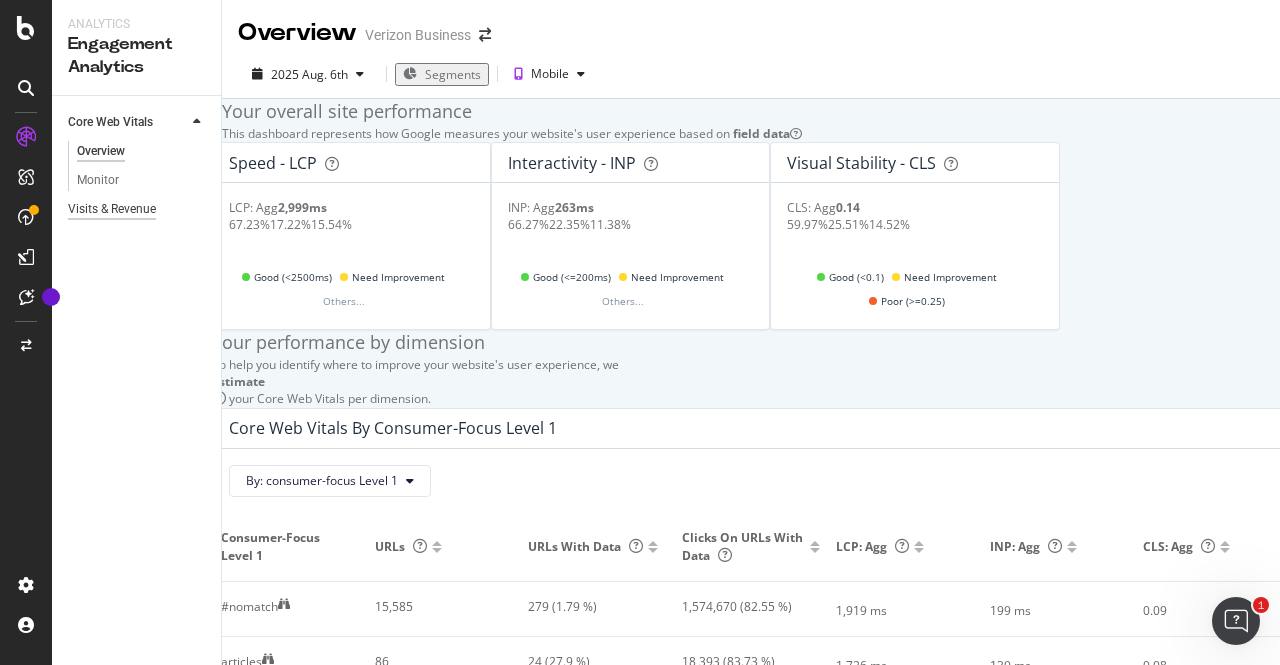 click on "Visits & Revenue" at bounding box center (112, 209) 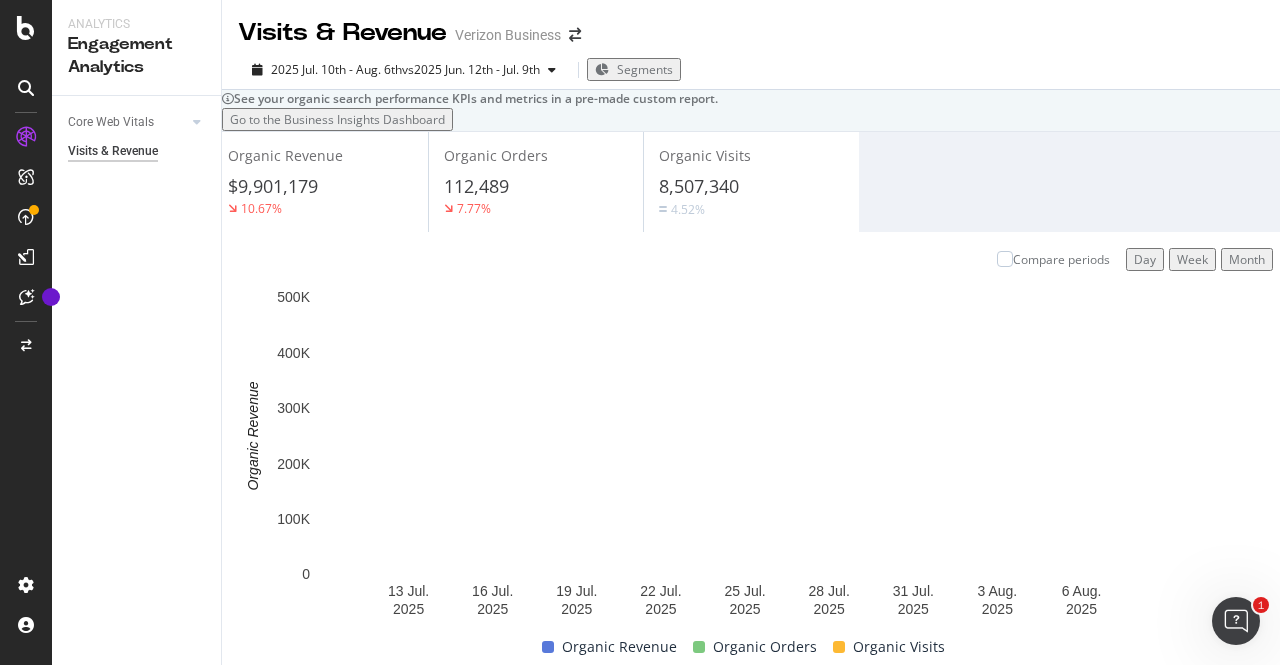 scroll, scrollTop: 1195, scrollLeft: 0, axis: vertical 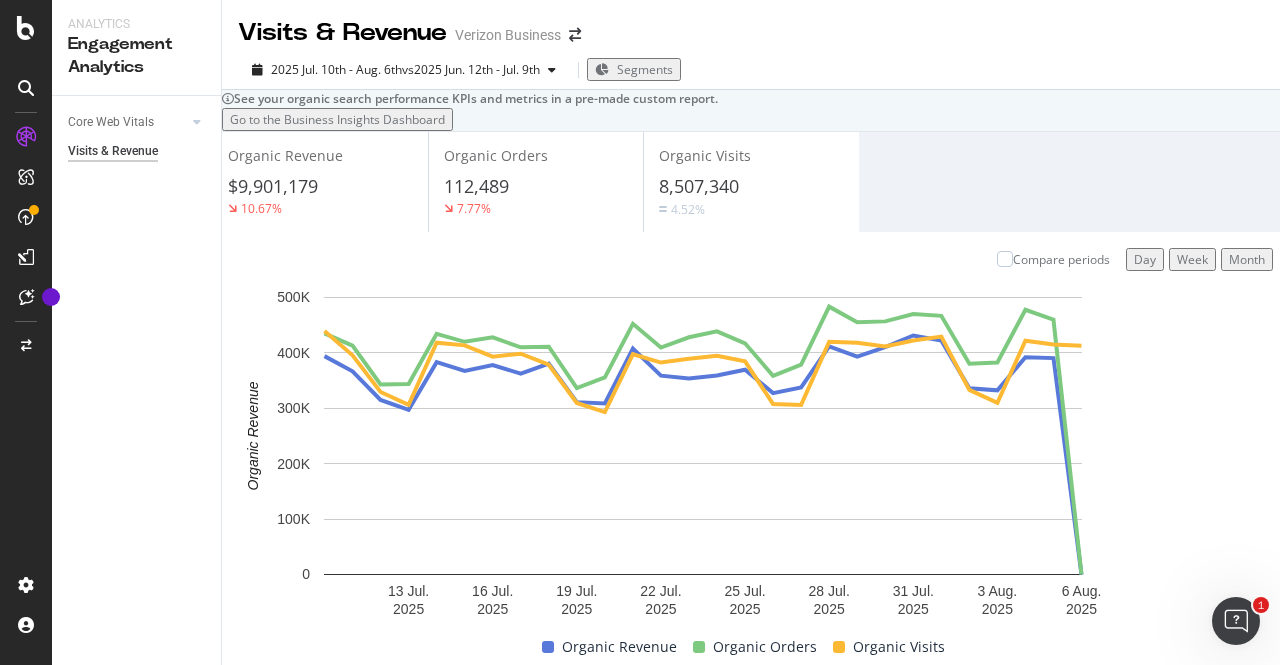 click on "By Device" at bounding box center [325, 1304] 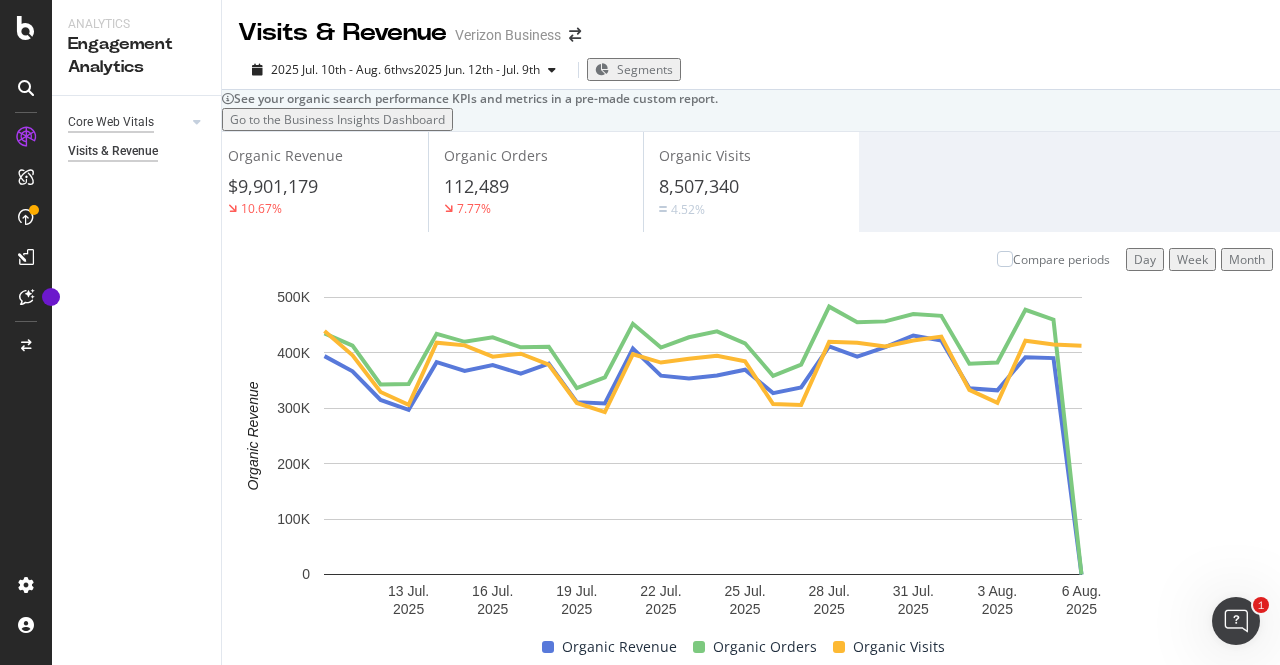 click on "Core Web Vitals" at bounding box center [111, 122] 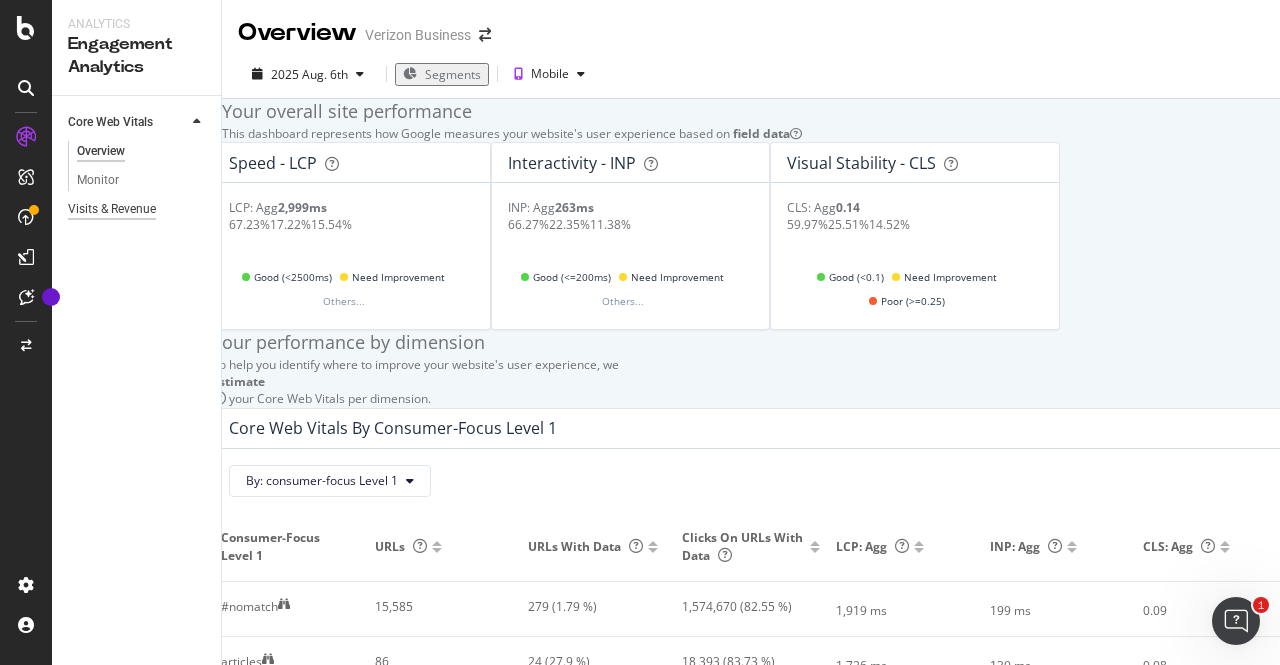 click on "Visits & Revenue" at bounding box center [112, 209] 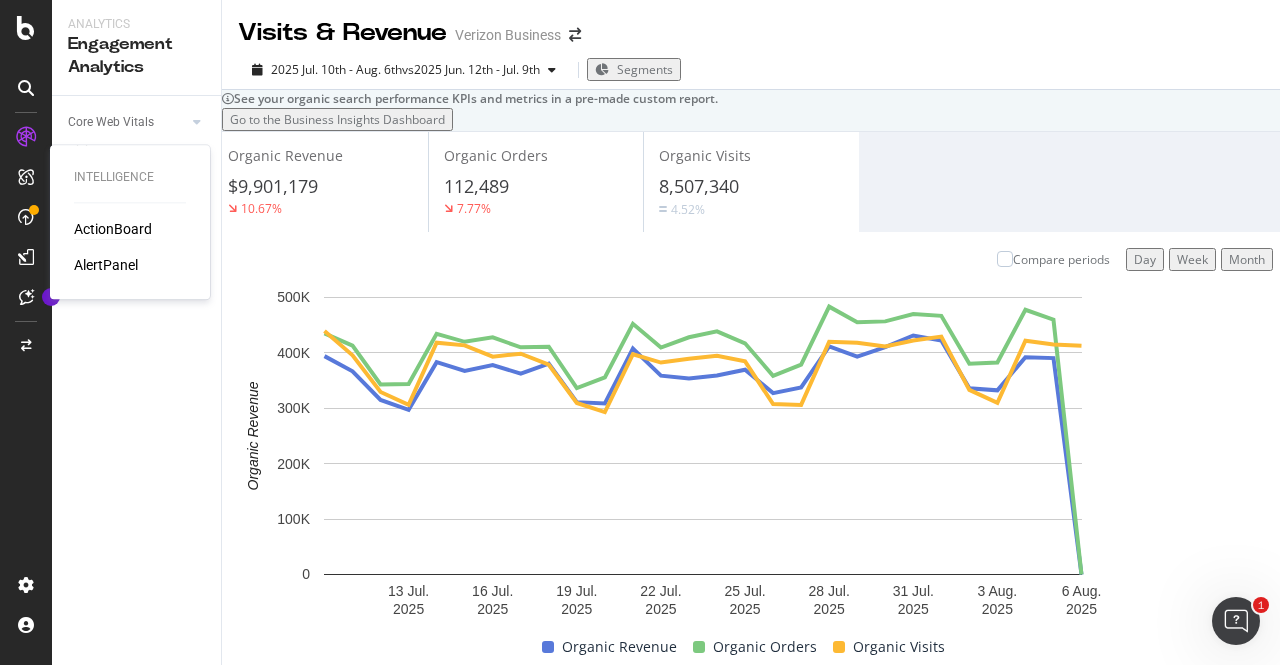 click on "ActionBoard" at bounding box center (113, 229) 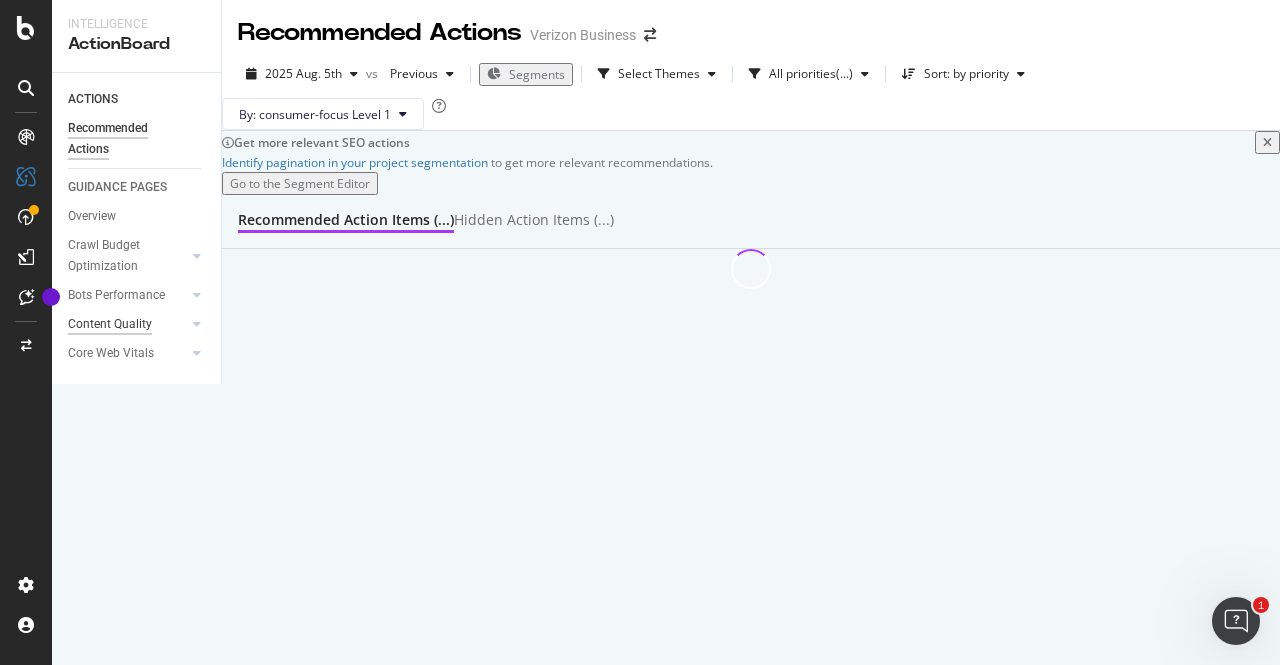 click on "Content Quality" at bounding box center [110, 324] 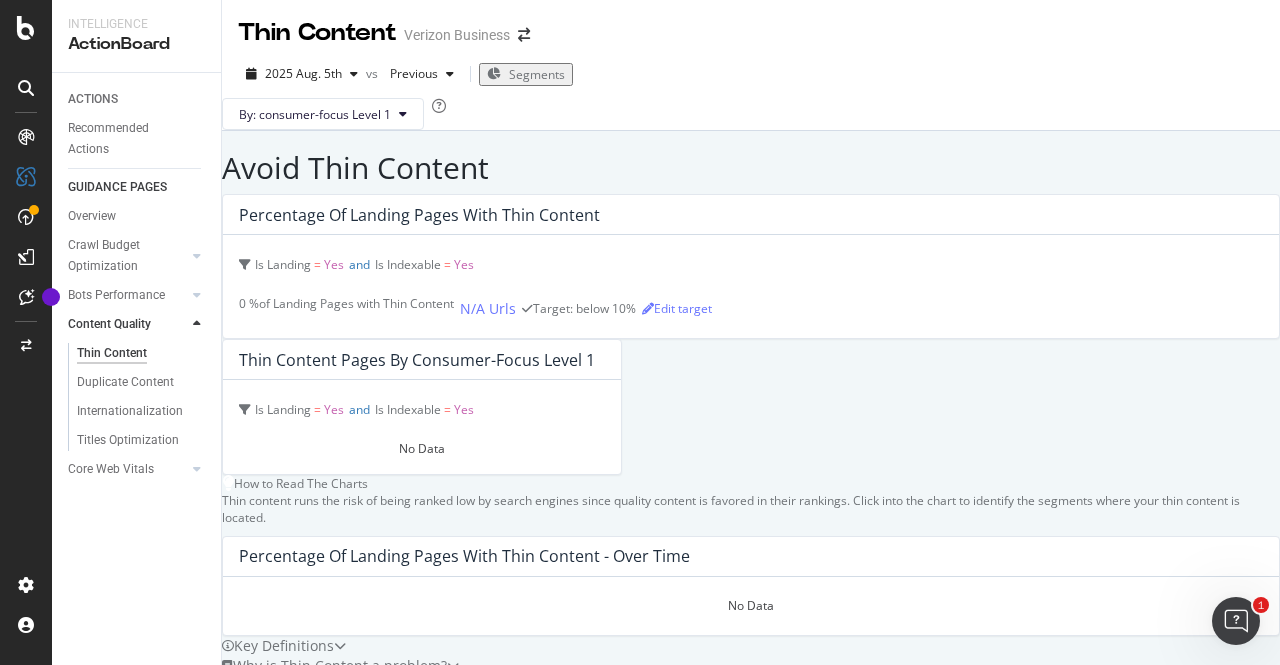 scroll, scrollTop: 166, scrollLeft: 0, axis: vertical 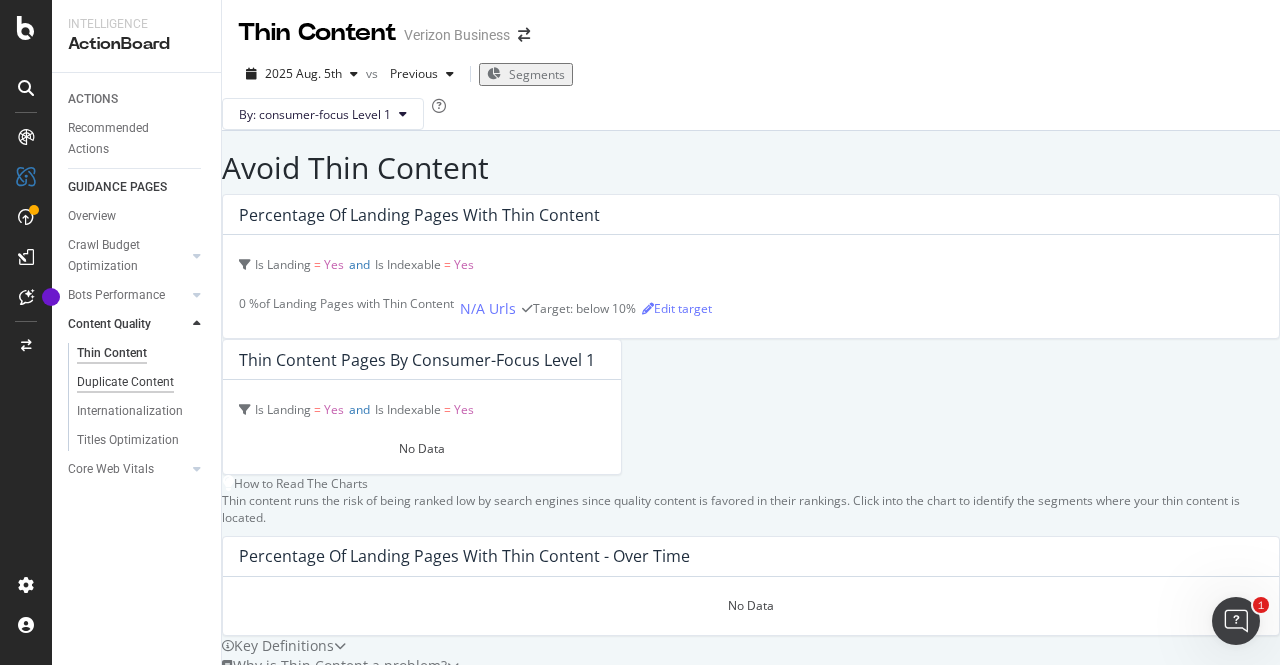 click on "Duplicate Content" at bounding box center [125, 382] 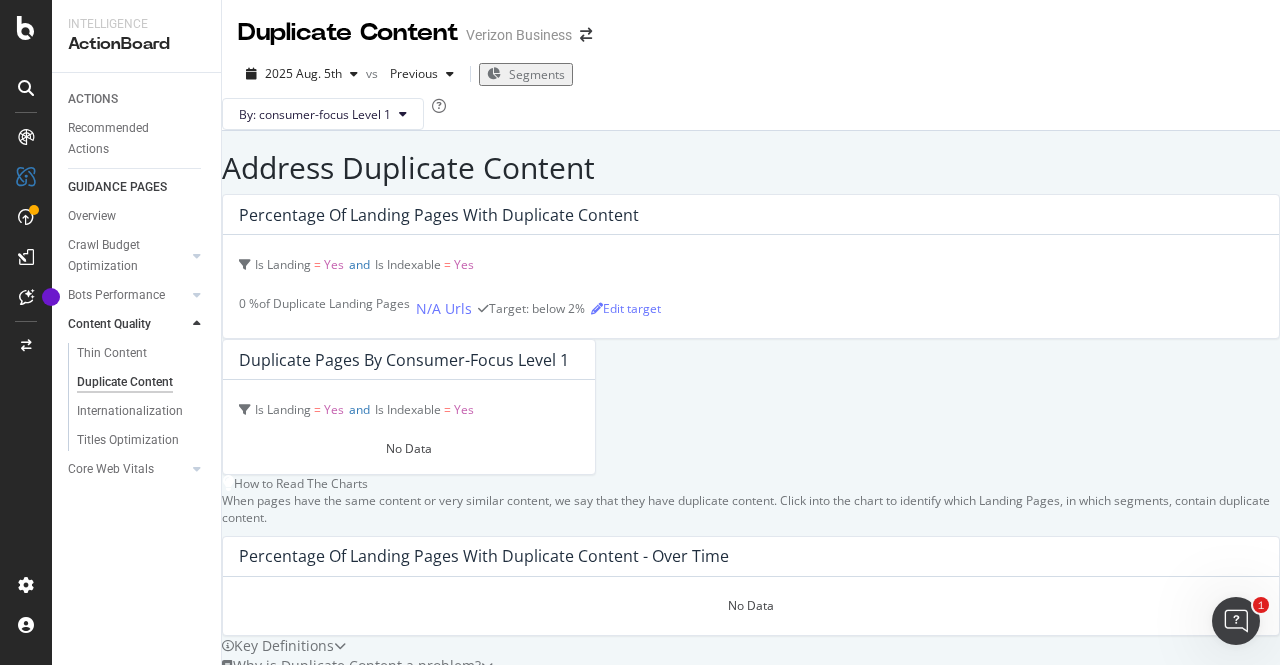 scroll, scrollTop: 166, scrollLeft: 0, axis: vertical 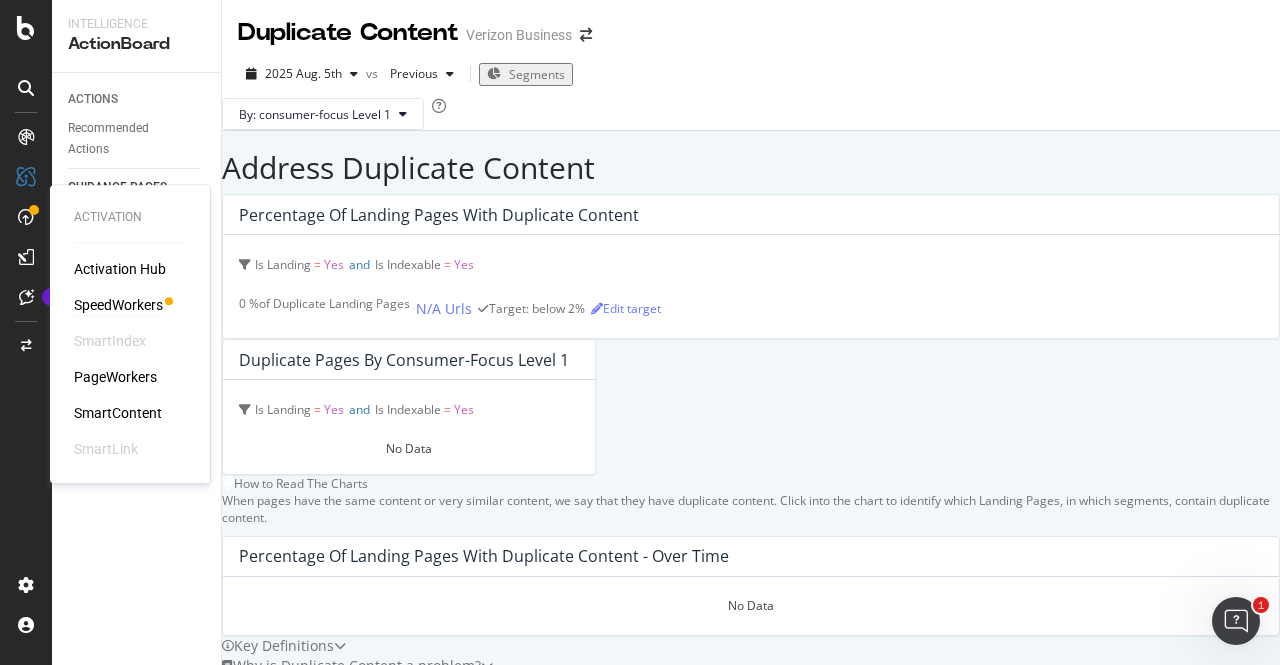 click on "SpeedWorkers" at bounding box center [118, 305] 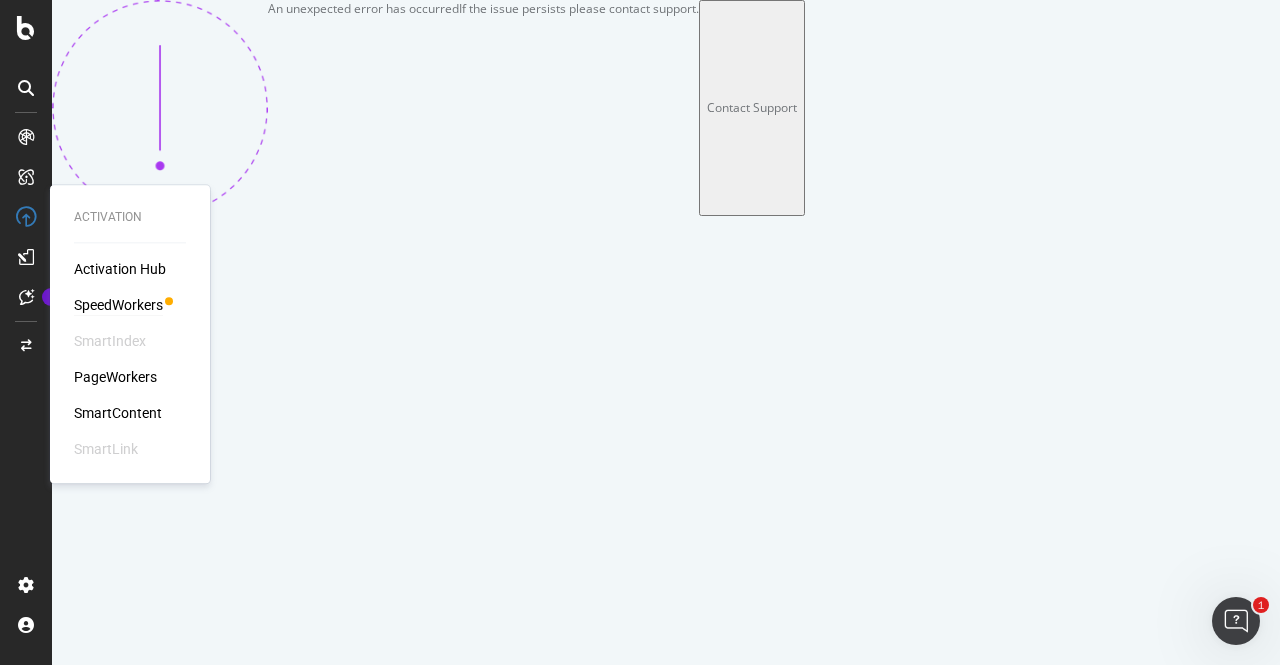 click on "SpeedWorkers" at bounding box center (118, 305) 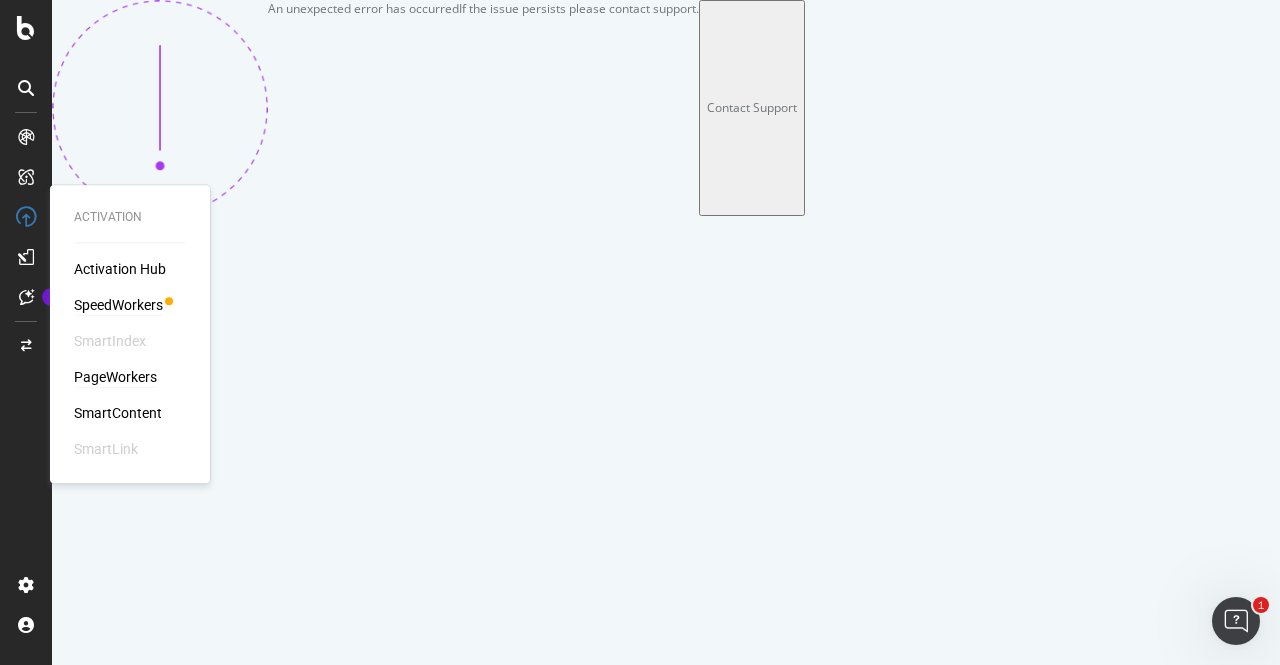click on "PageWorkers" at bounding box center [115, 377] 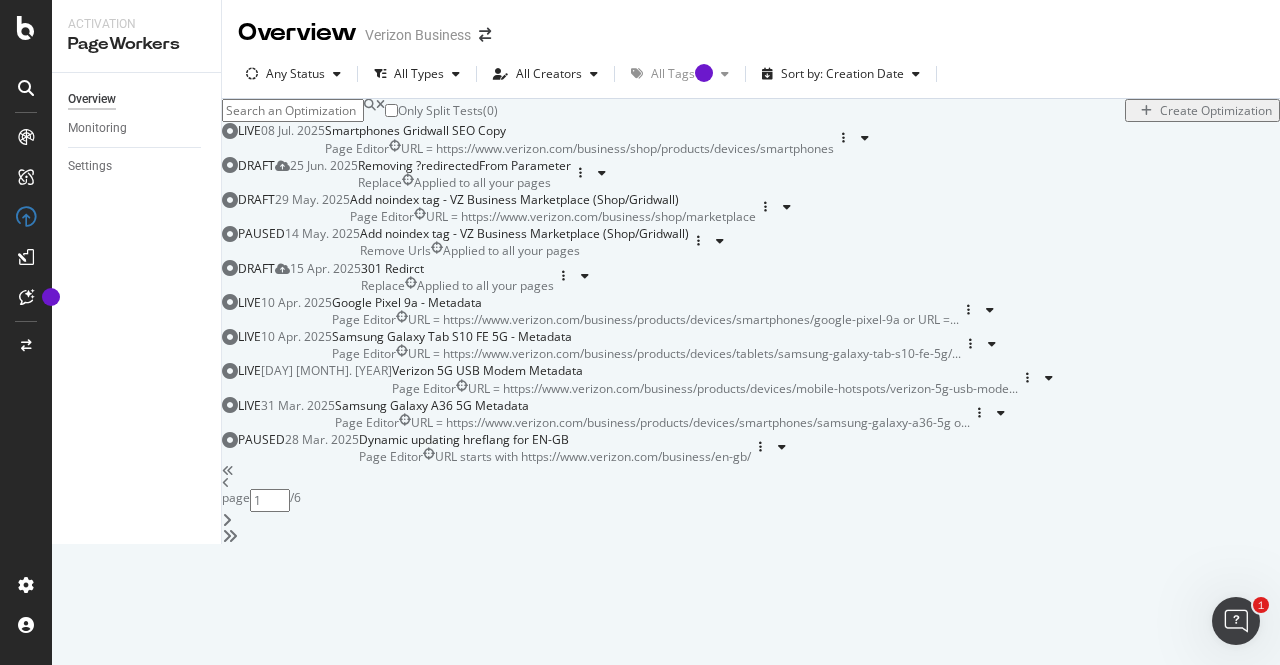 scroll, scrollTop: 321, scrollLeft: 0, axis: vertical 